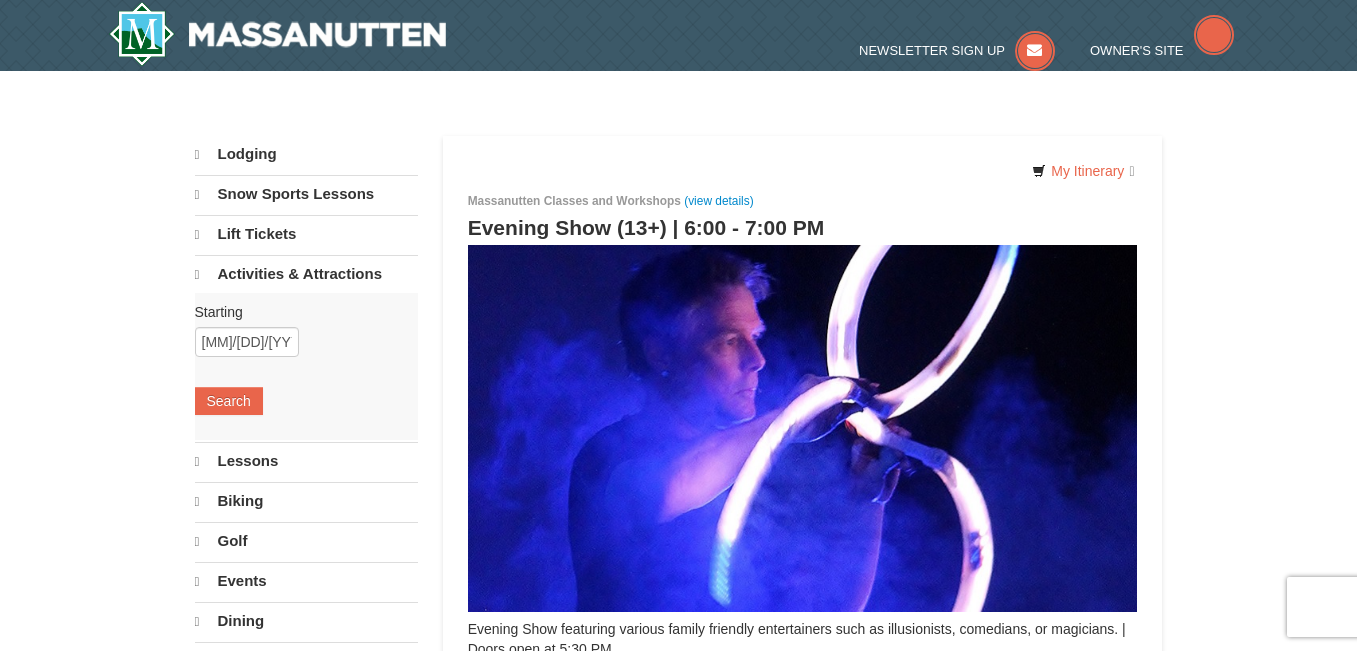 scroll, scrollTop: 0, scrollLeft: 0, axis: both 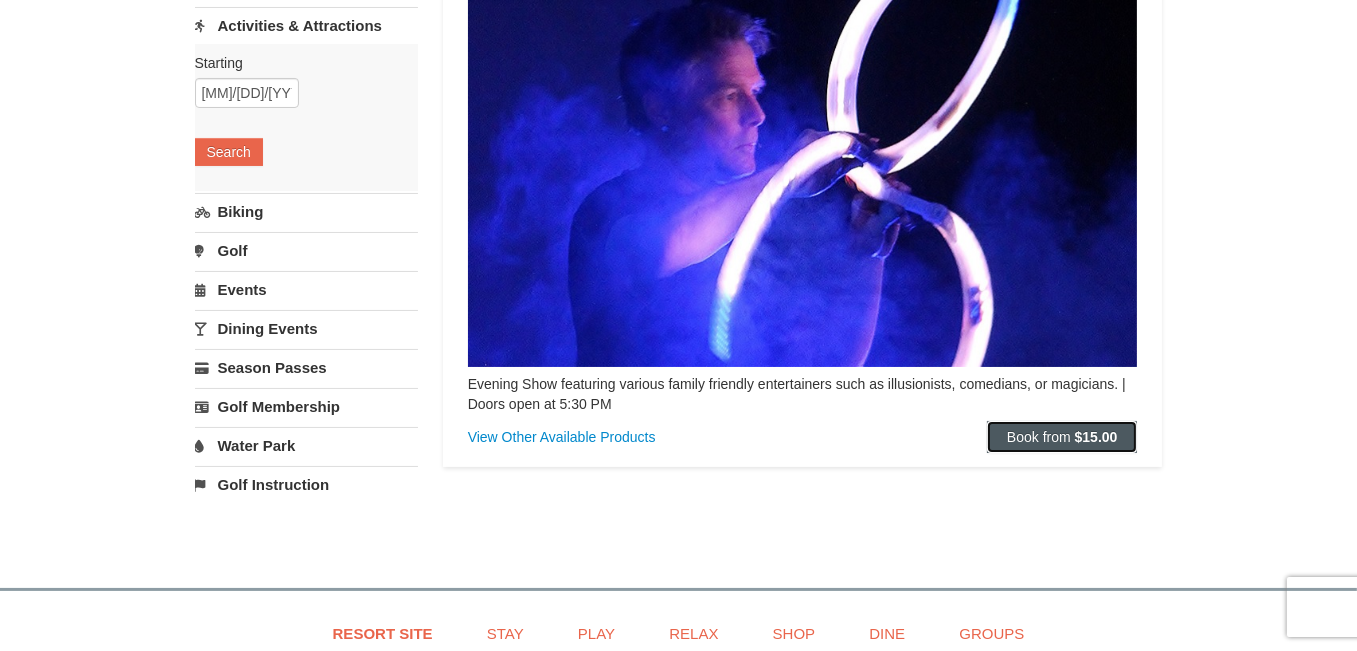 click on "Book from   $15.00" at bounding box center [1062, 437] 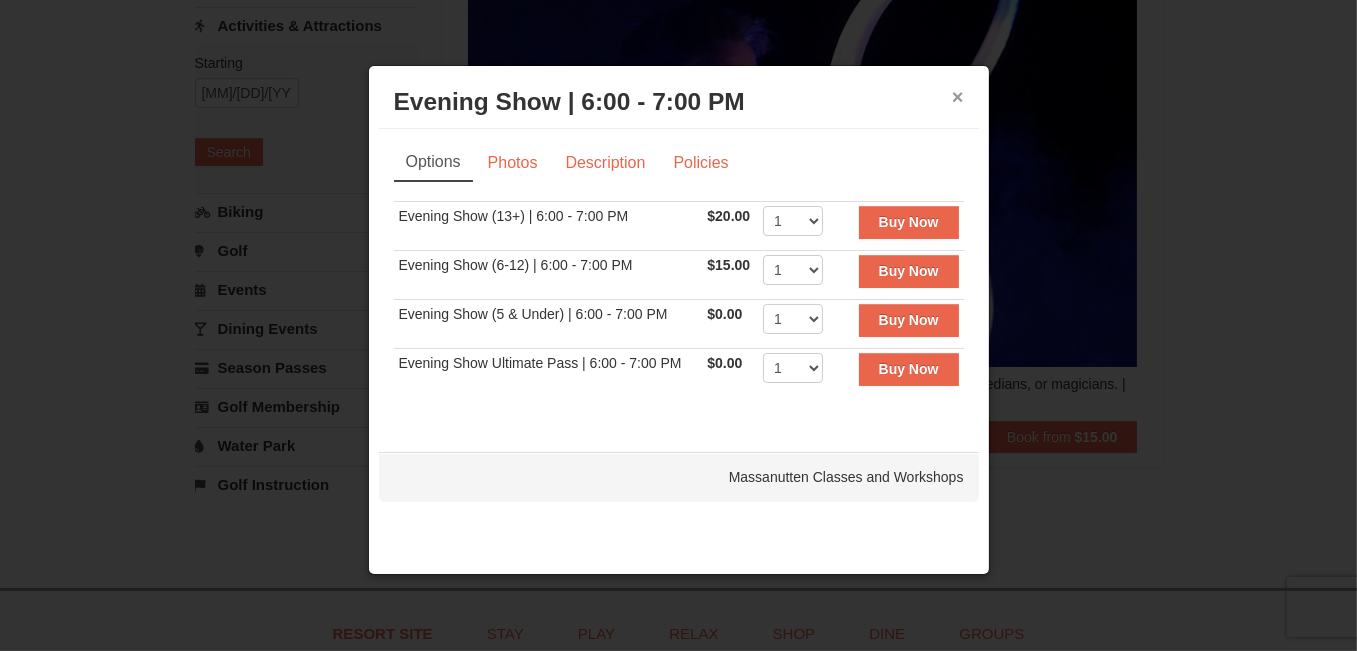 click on "×" at bounding box center [958, 97] 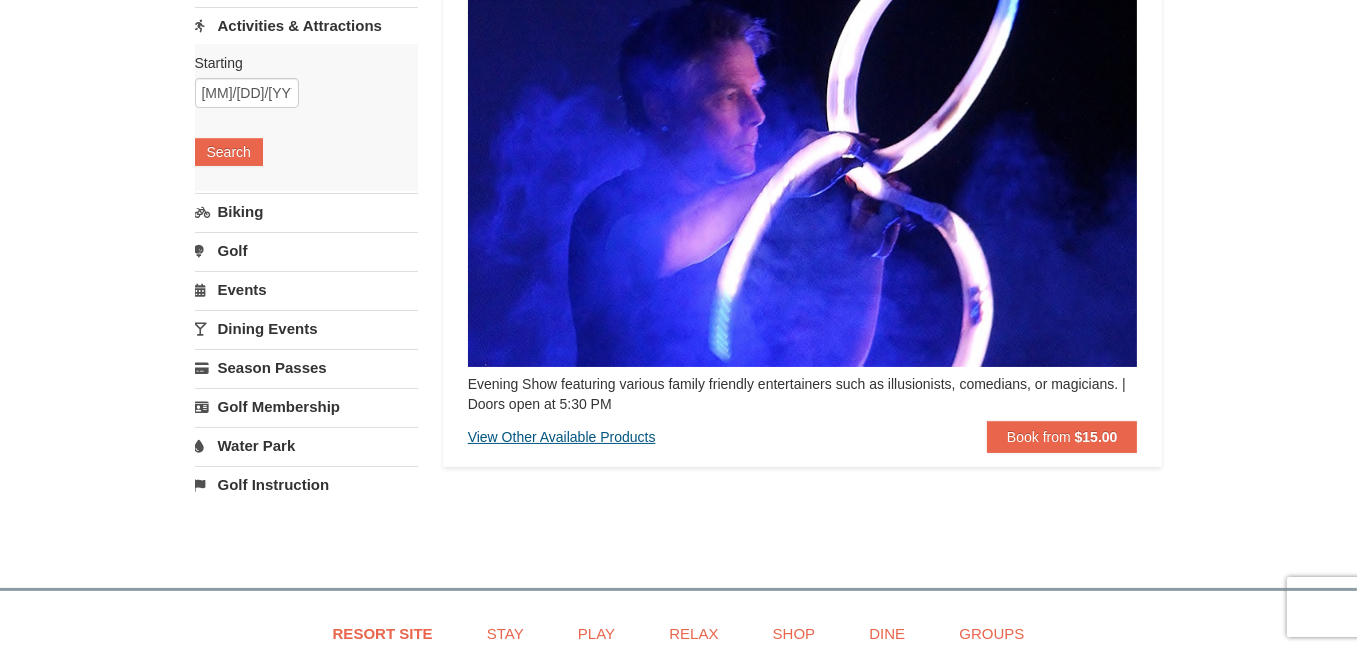 click on "View Other Available Products" at bounding box center [562, 437] 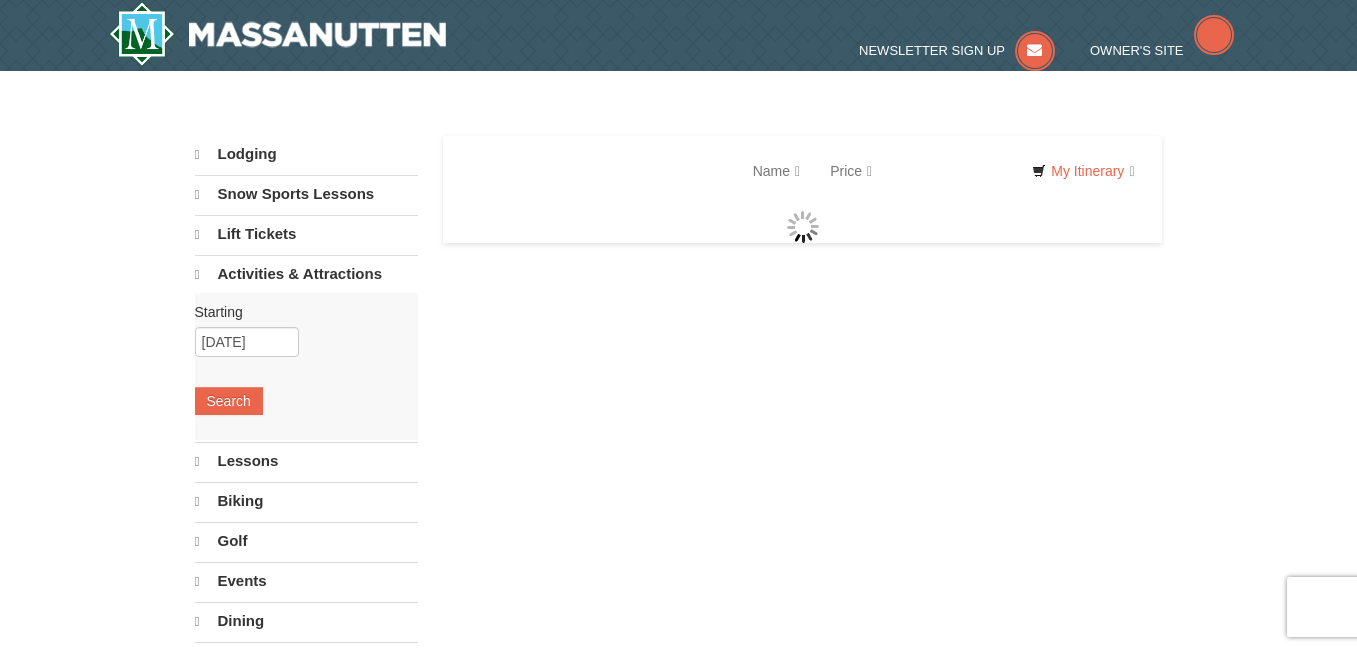 scroll, scrollTop: 0, scrollLeft: 0, axis: both 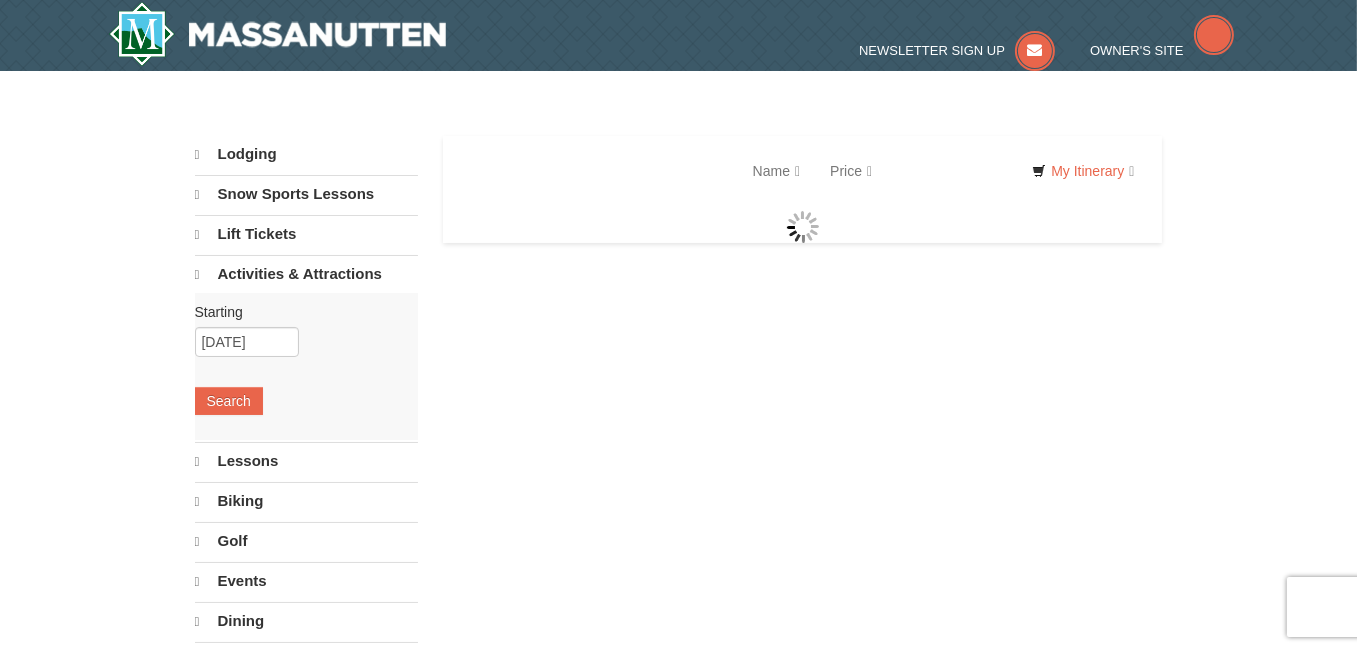 select on "8" 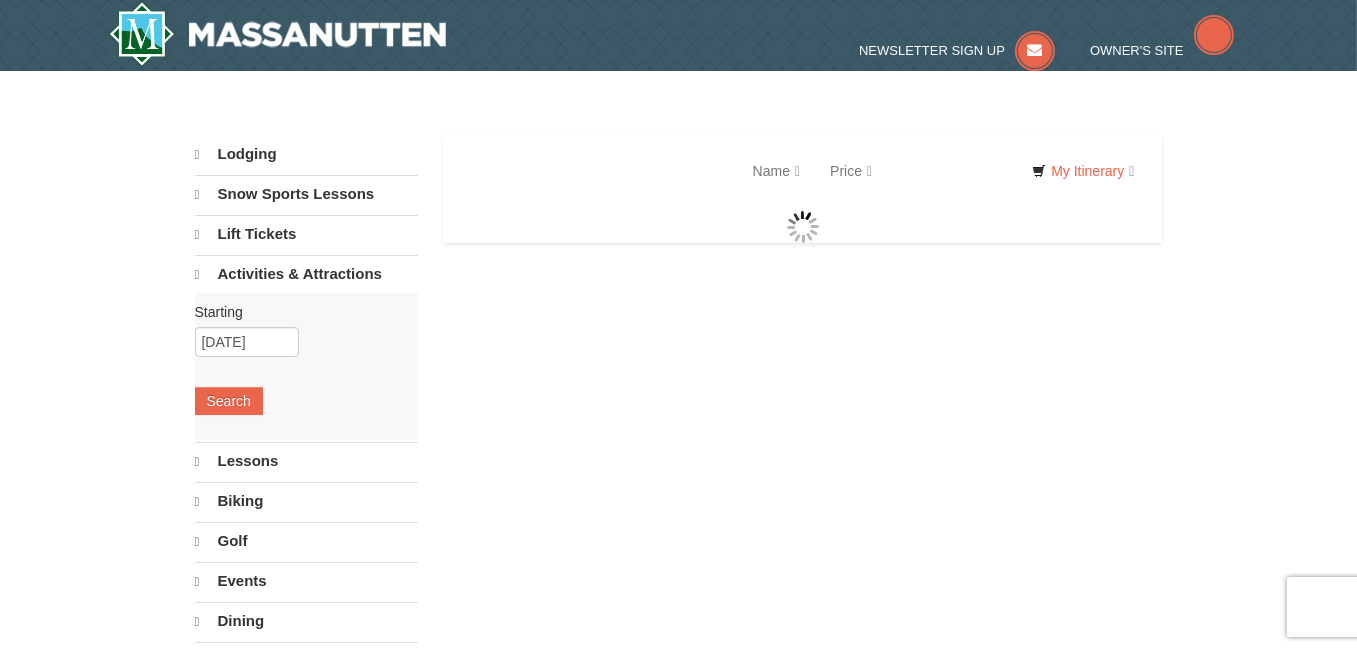 select on "8" 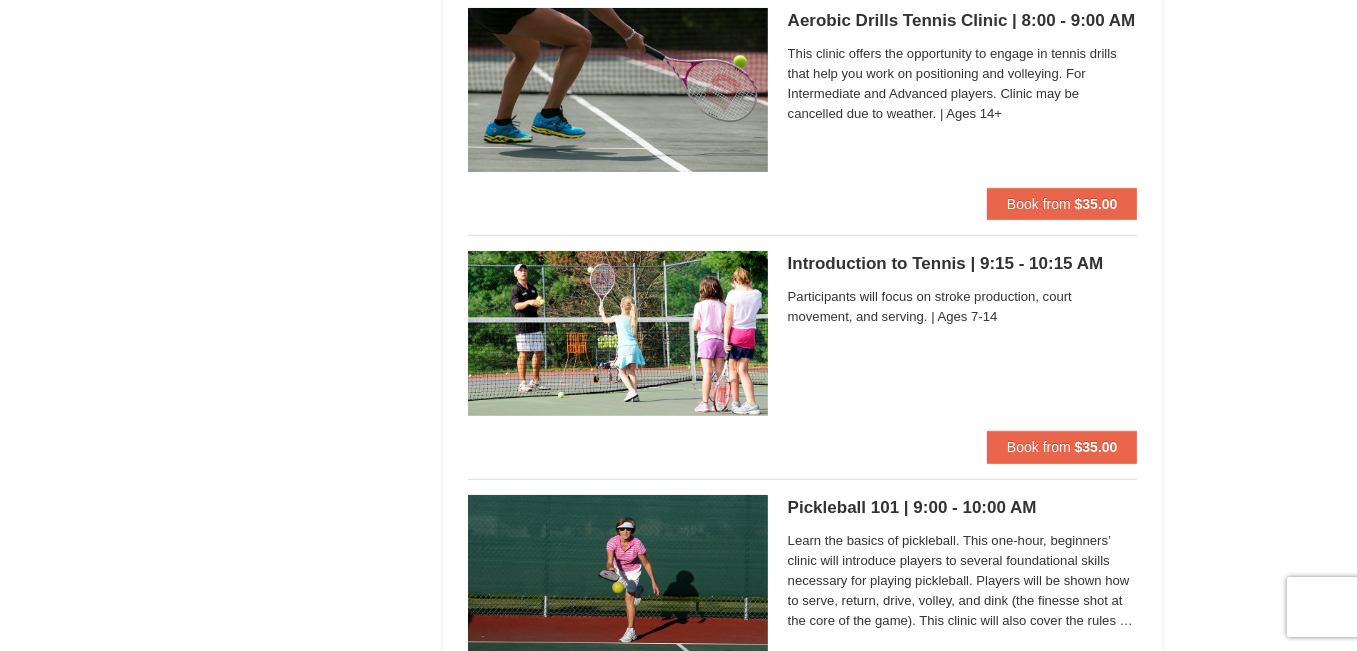 scroll, scrollTop: 1424, scrollLeft: 0, axis: vertical 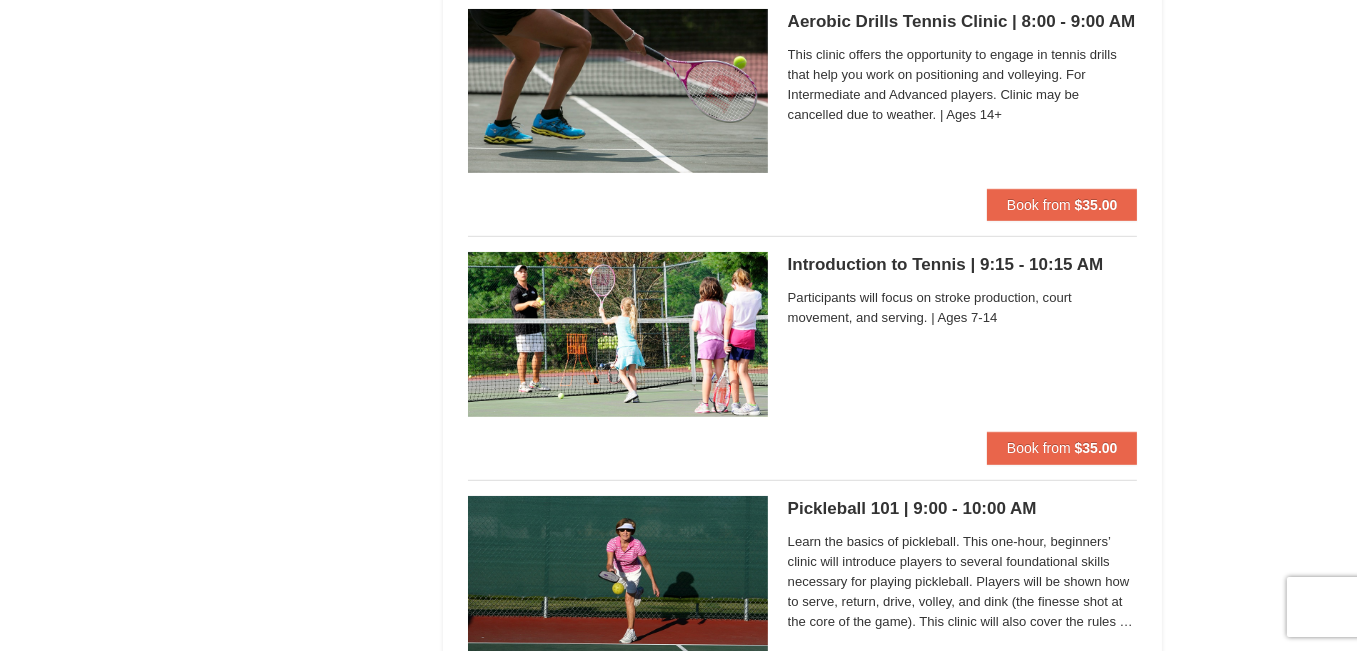 click on "Sort By
Name
Name (A to Z)
Name (Z to A)
Price
Price (Low to High)
Price (High to Low)
Search Progress
25  matches found.
We are sorry!" at bounding box center (803, 1799) 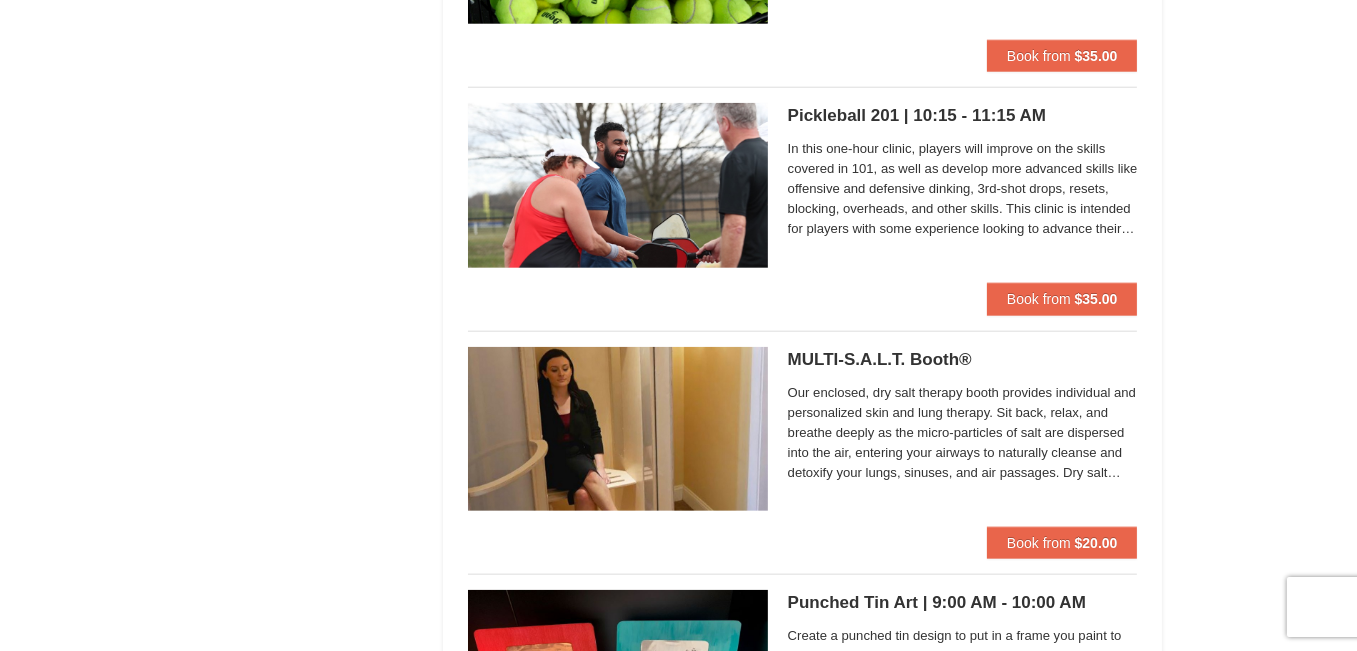 scroll, scrollTop: 2790, scrollLeft: 0, axis: vertical 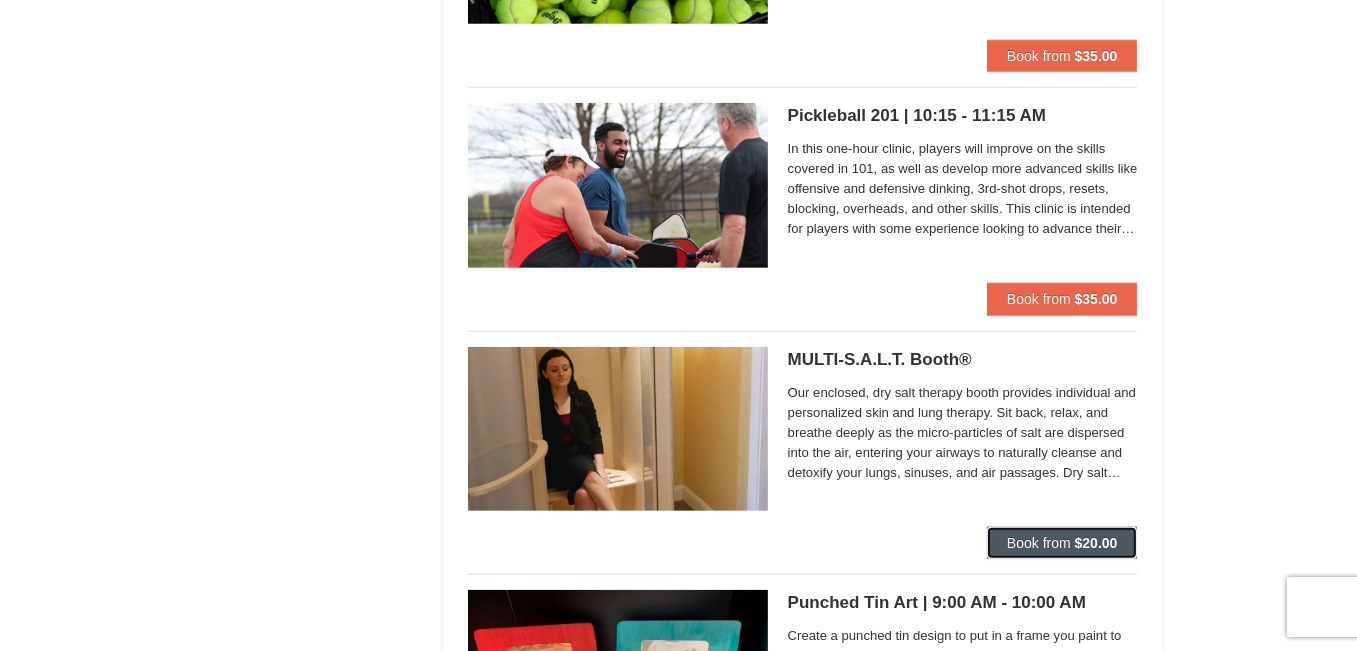 click on "Book from" at bounding box center (1039, 543) 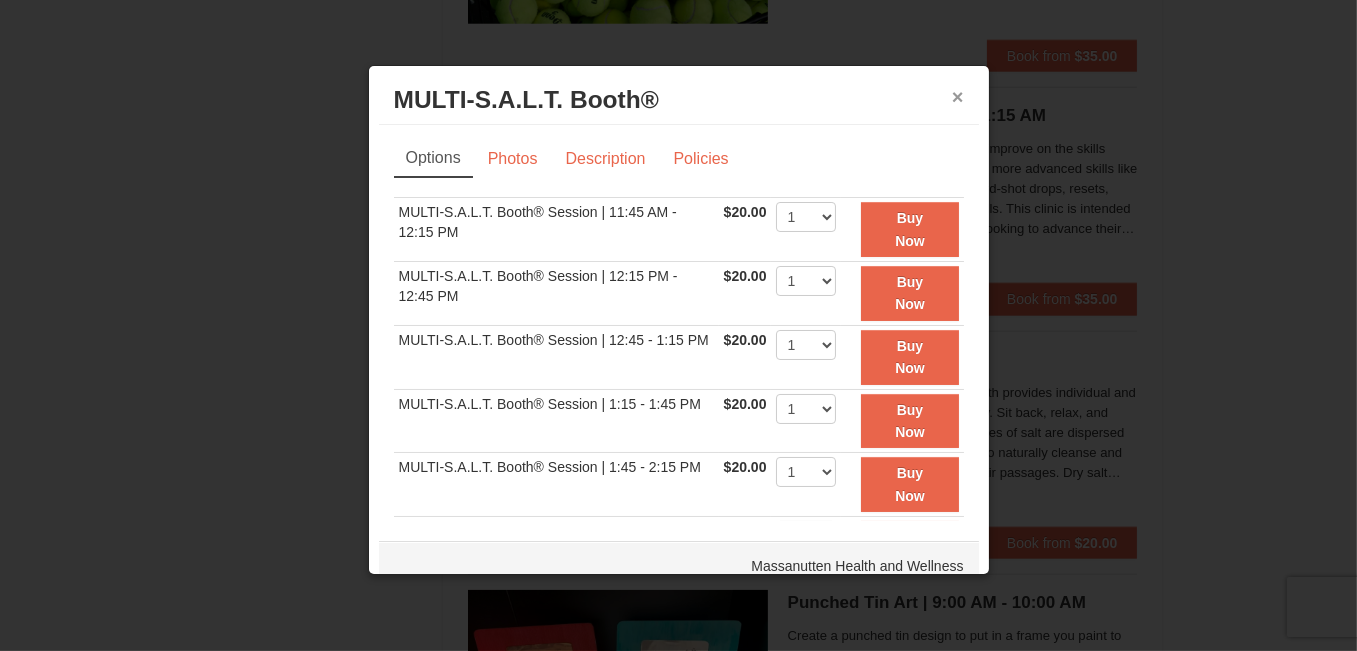 click on "×" at bounding box center [958, 97] 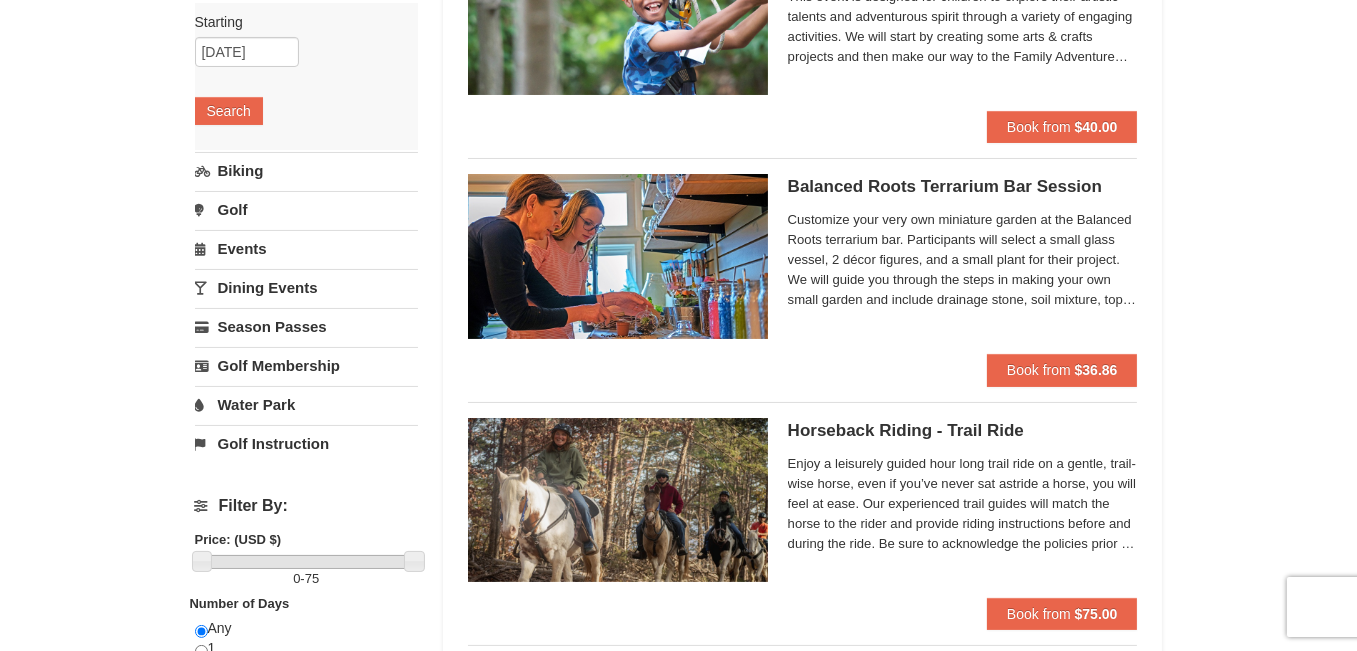 scroll, scrollTop: 285, scrollLeft: 0, axis: vertical 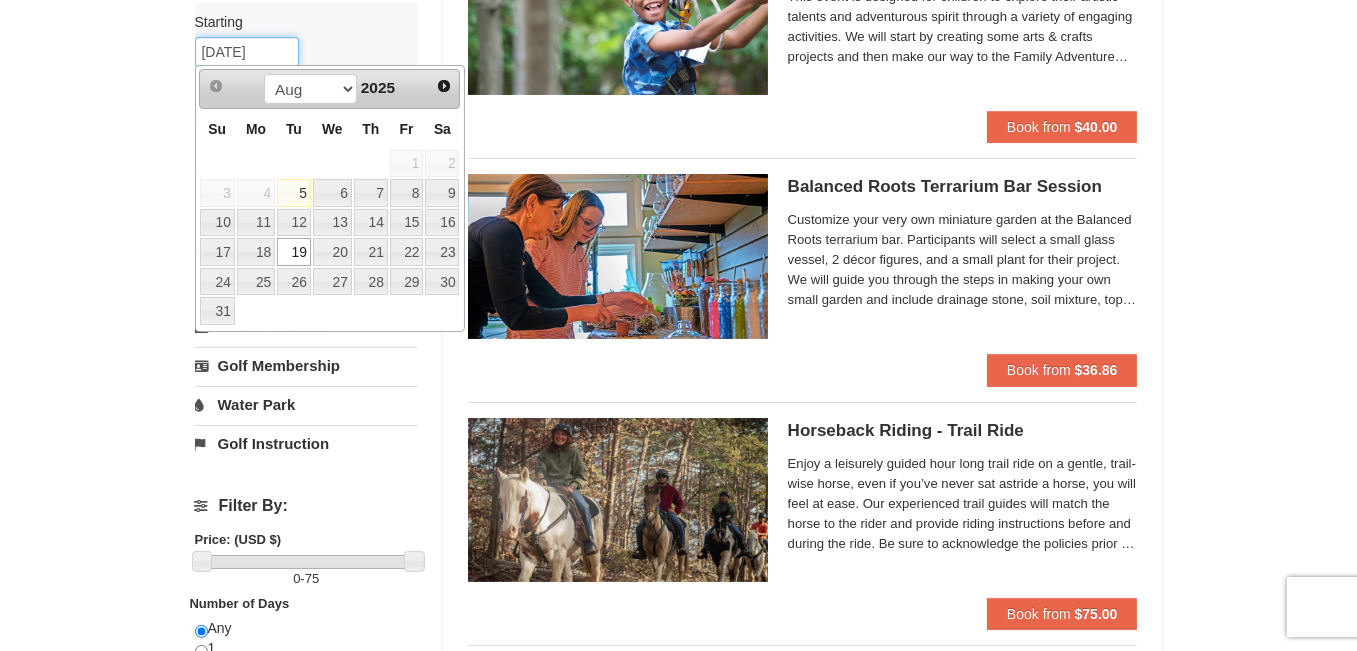 click on "08/19/2025" at bounding box center [247, 52] 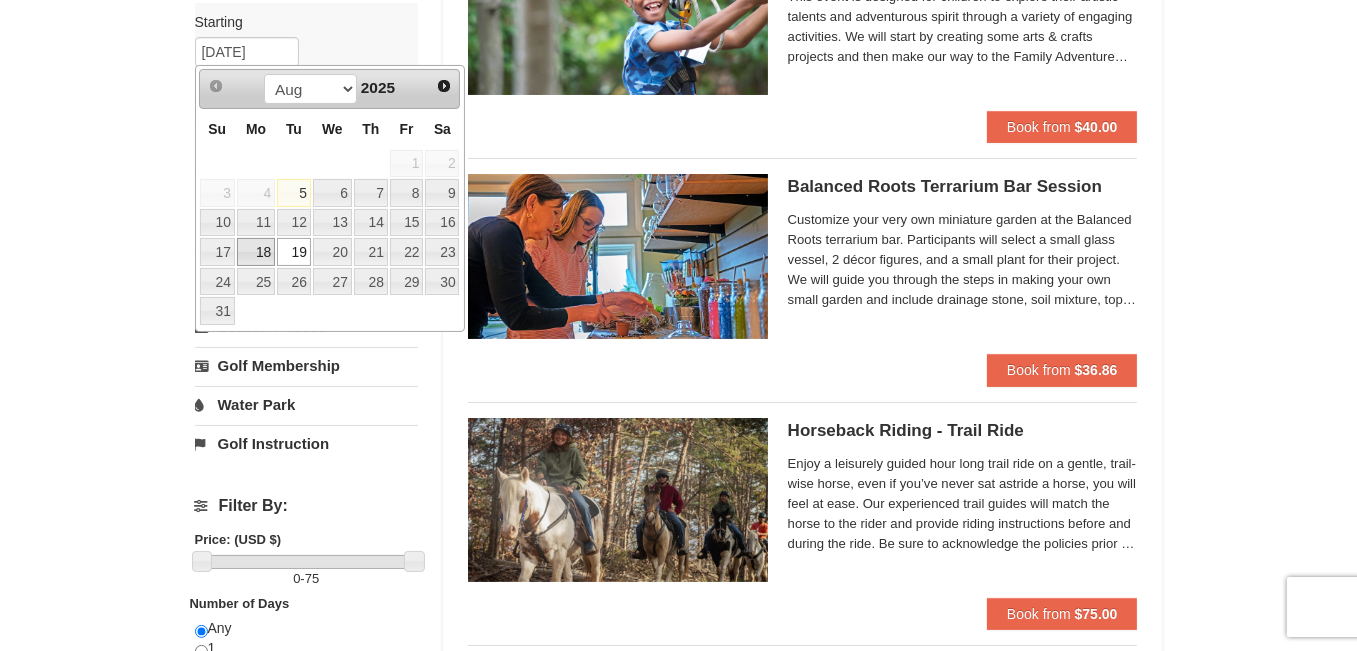 click on "18" at bounding box center (256, 252) 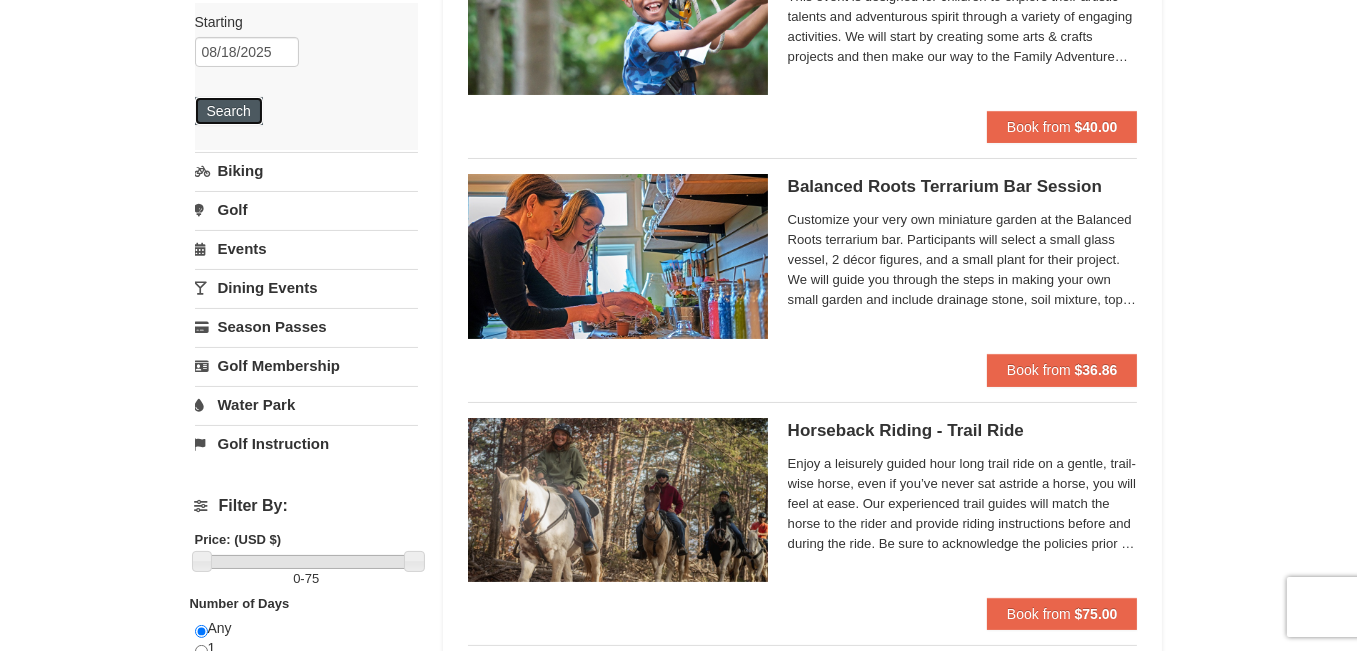 click on "Search" at bounding box center [229, 111] 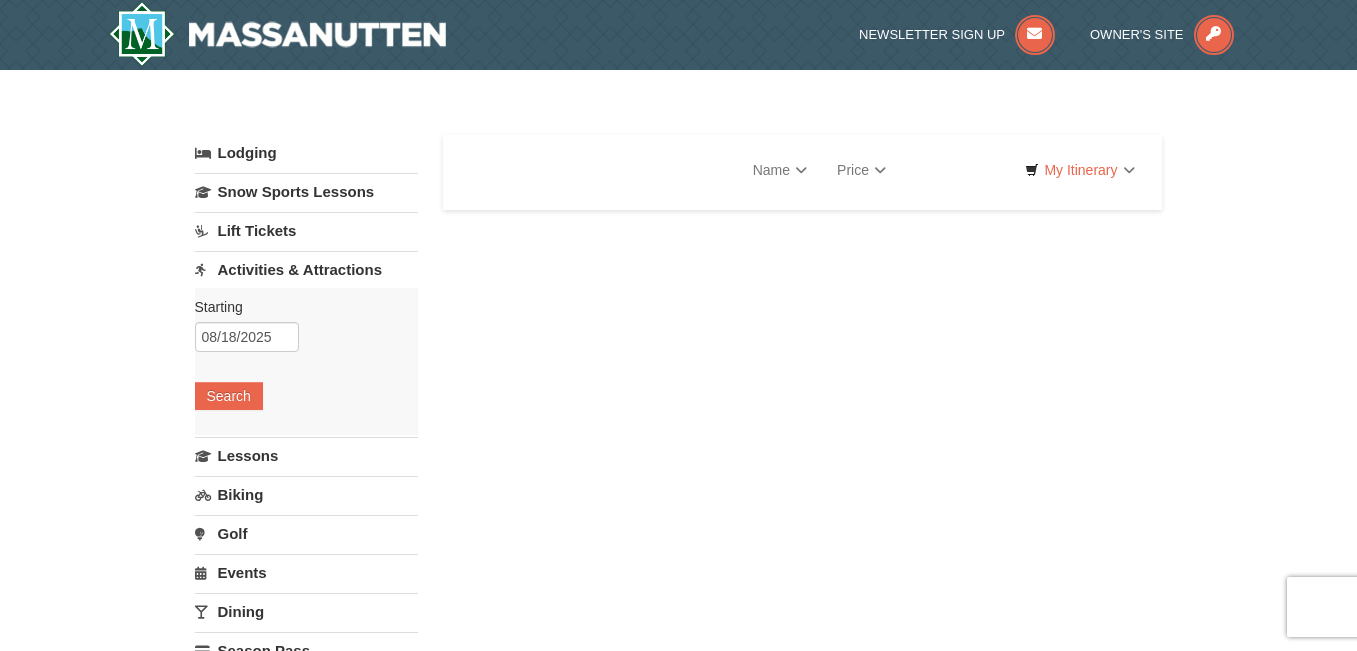 scroll, scrollTop: 0, scrollLeft: 0, axis: both 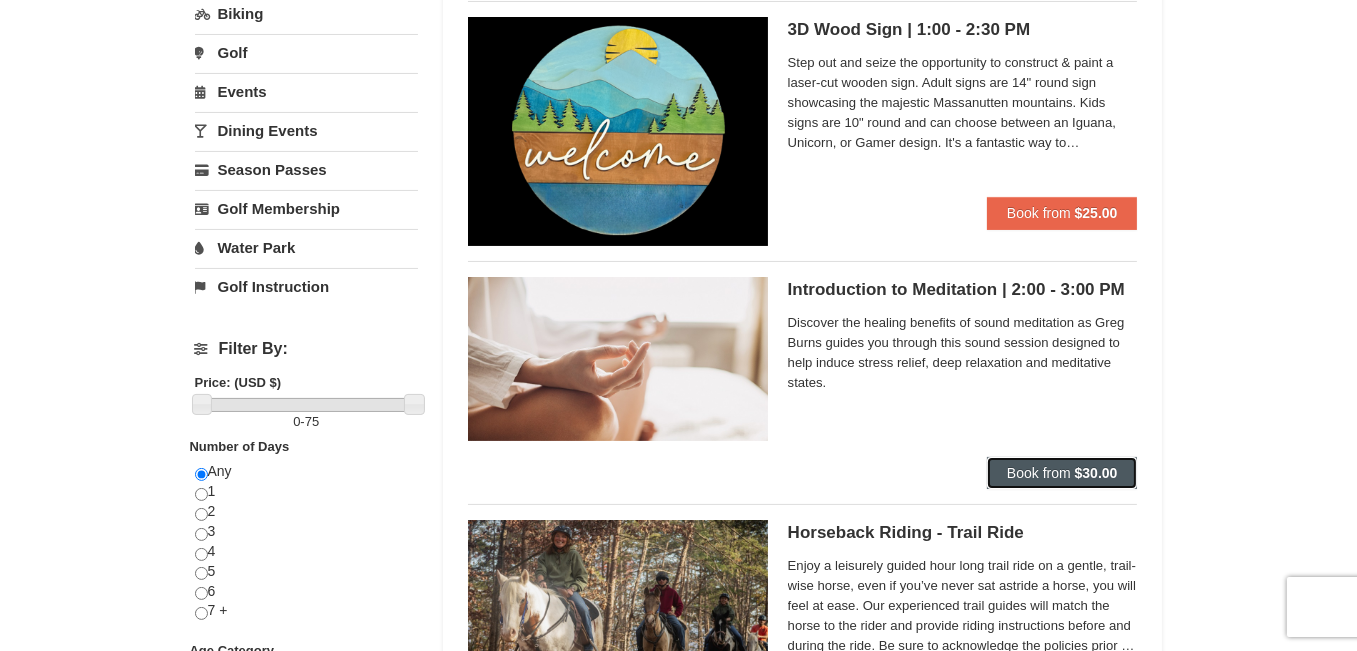 click on "Book from" at bounding box center (1039, 473) 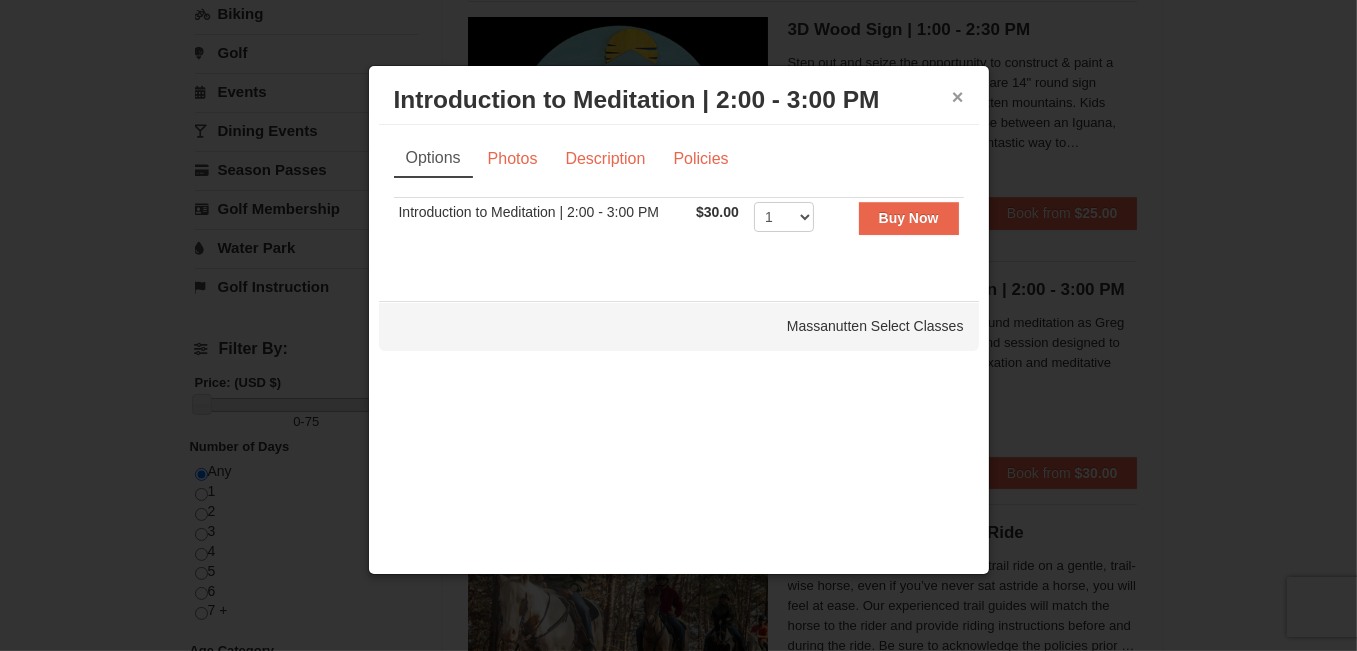 click on "×" at bounding box center [958, 97] 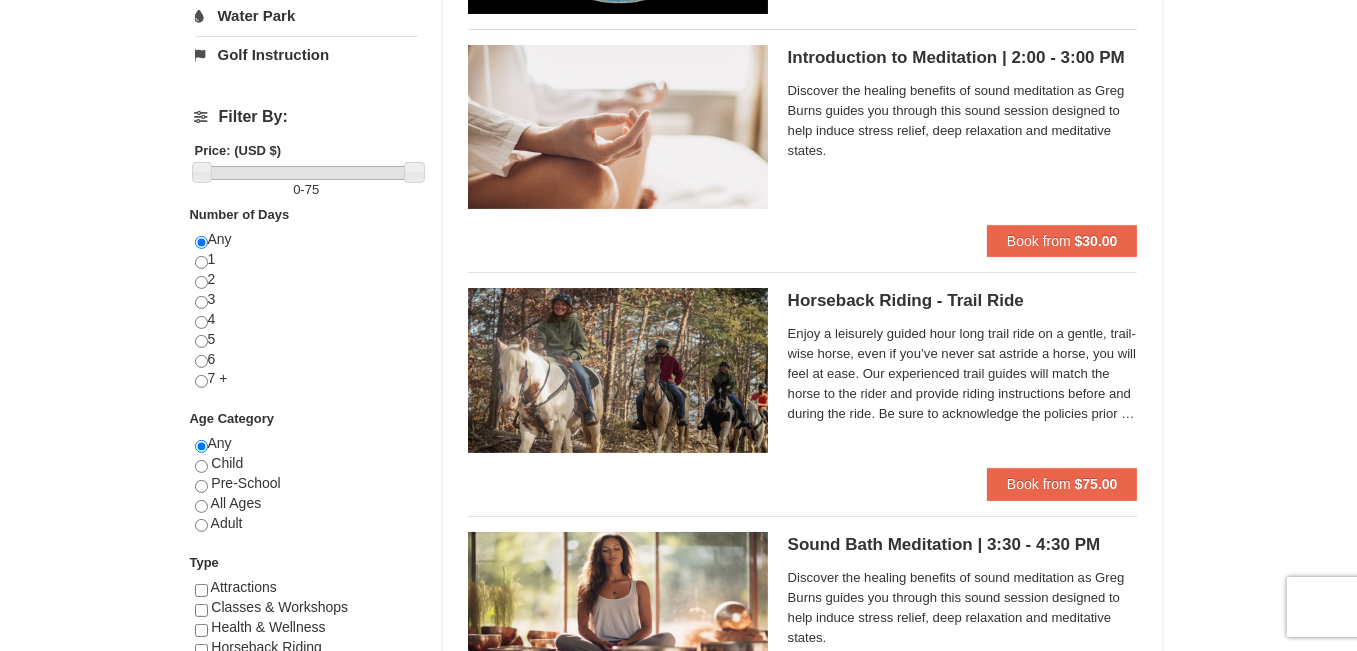 scroll, scrollTop: 672, scrollLeft: 0, axis: vertical 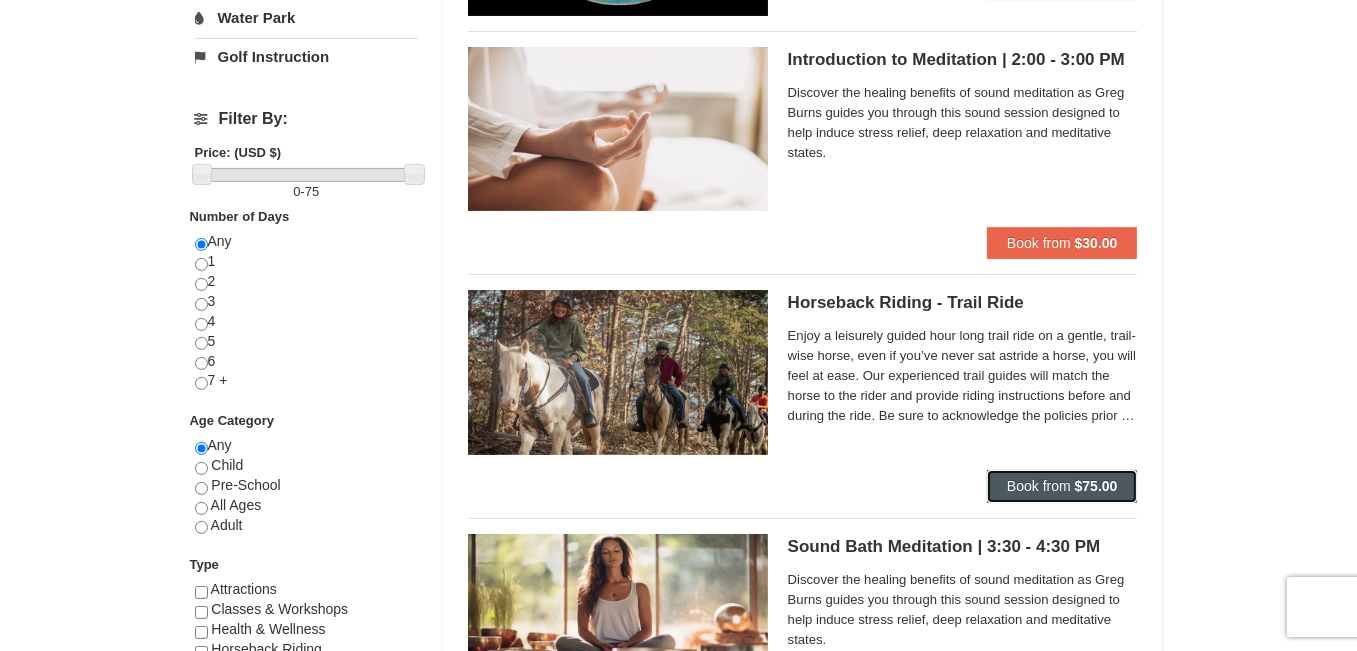 click on "$75.00" at bounding box center (1096, 486) 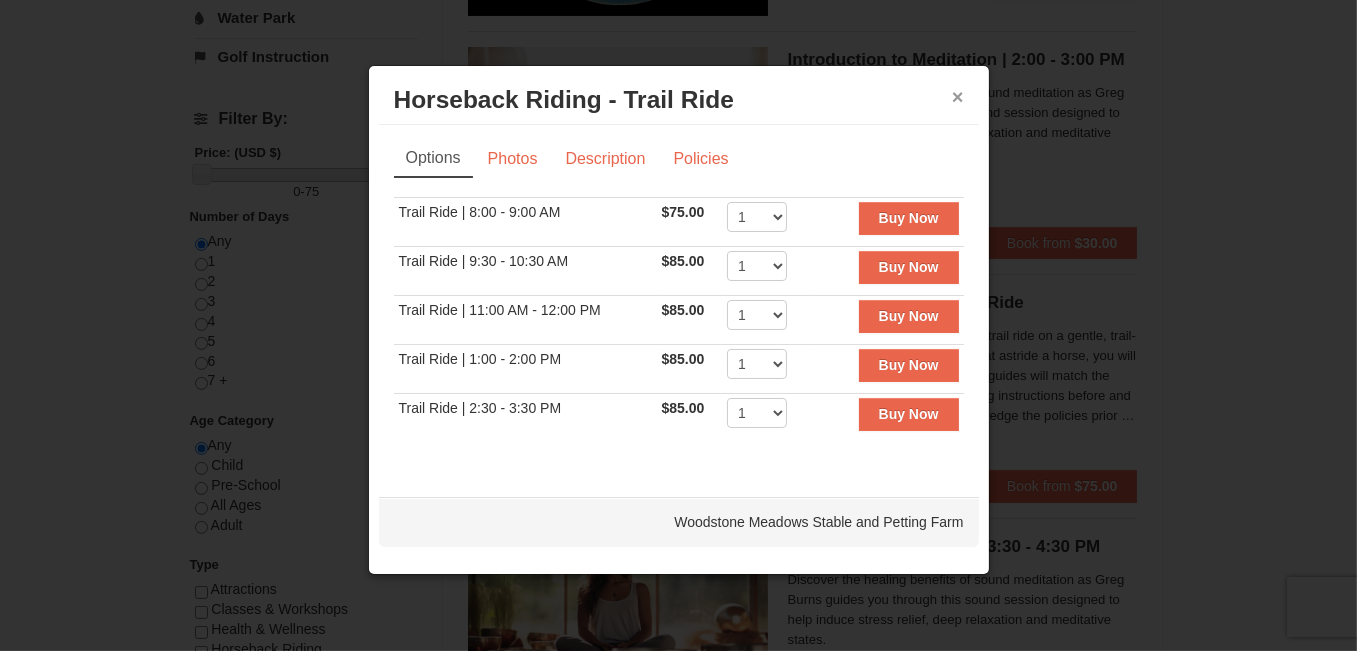 click on "×" at bounding box center (958, 97) 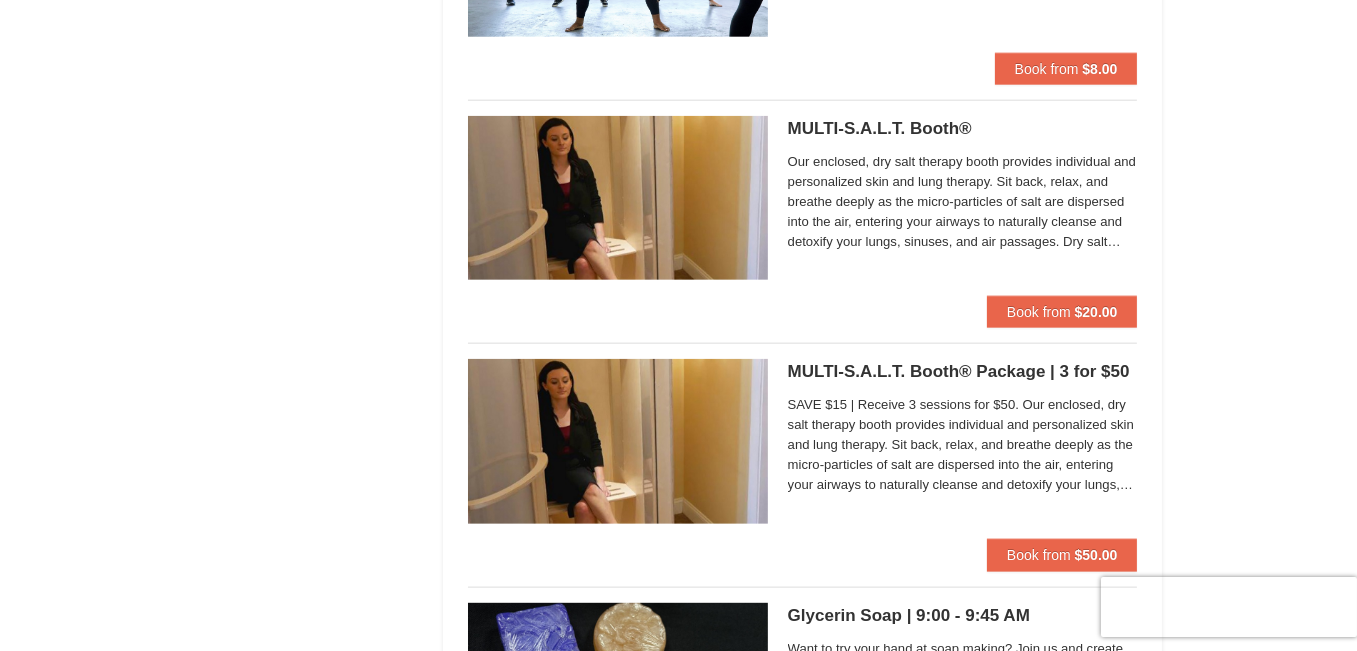 scroll, scrollTop: 3040, scrollLeft: 0, axis: vertical 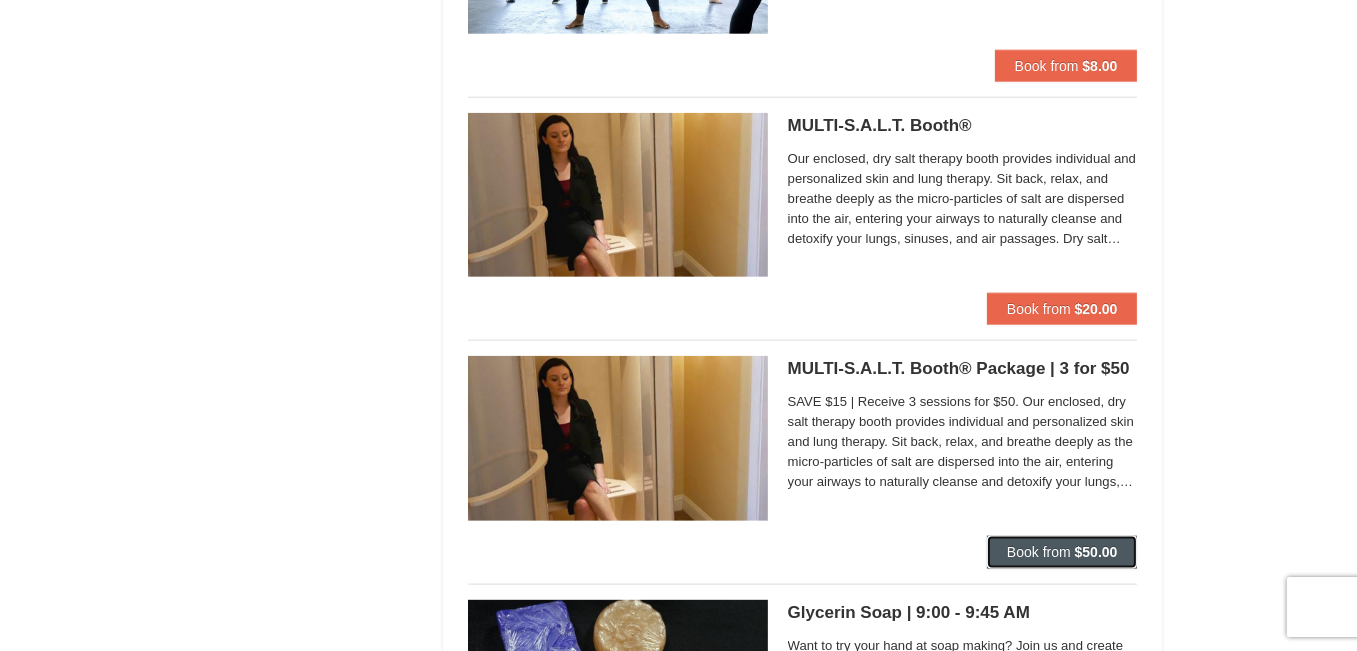 click on "Book from" at bounding box center (1039, 552) 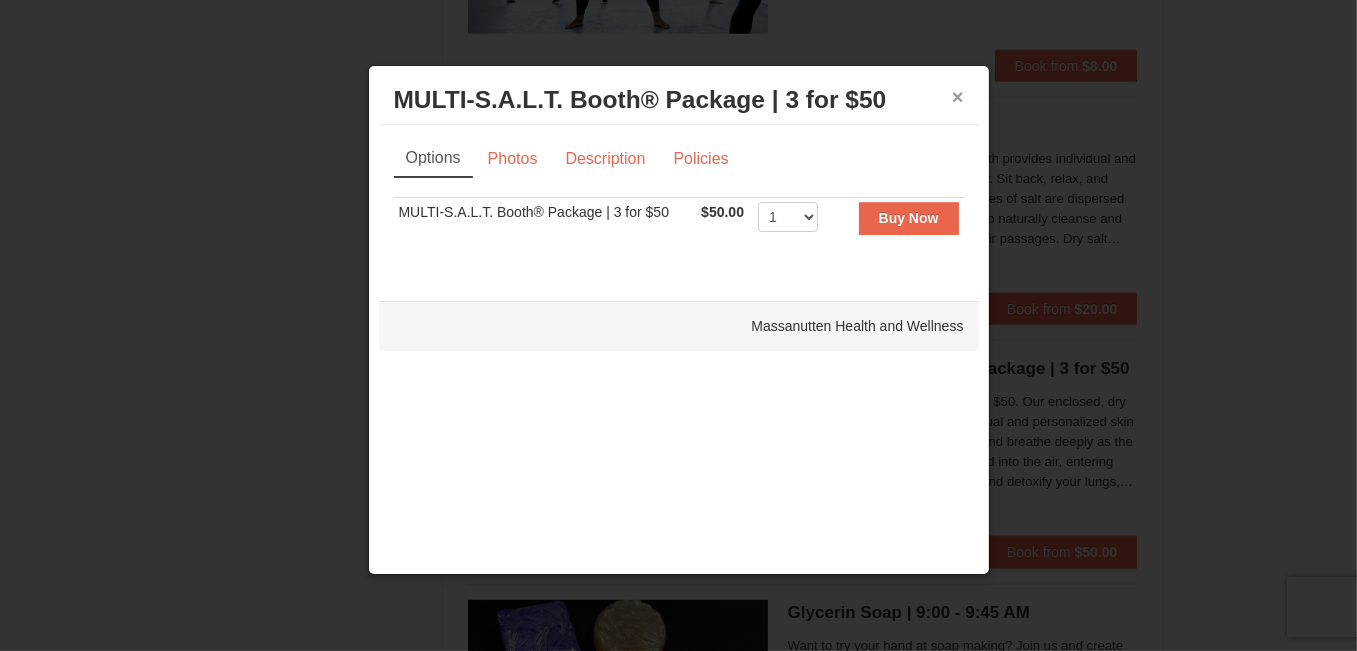 click on "×" at bounding box center (958, 97) 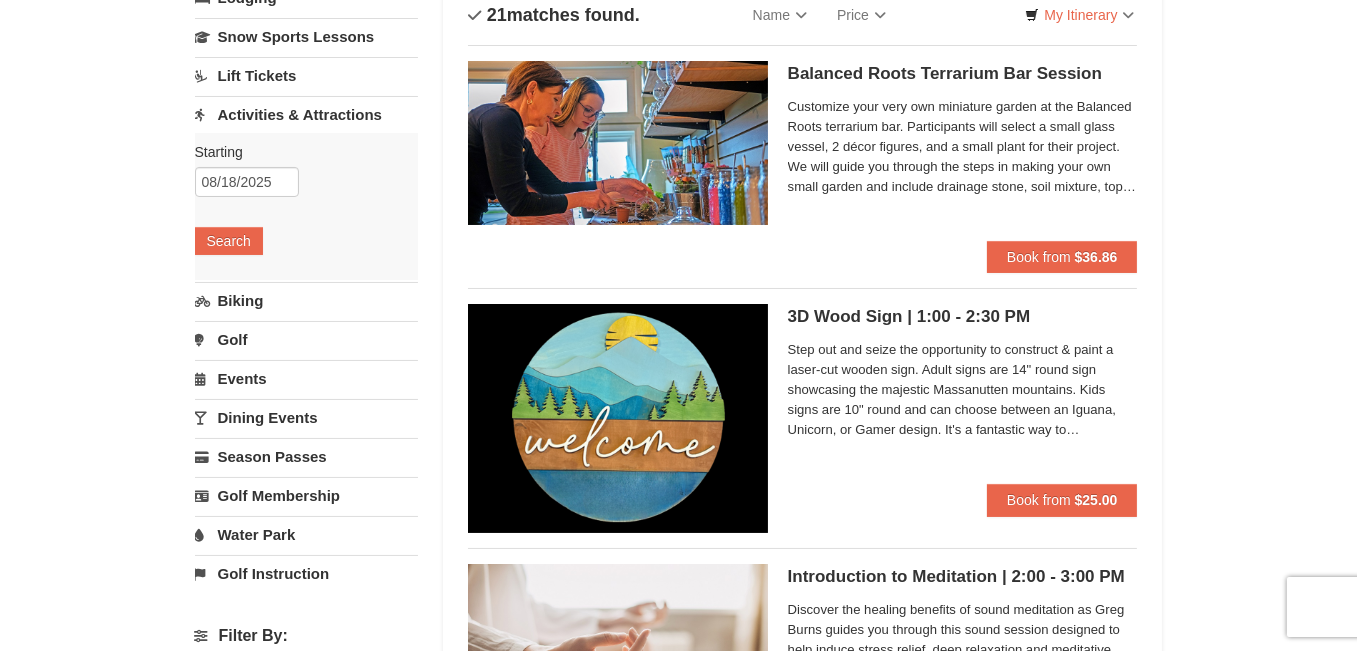 scroll, scrollTop: 0, scrollLeft: 0, axis: both 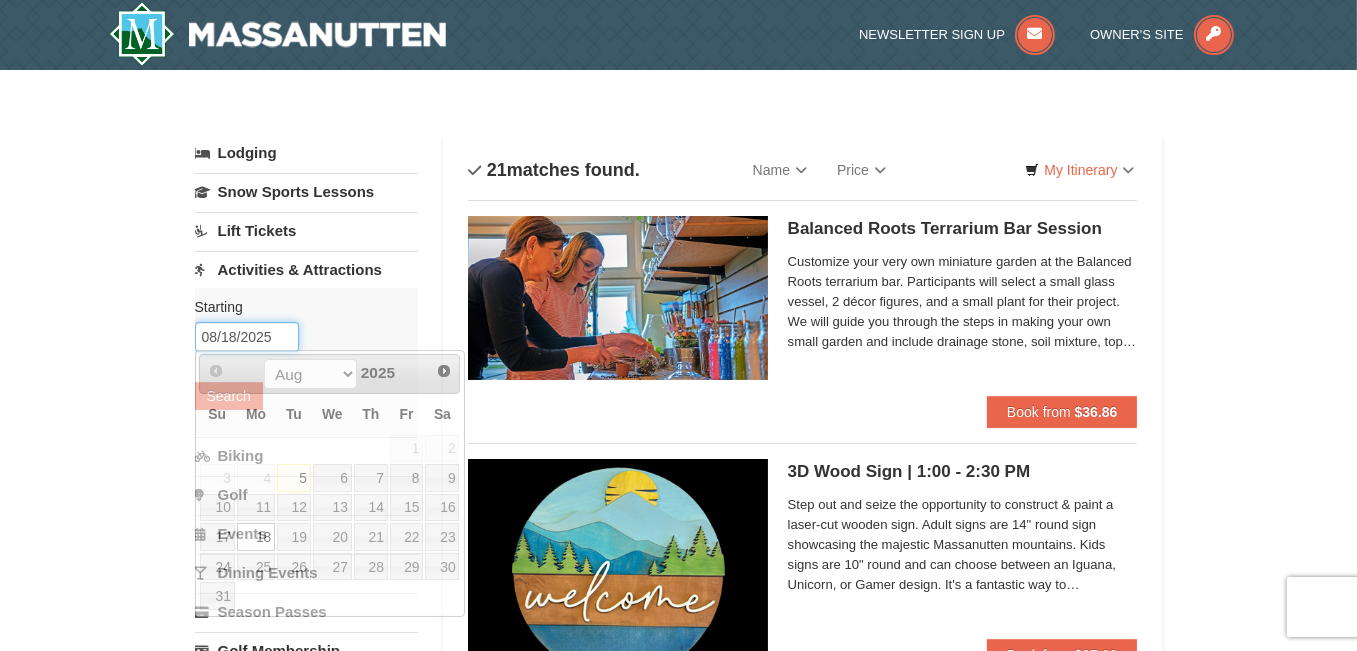 click on "08/18/2025" at bounding box center (247, 337) 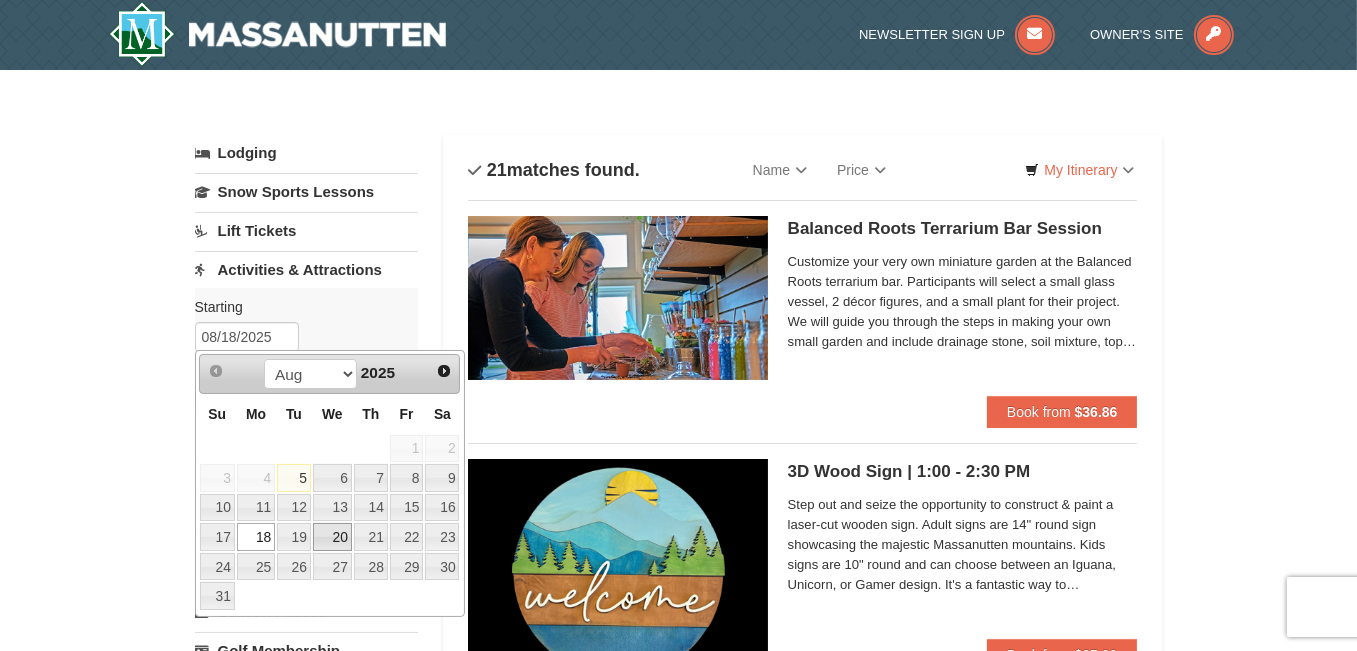click on "20" at bounding box center [332, 537] 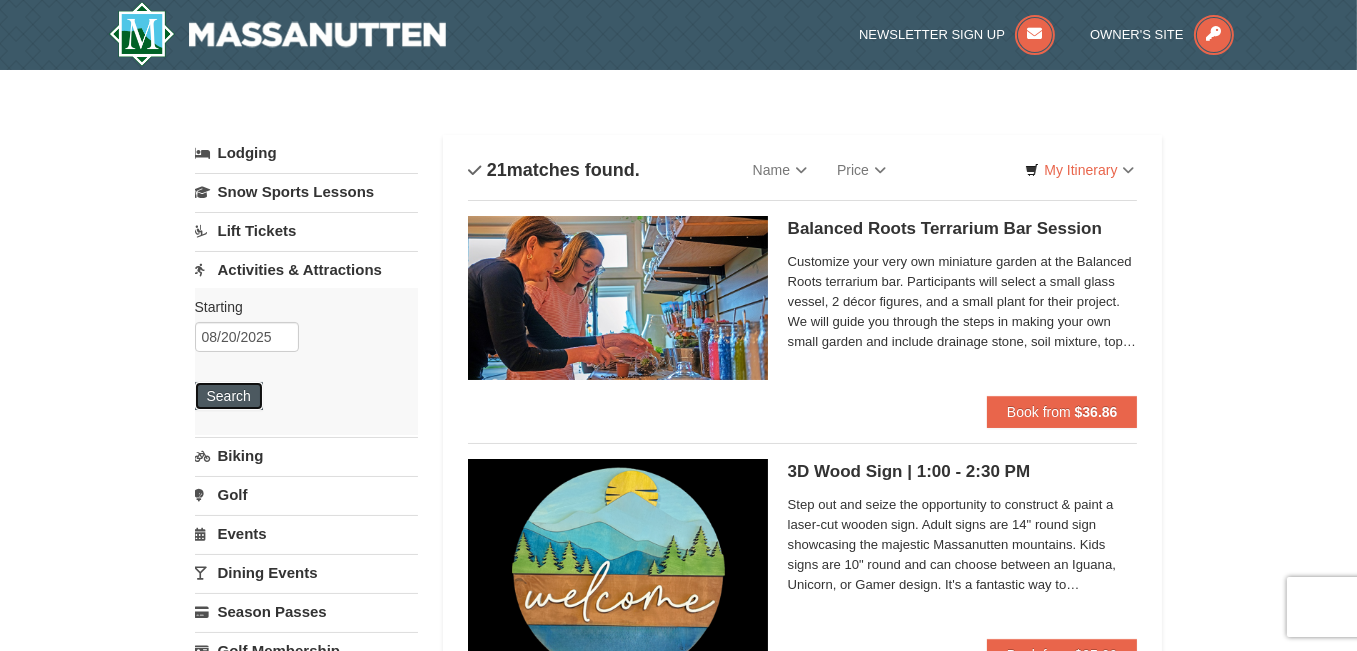 click on "Search" at bounding box center [229, 396] 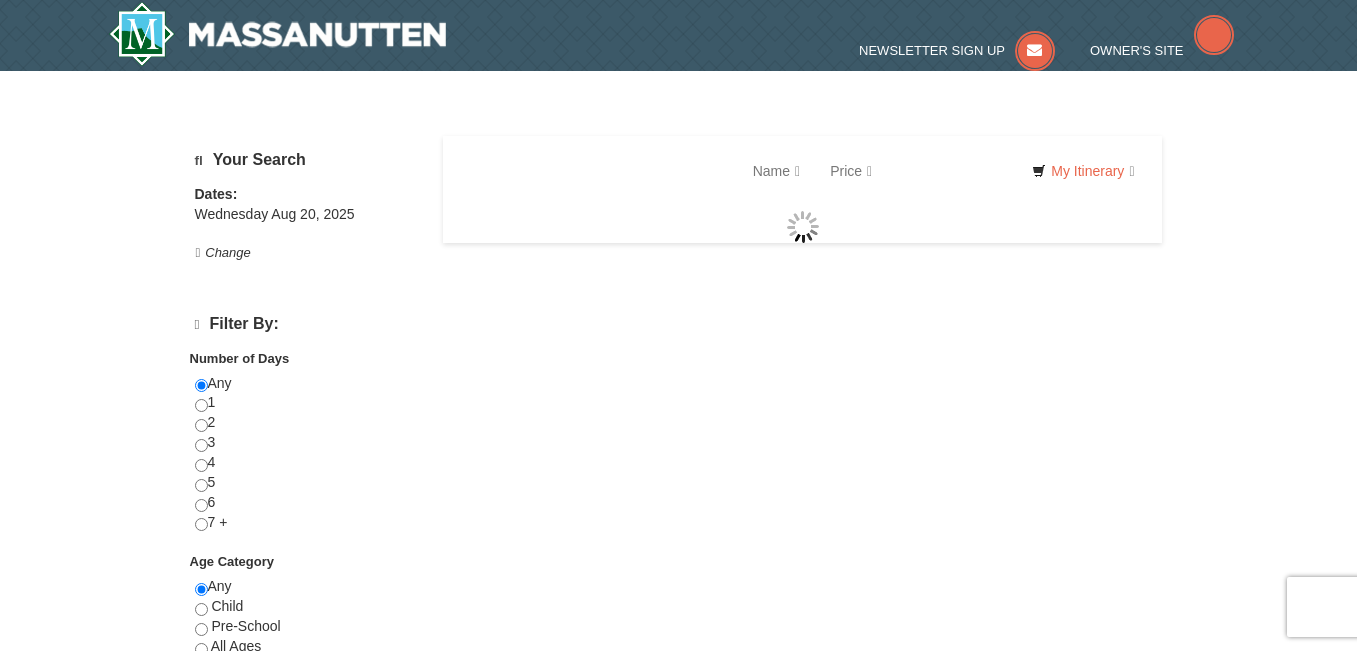 scroll, scrollTop: 0, scrollLeft: 0, axis: both 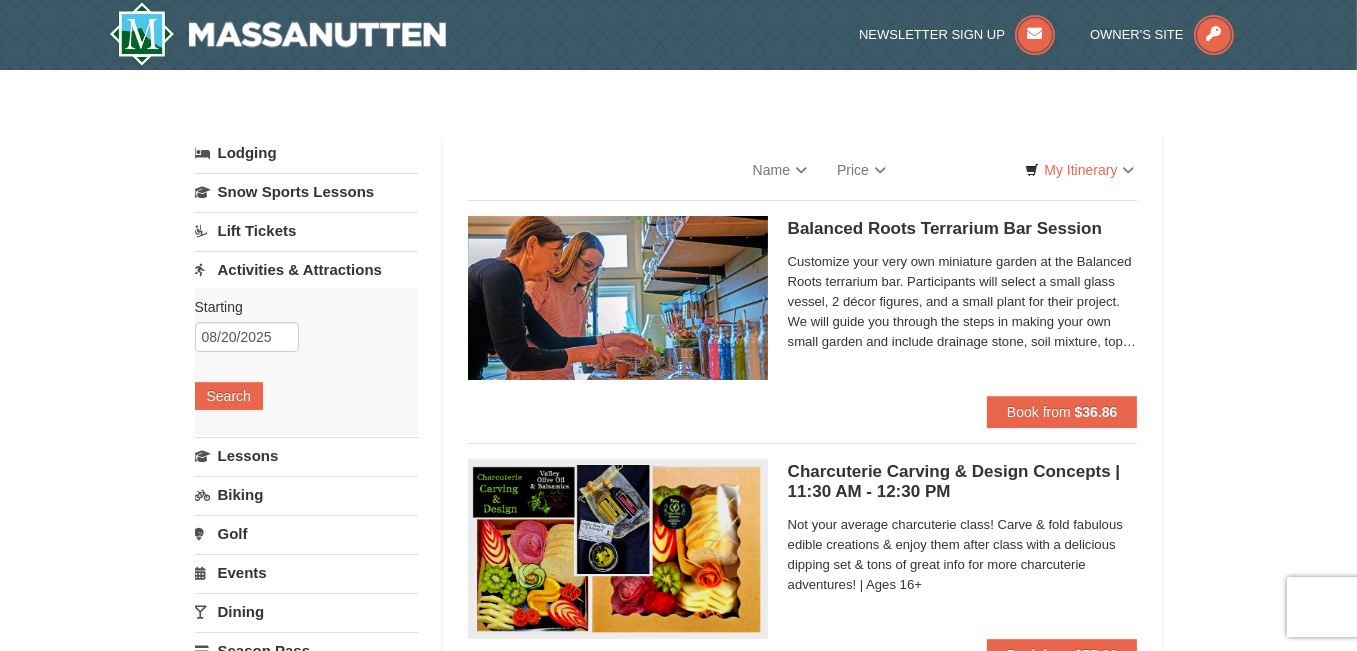 select on "8" 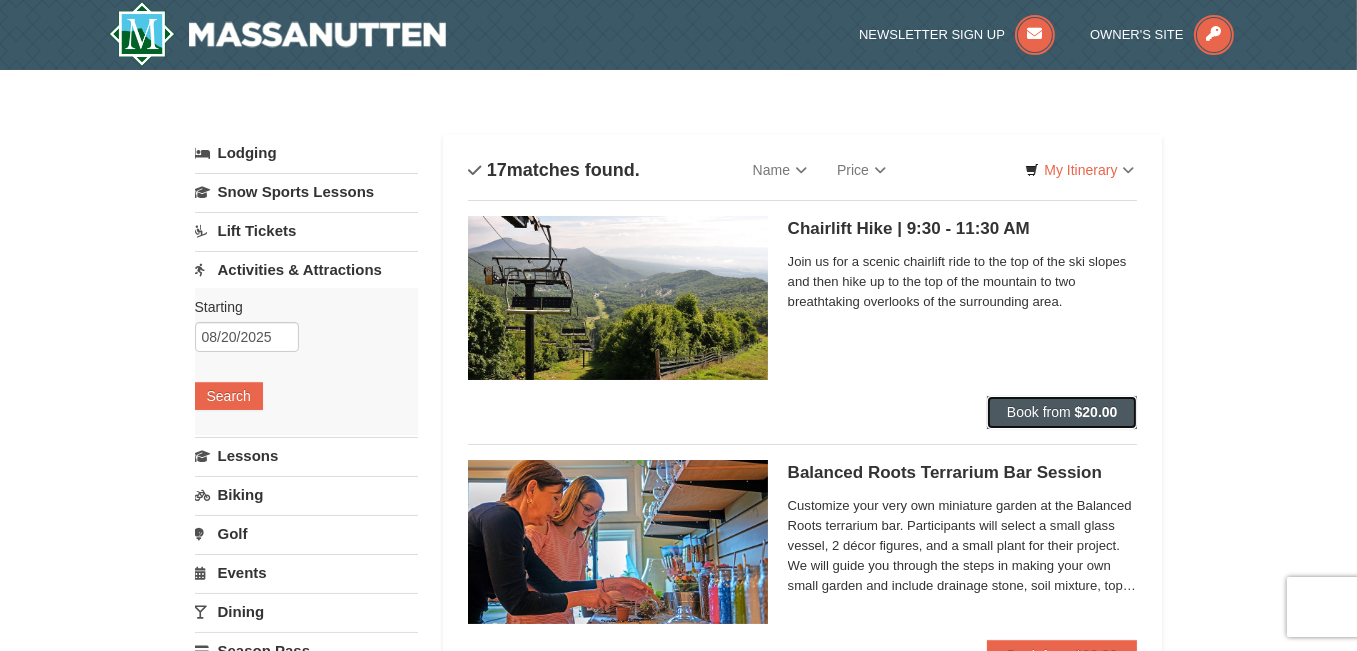 click on "Book from   $20.00" at bounding box center (1062, 412) 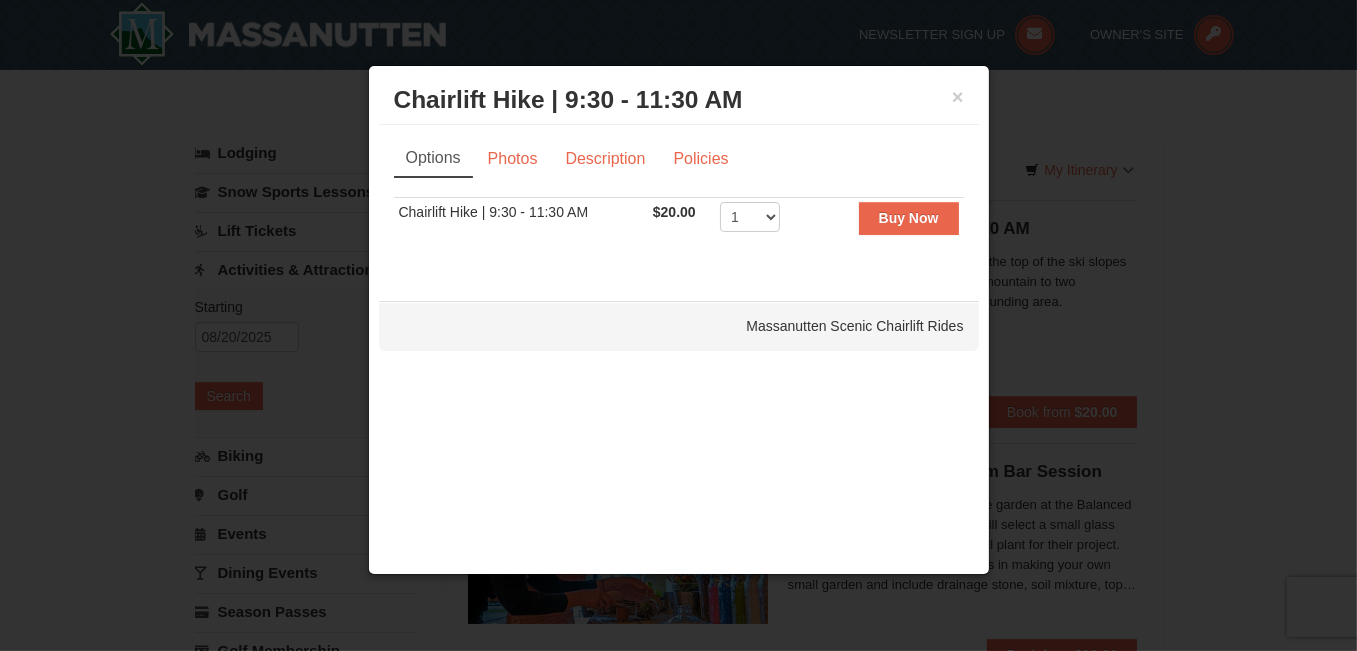 click at bounding box center [678, 325] 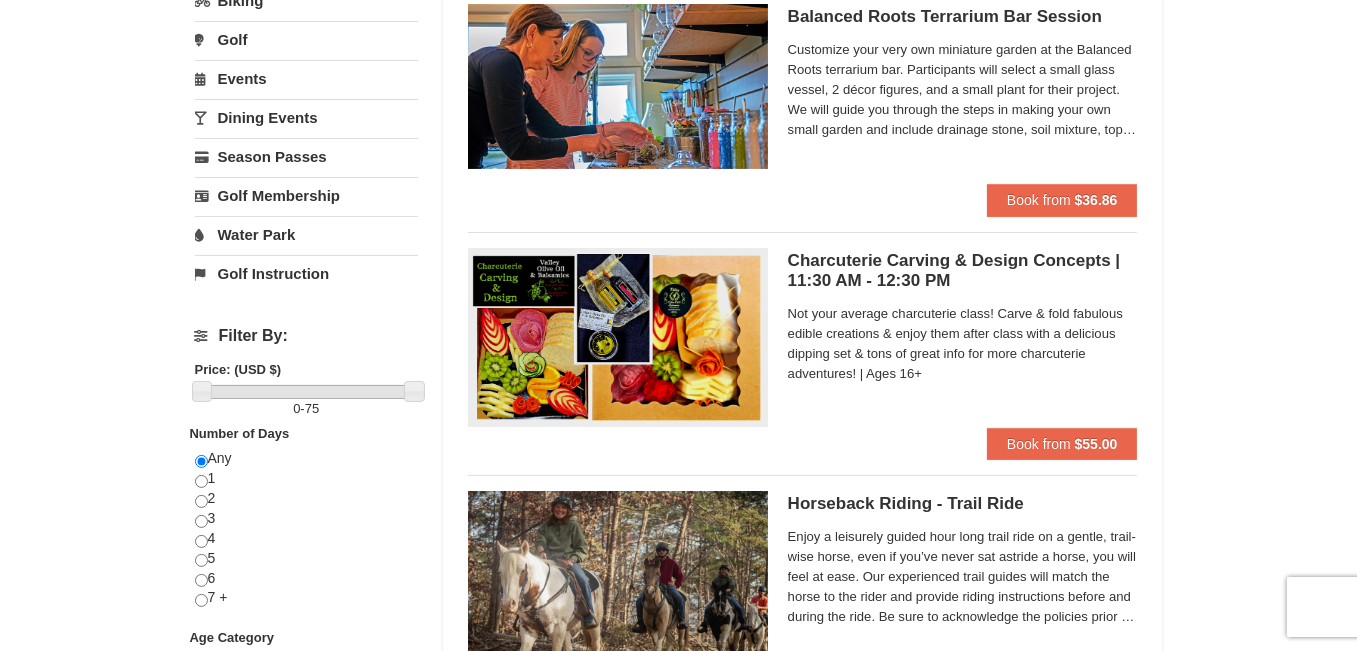 scroll, scrollTop: 455, scrollLeft: 0, axis: vertical 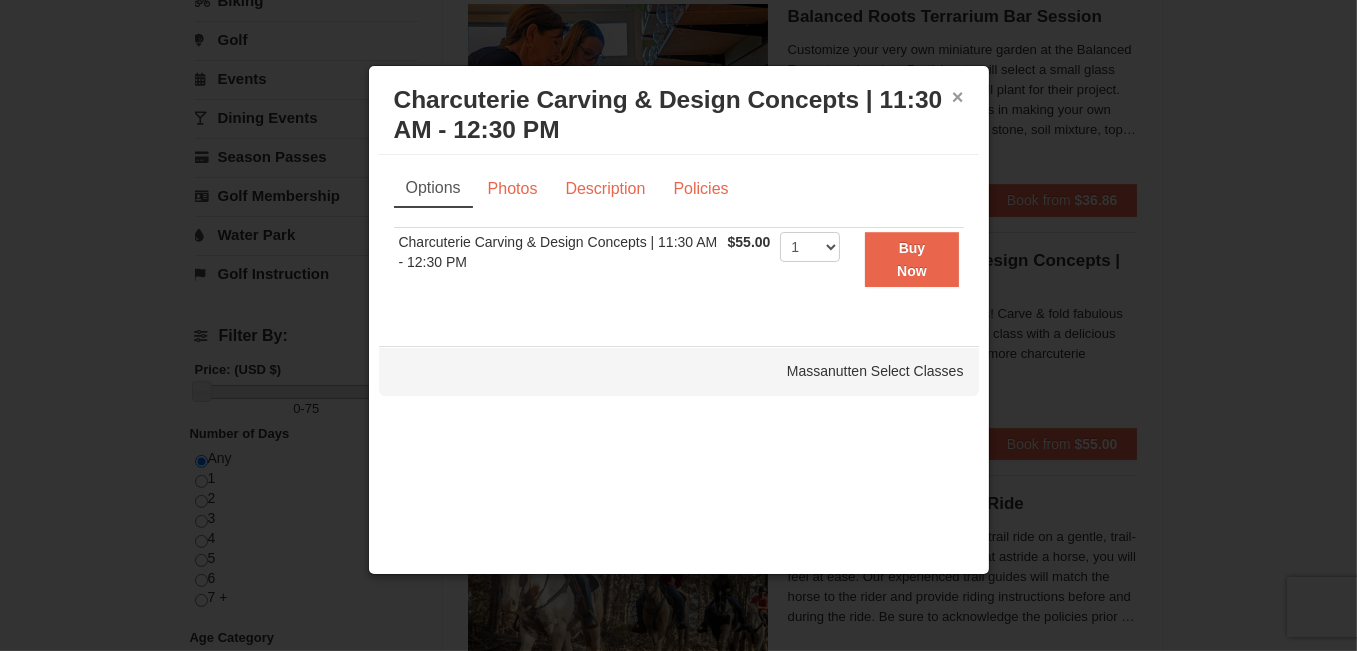 click on "×" at bounding box center (958, 97) 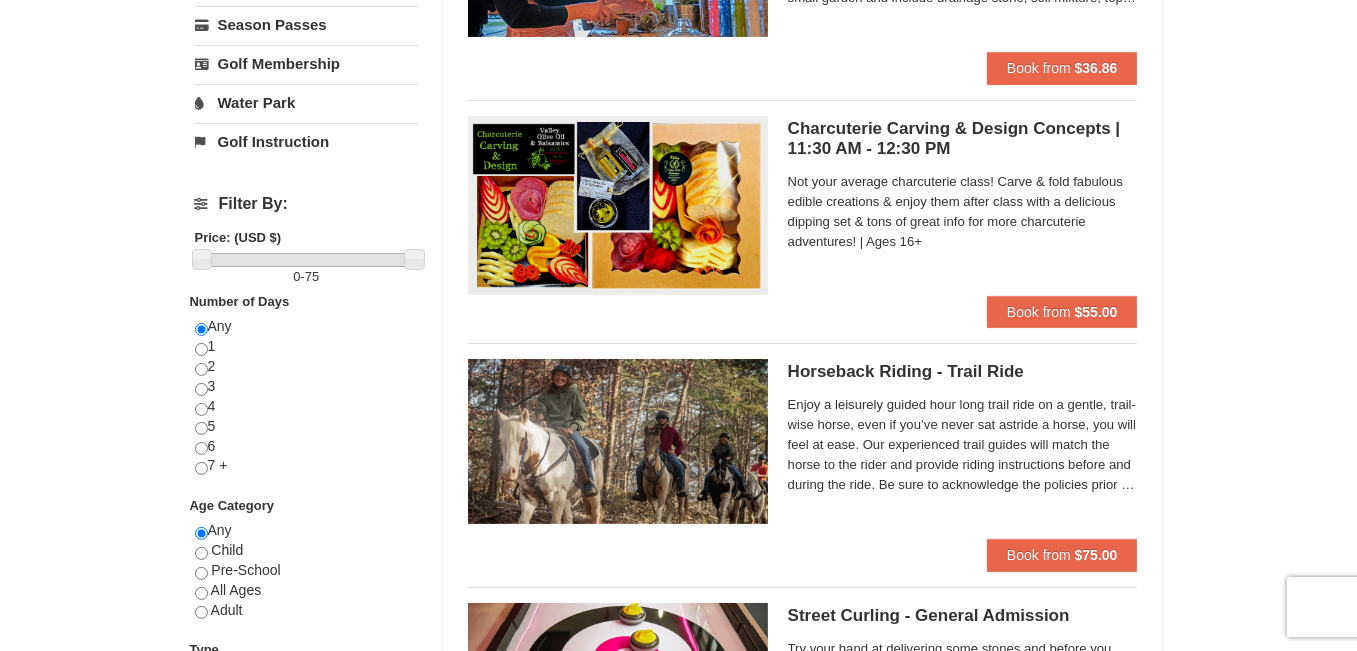 scroll, scrollTop: 0, scrollLeft: 0, axis: both 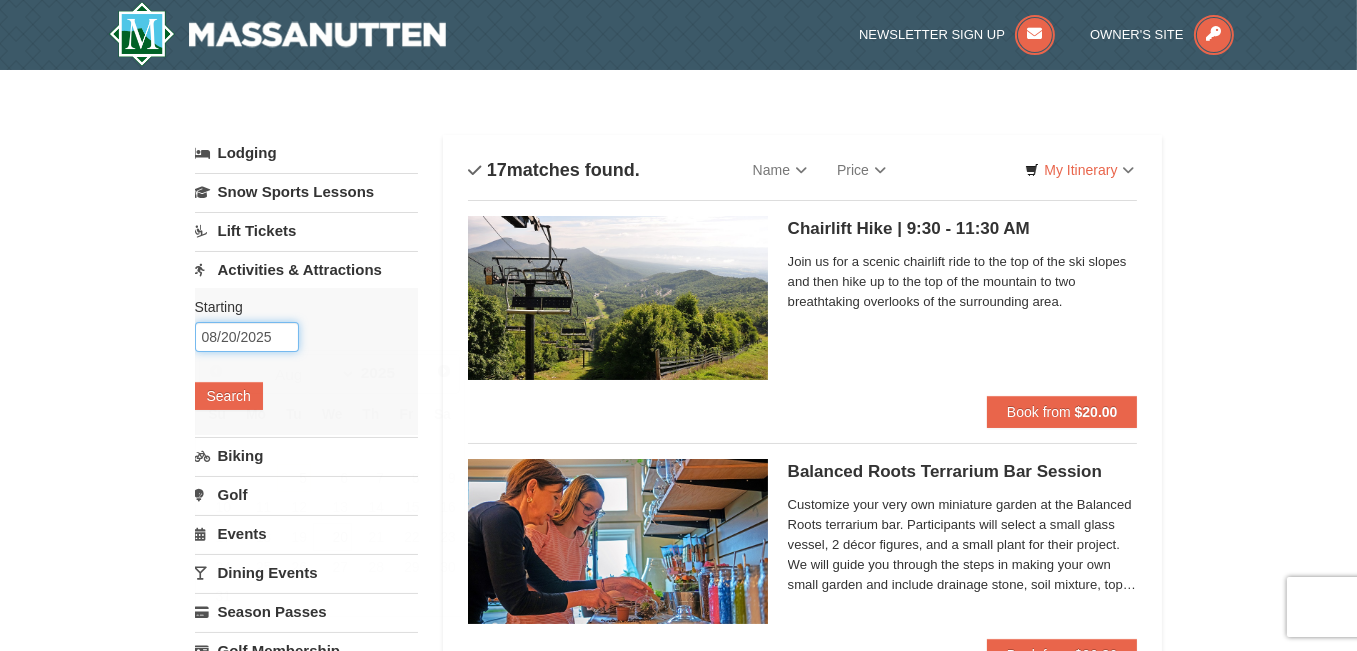 click on "08/20/2025" at bounding box center [247, 337] 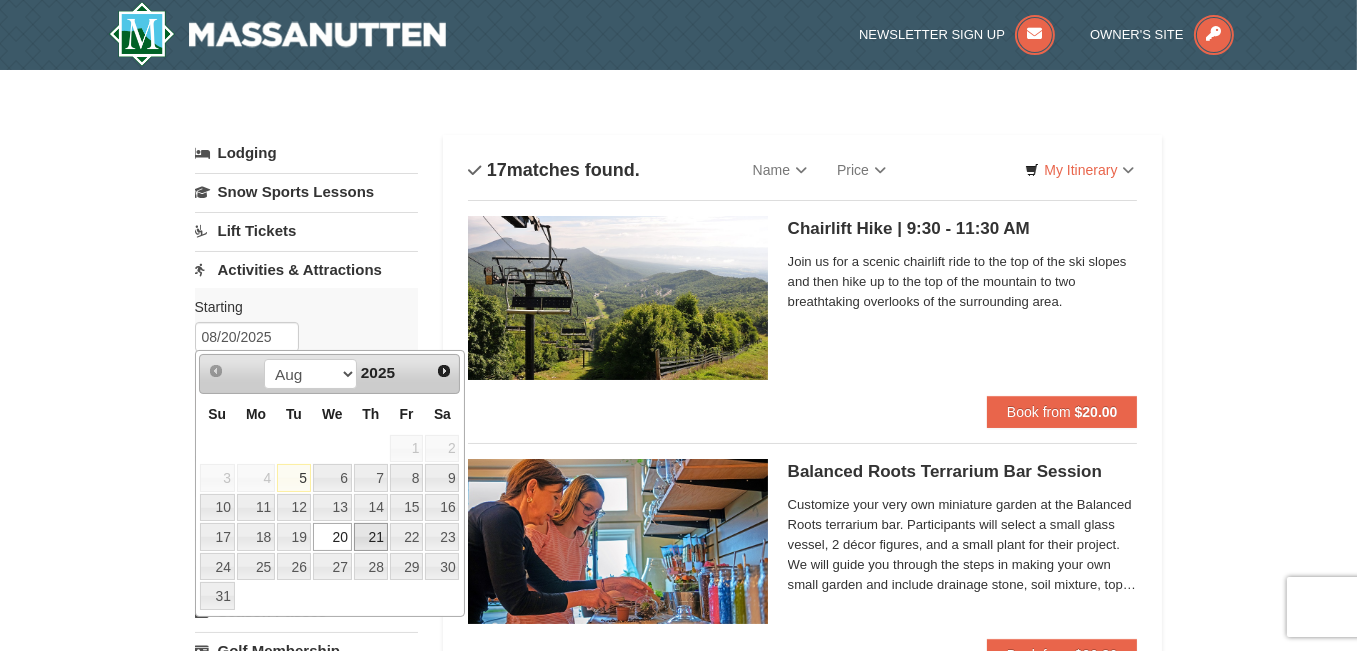 click on "21" at bounding box center [371, 537] 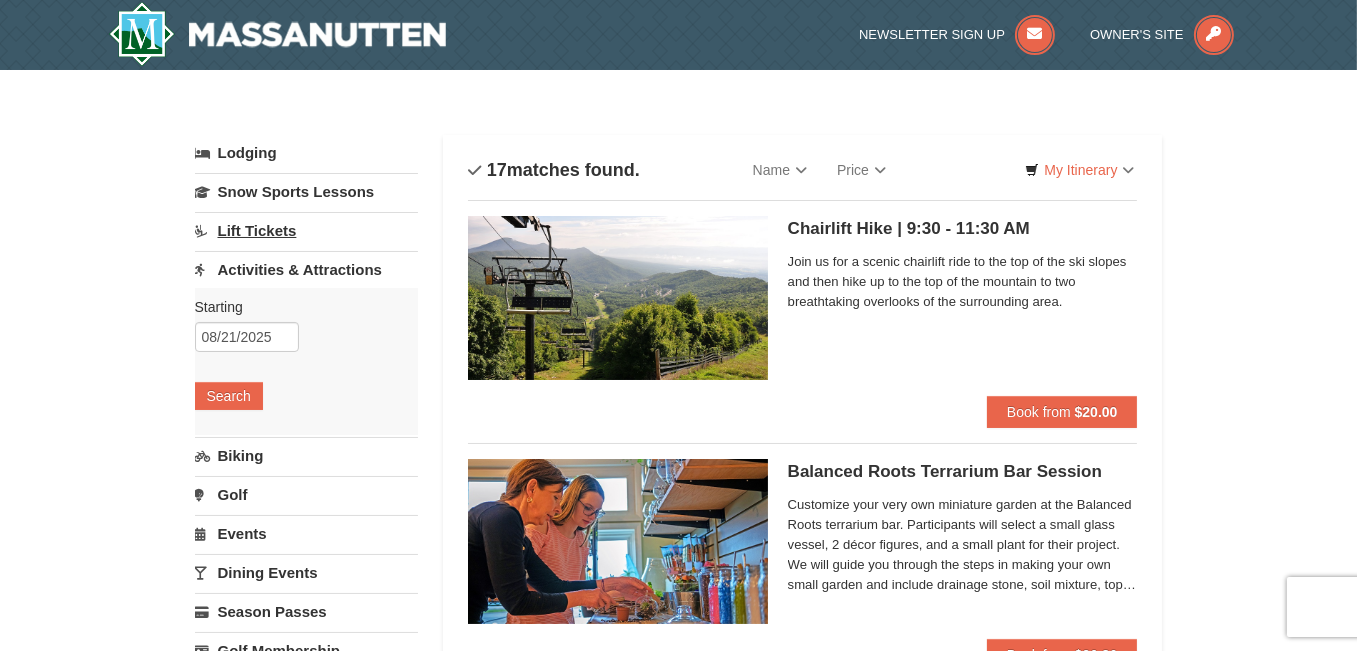 scroll, scrollTop: 10, scrollLeft: 0, axis: vertical 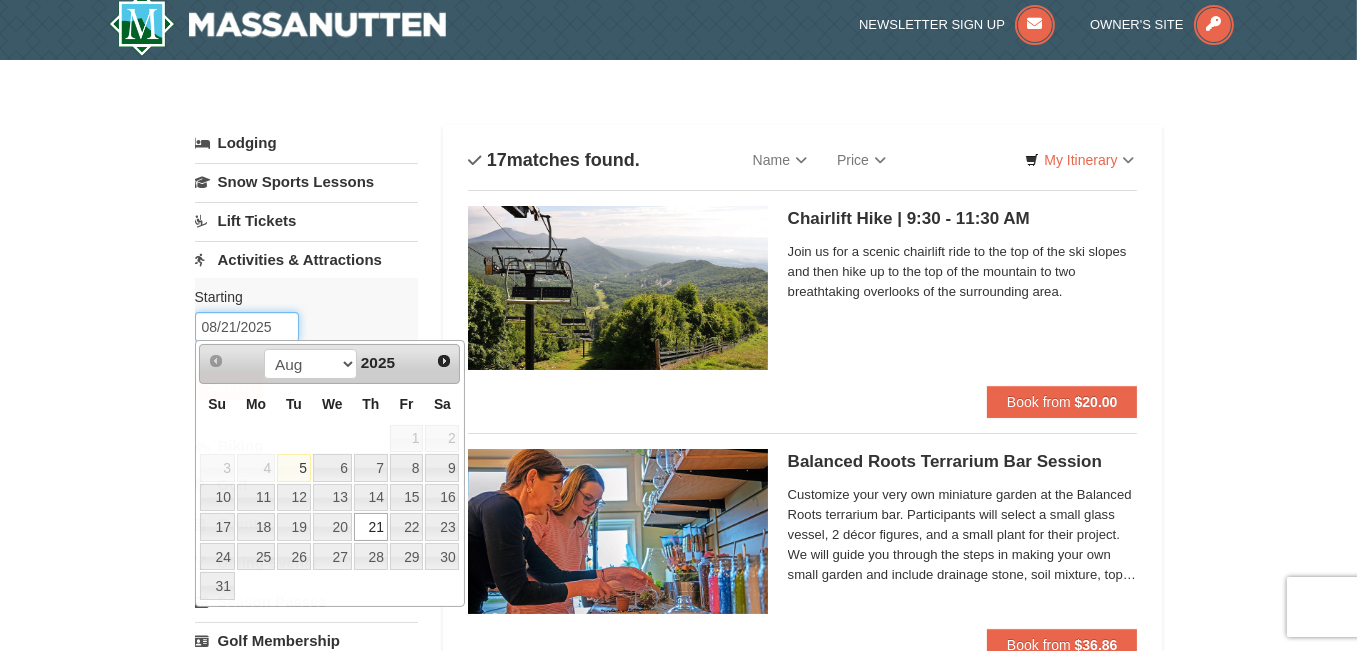 click on "08/21/2025" at bounding box center (247, 327) 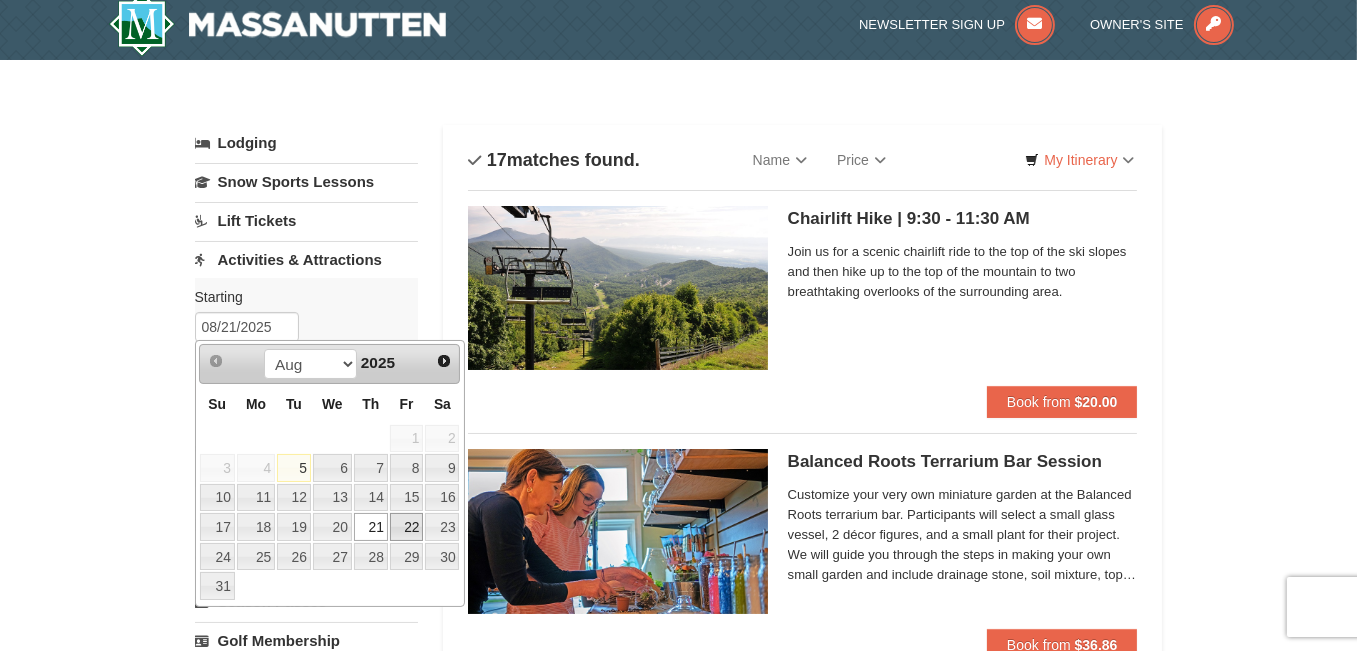 click on "22" at bounding box center [407, 527] 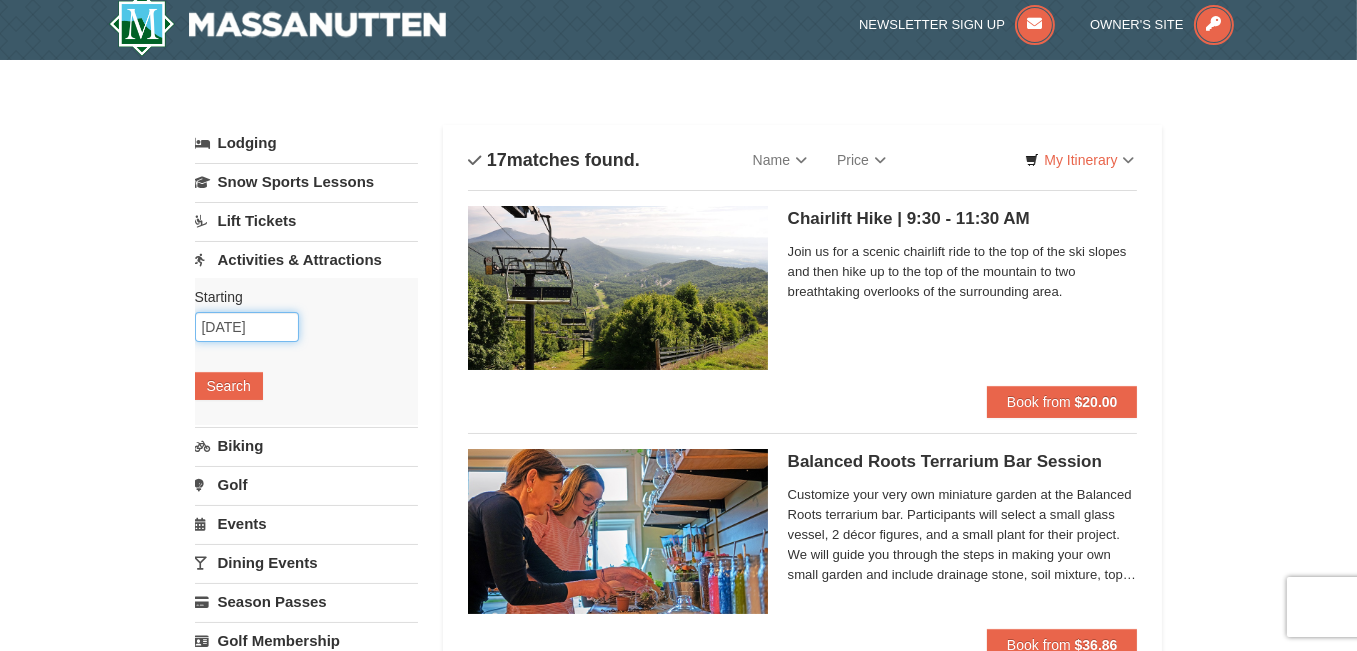 click on "08/22/2025" at bounding box center [247, 327] 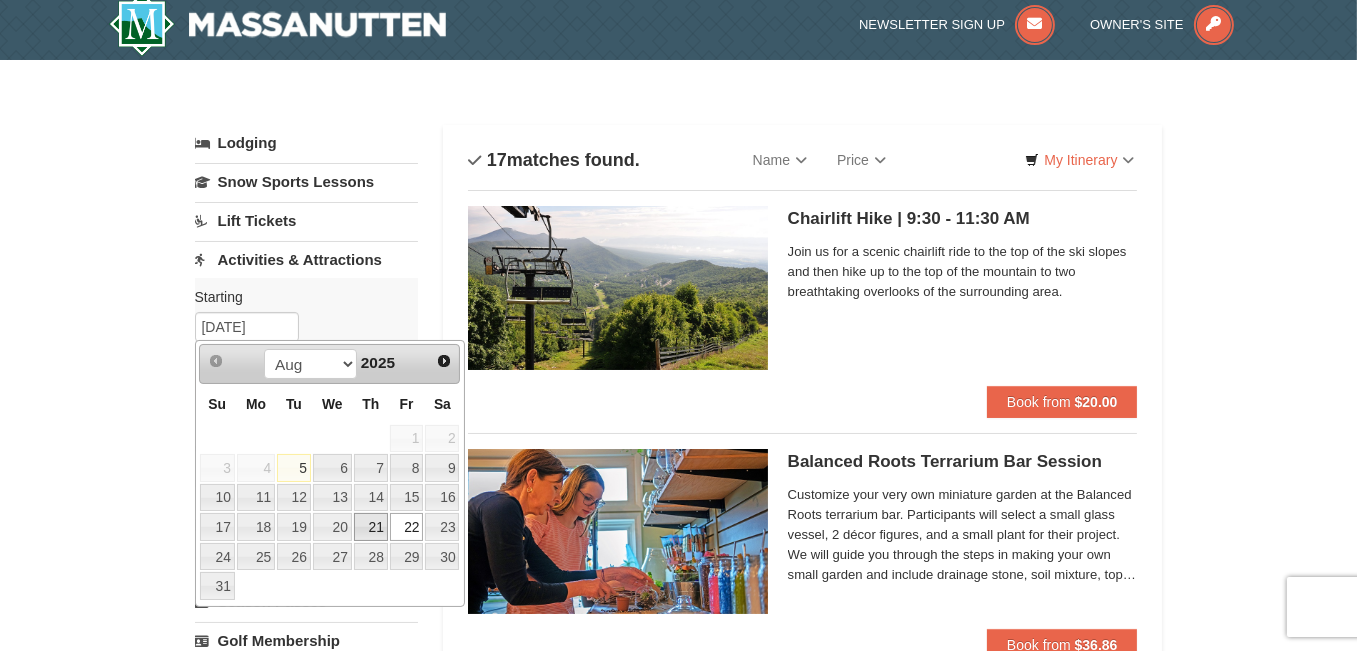 click on "21" at bounding box center (371, 527) 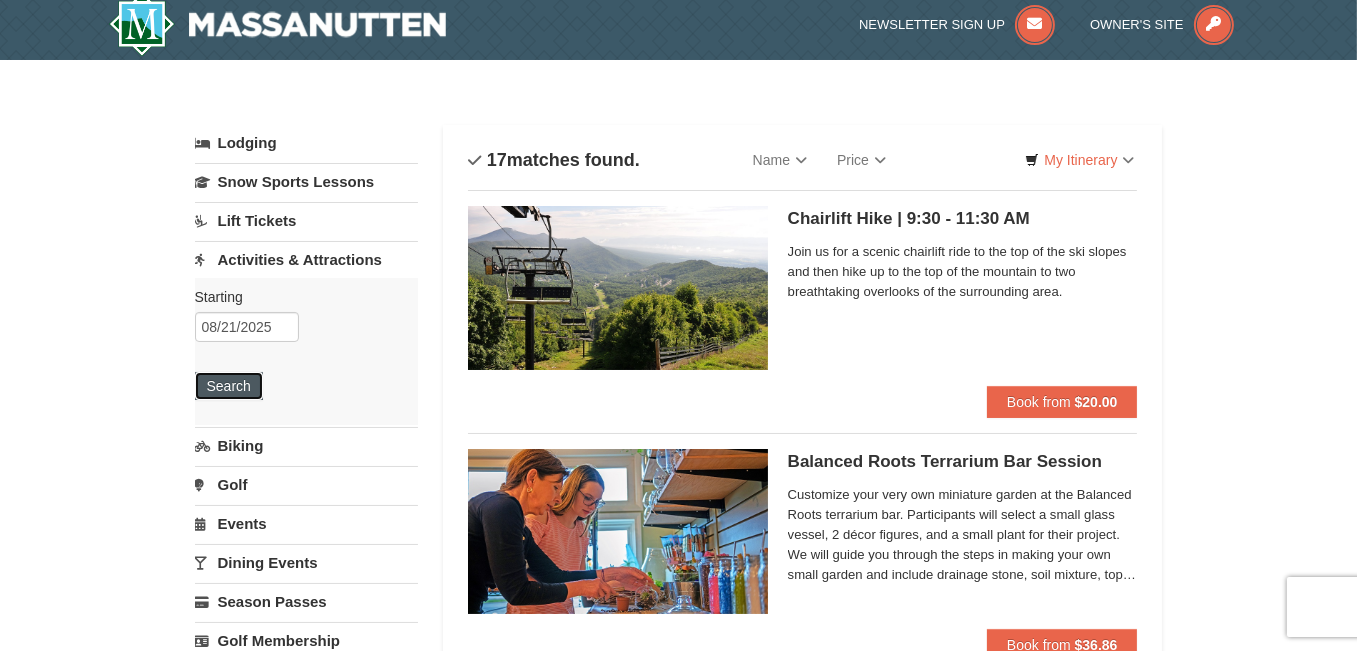 click on "Search" at bounding box center [229, 386] 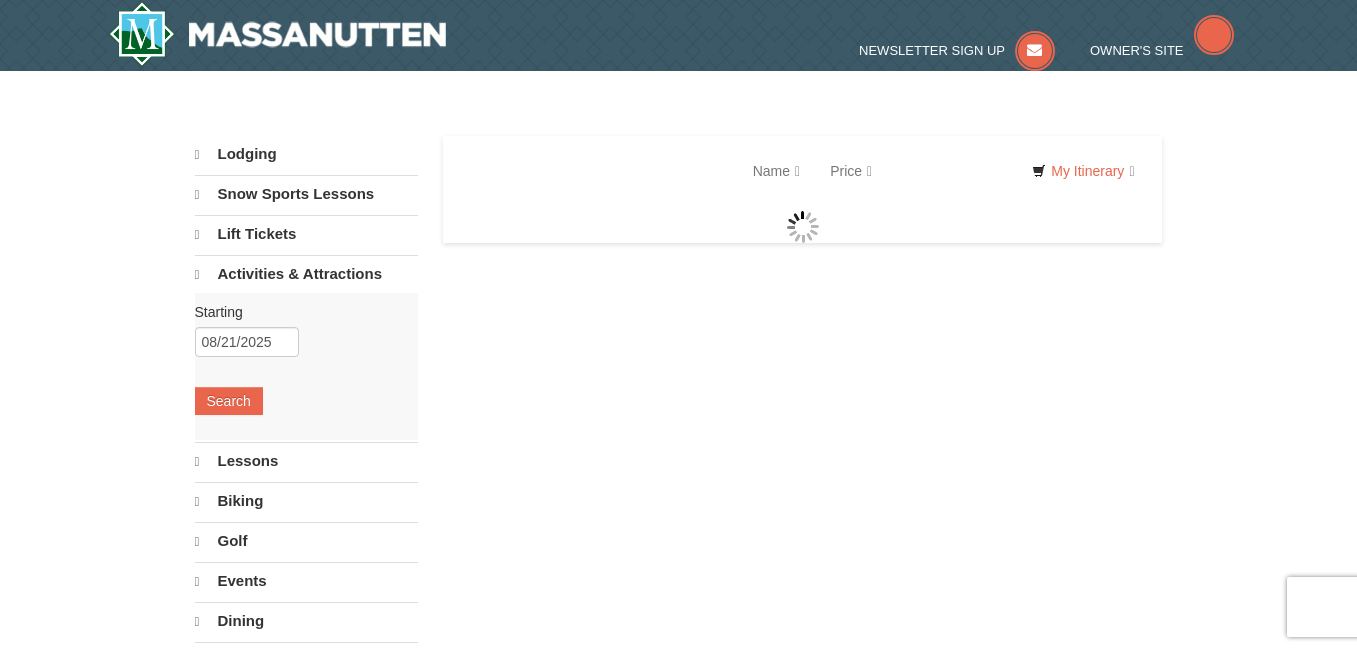 scroll, scrollTop: 0, scrollLeft: 0, axis: both 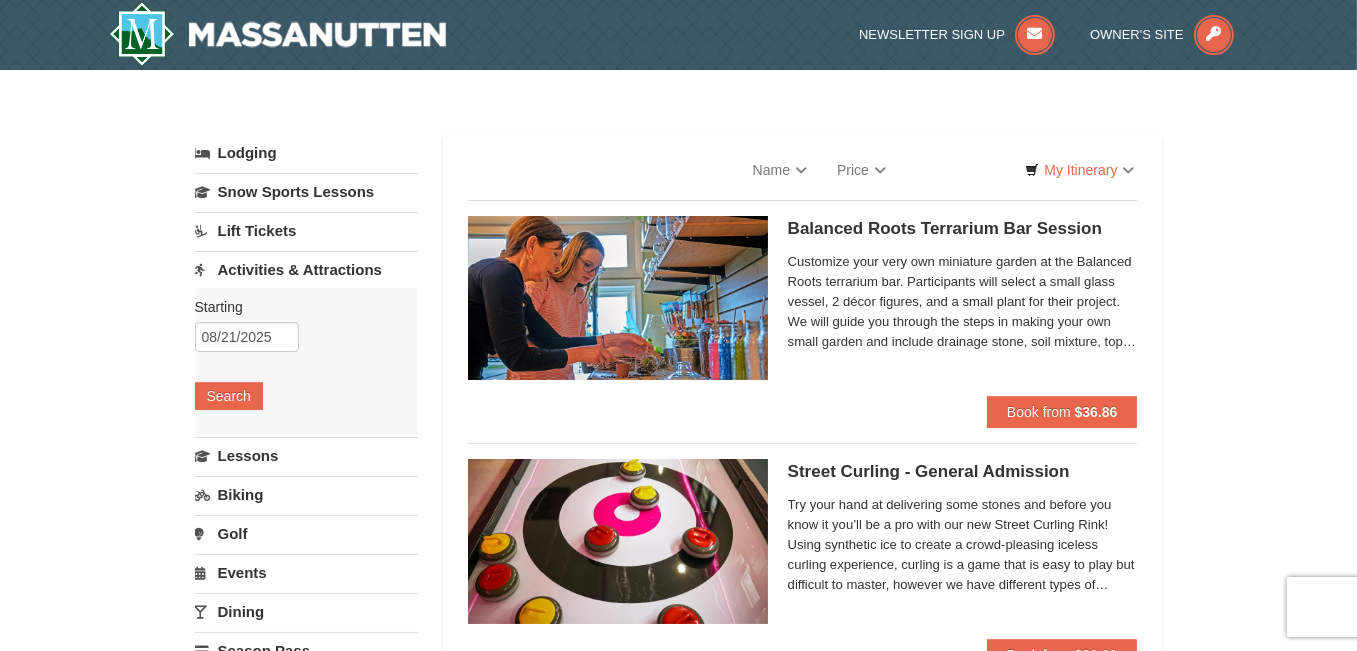 select on "8" 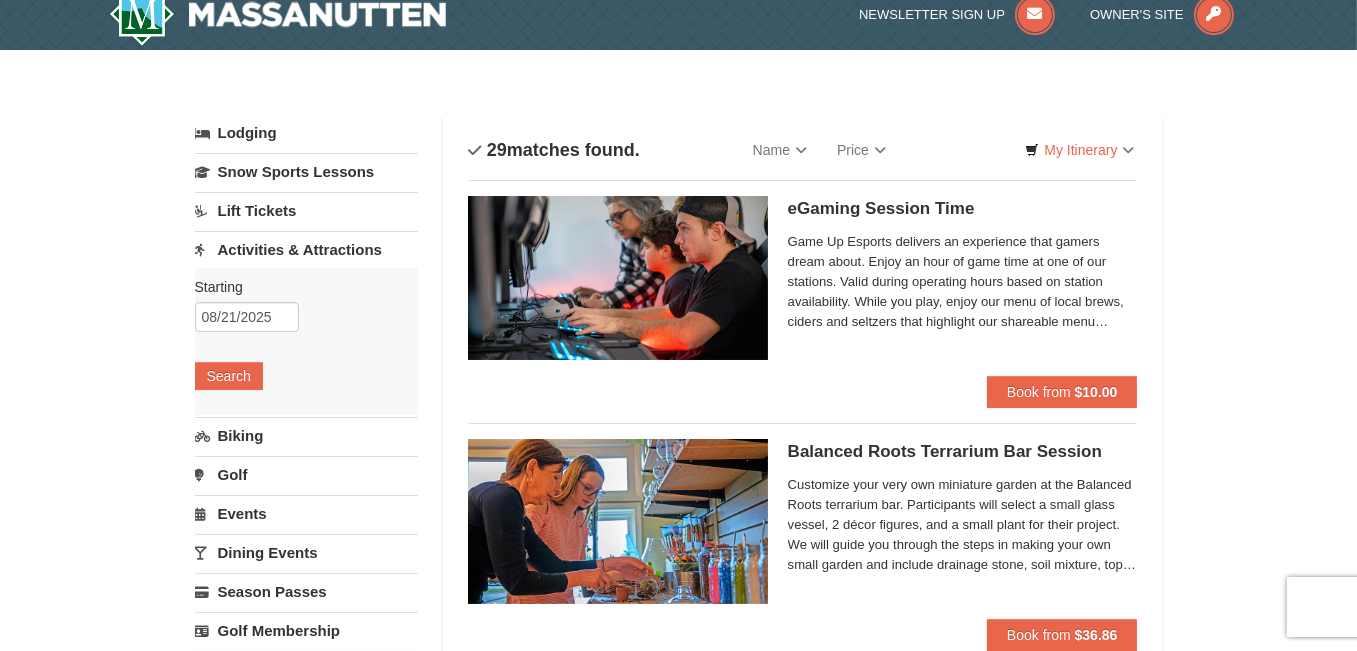 scroll, scrollTop: 20, scrollLeft: 0, axis: vertical 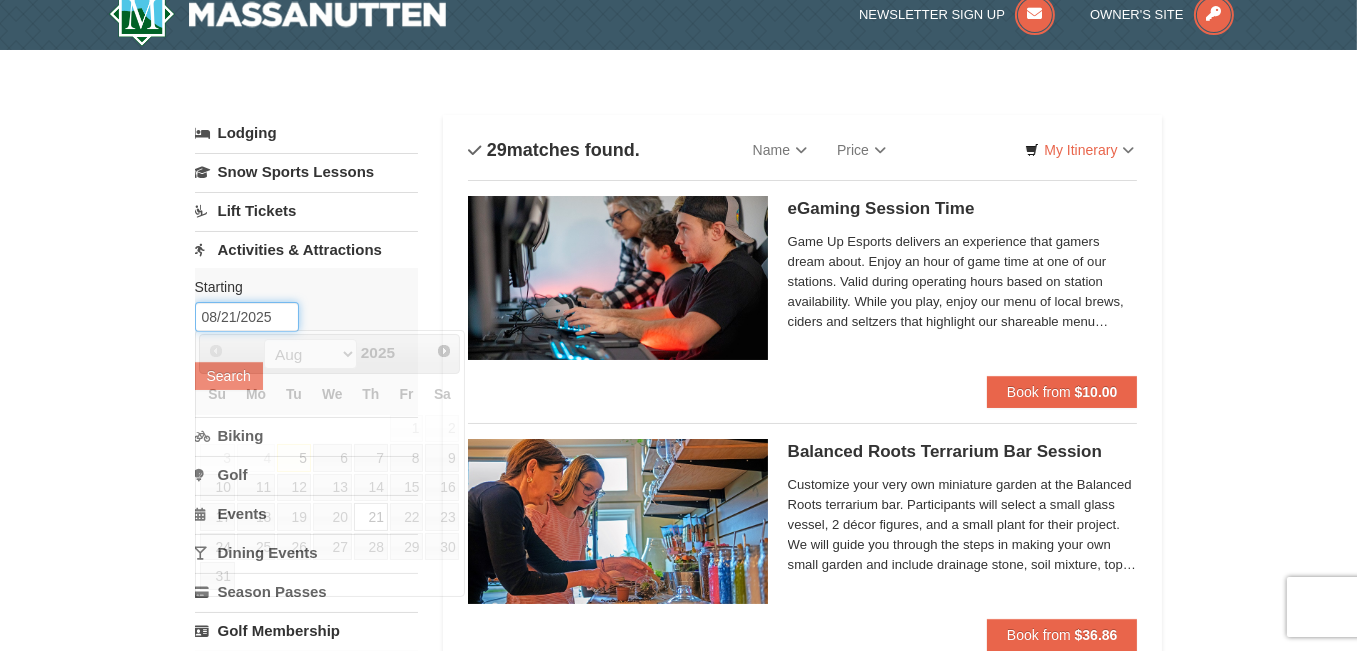 click on "08/21/2025" at bounding box center (247, 317) 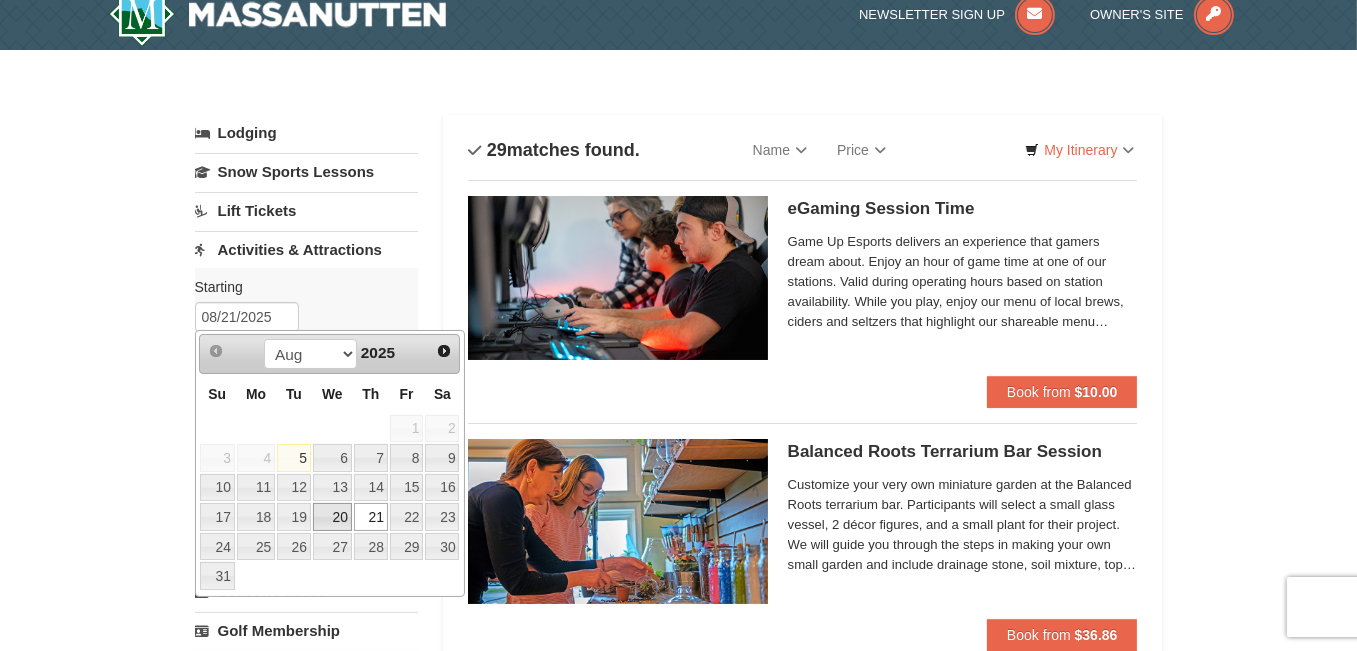 click on "20" at bounding box center (332, 517) 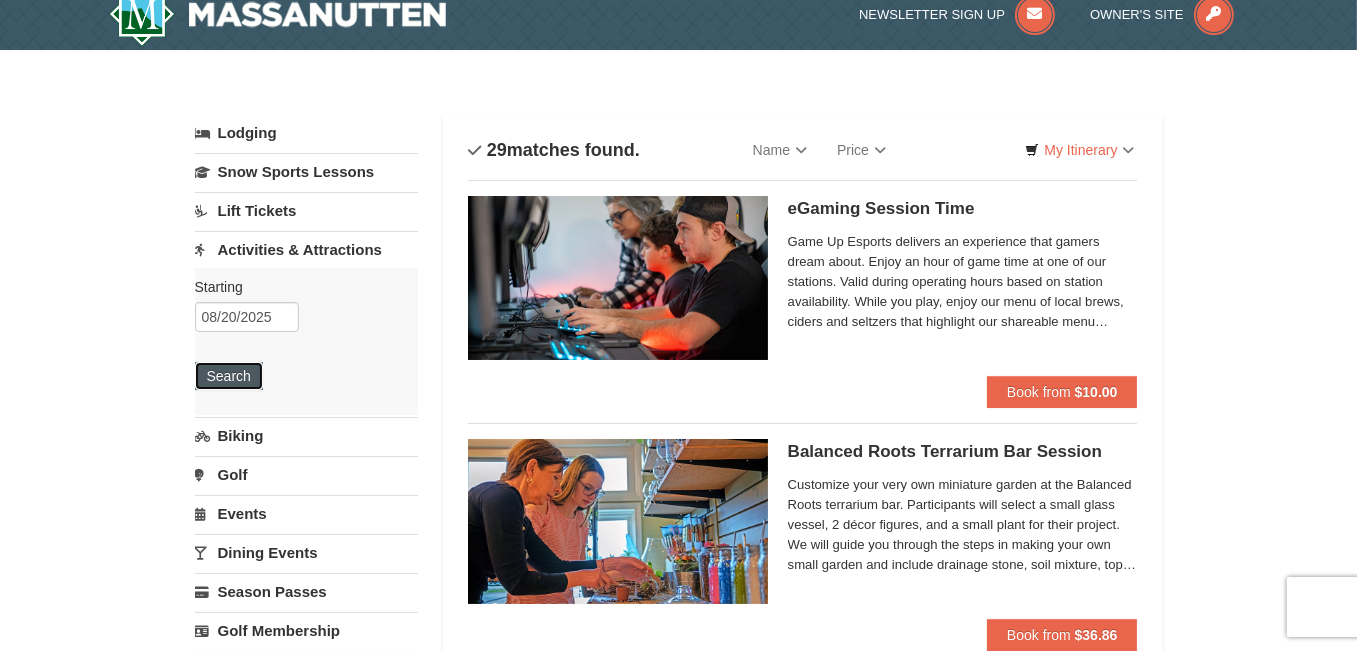 click on "Search" at bounding box center [229, 376] 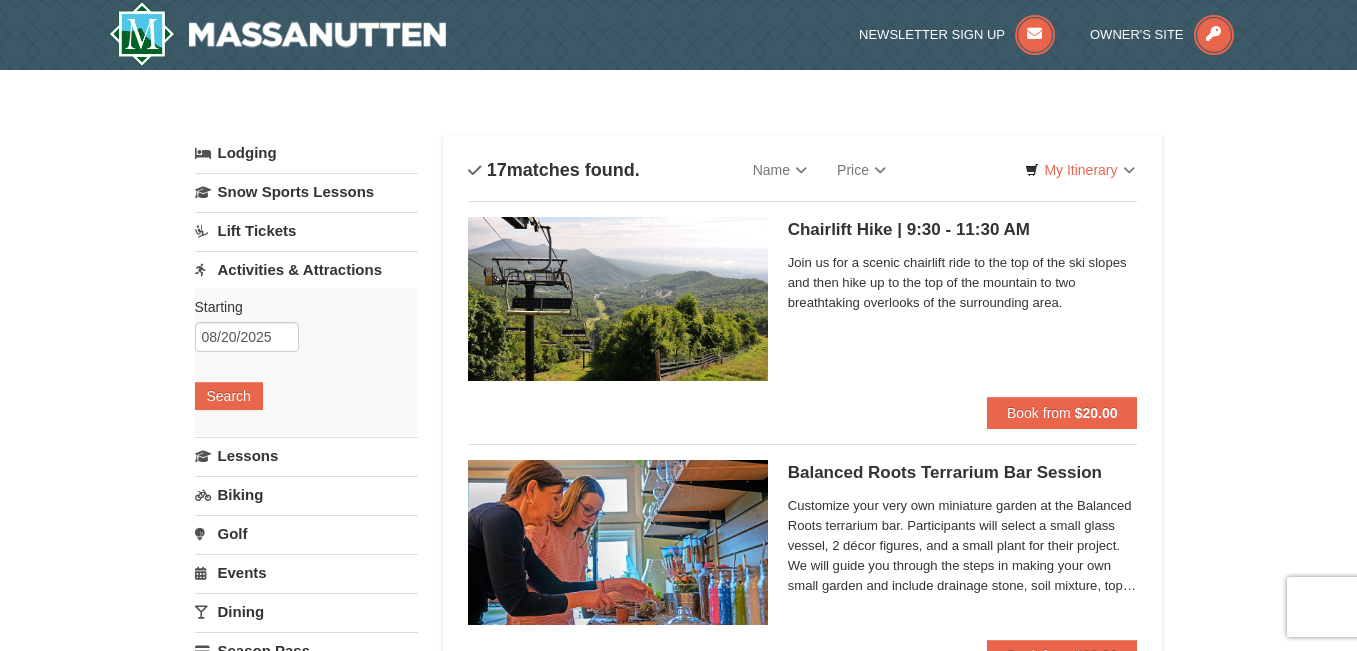 scroll, scrollTop: 0, scrollLeft: 0, axis: both 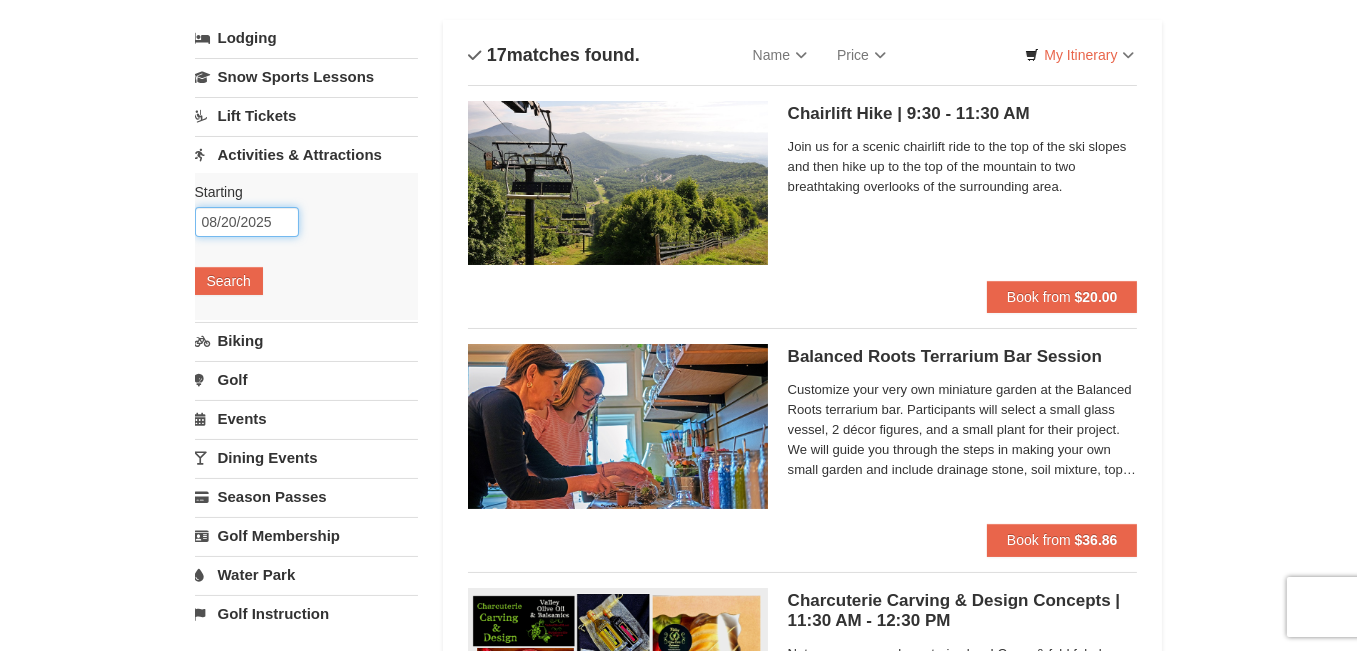 click on "08/20/2025" at bounding box center (247, 222) 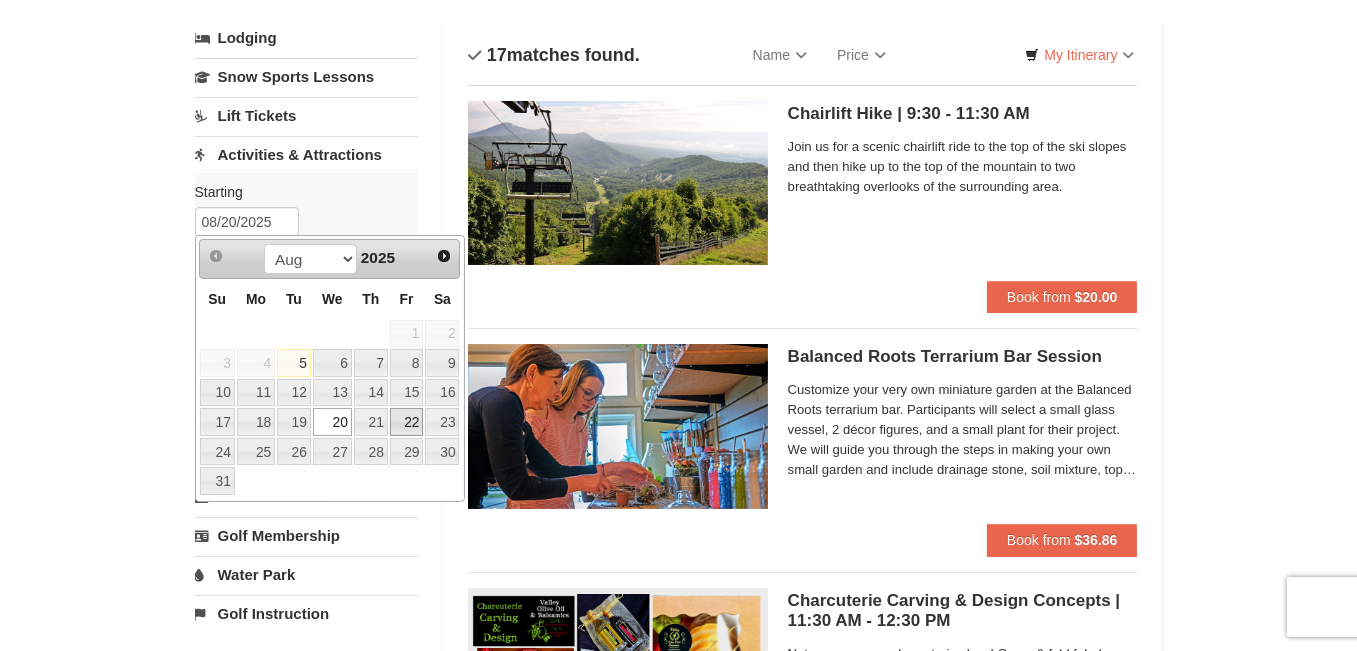 click on "22" at bounding box center [407, 422] 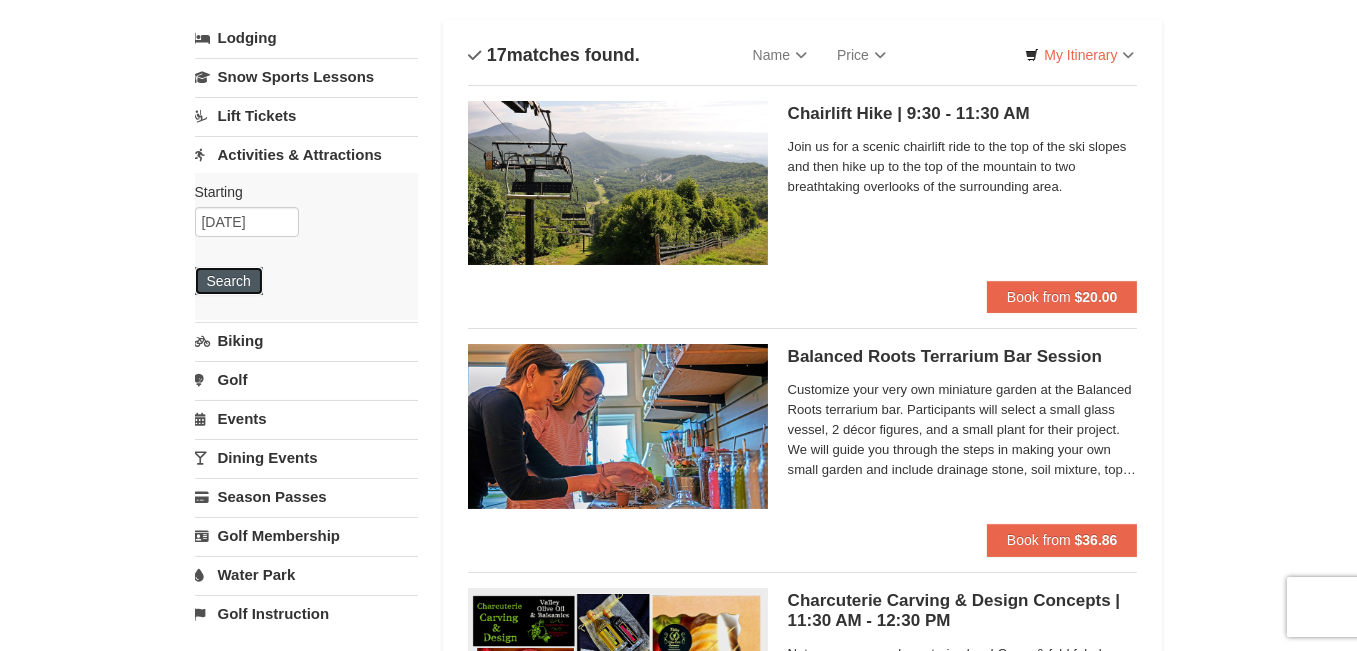 click on "Search" at bounding box center [229, 281] 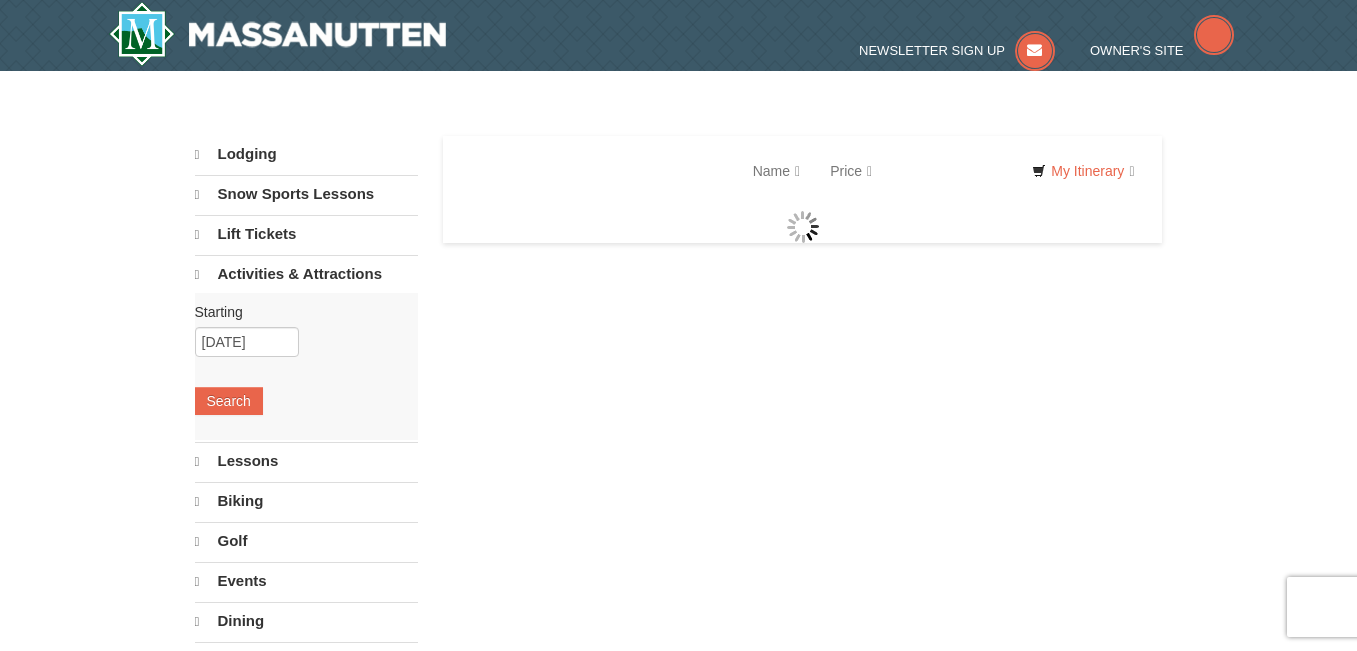 scroll, scrollTop: 0, scrollLeft: 0, axis: both 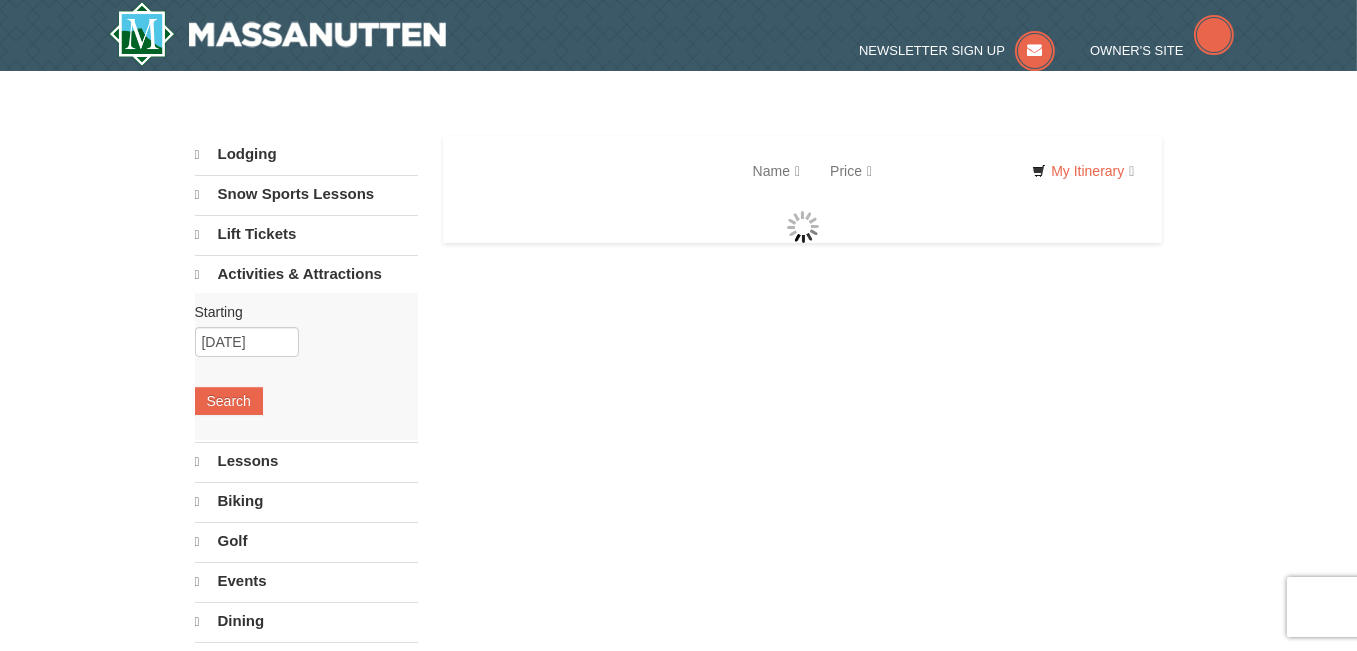 select on "8" 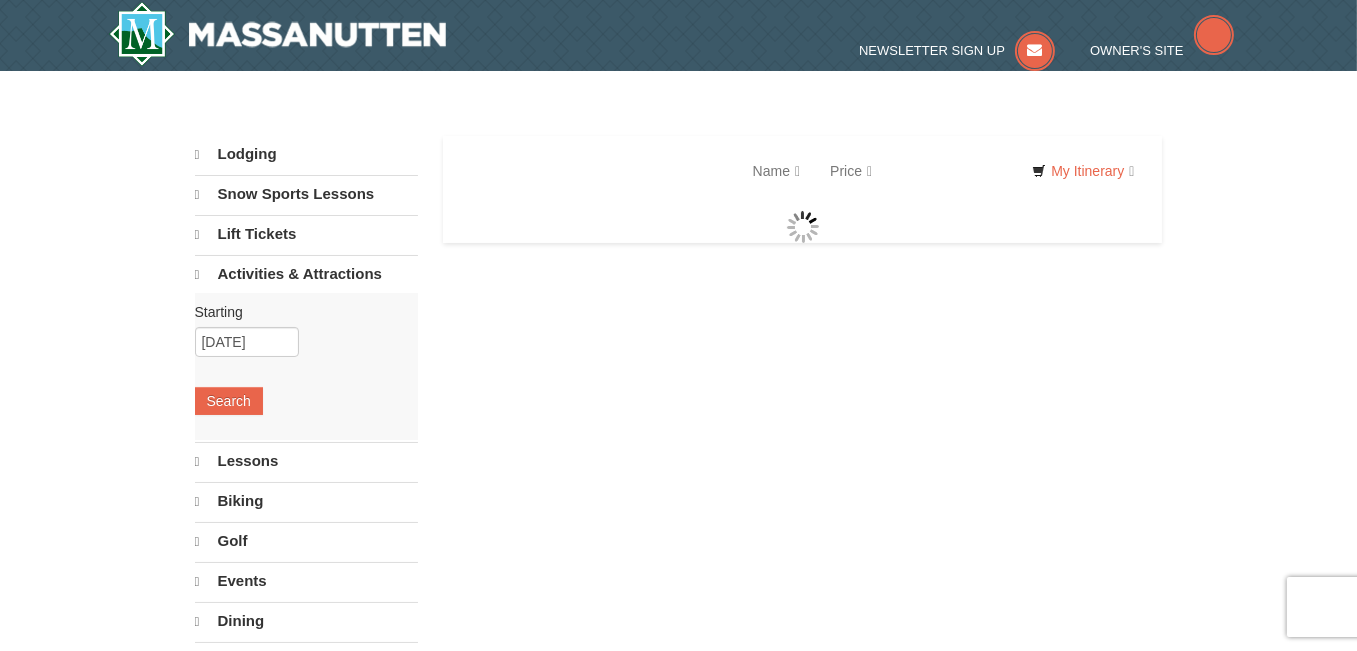 select on "8" 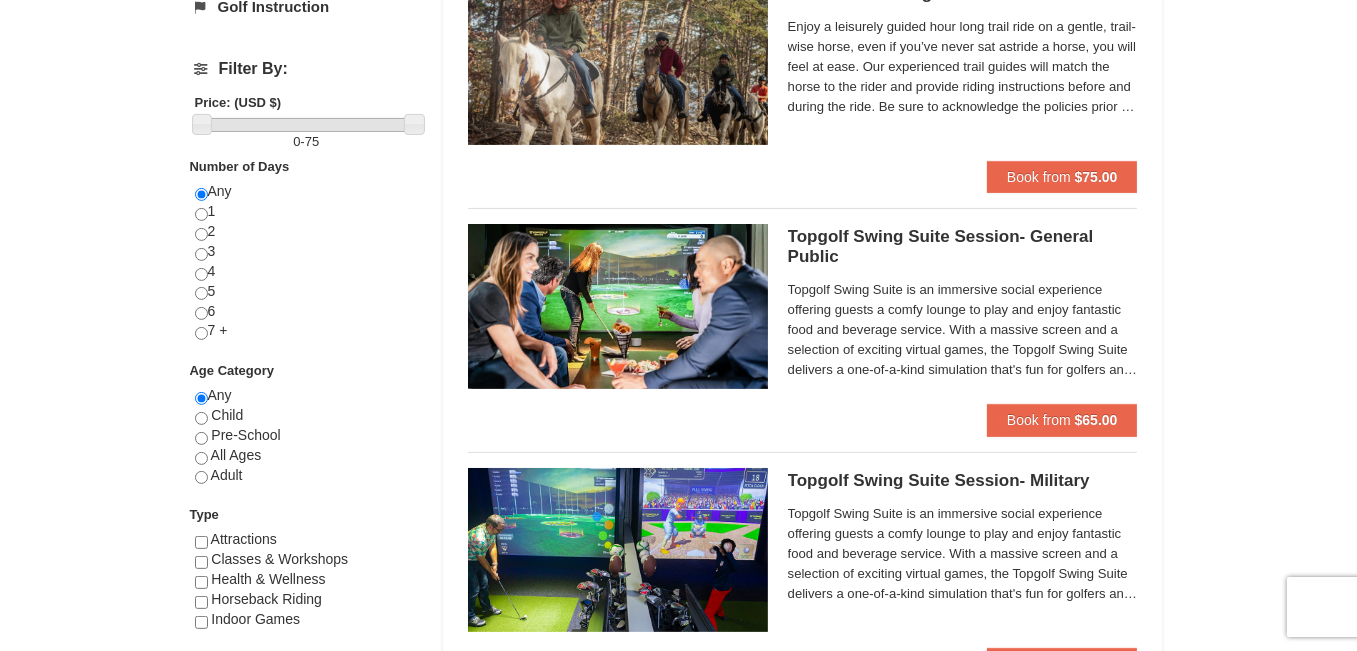 scroll, scrollTop: 720, scrollLeft: 0, axis: vertical 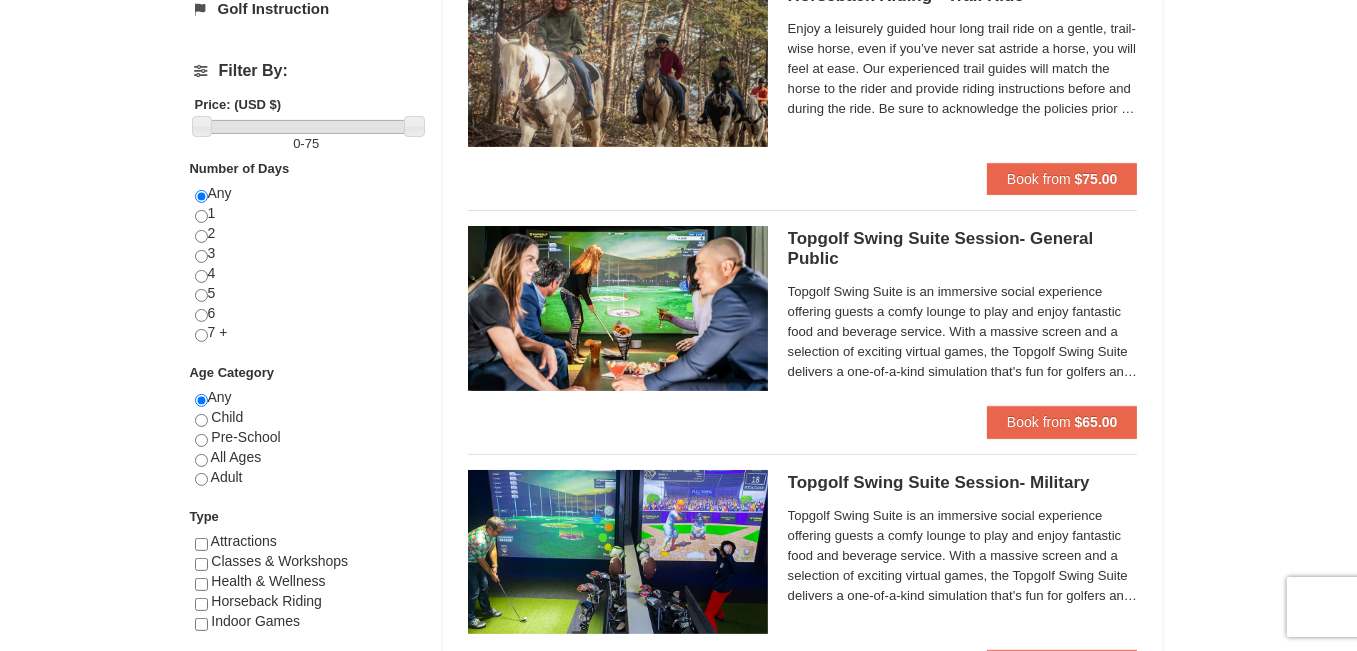click at bounding box center [618, 308] 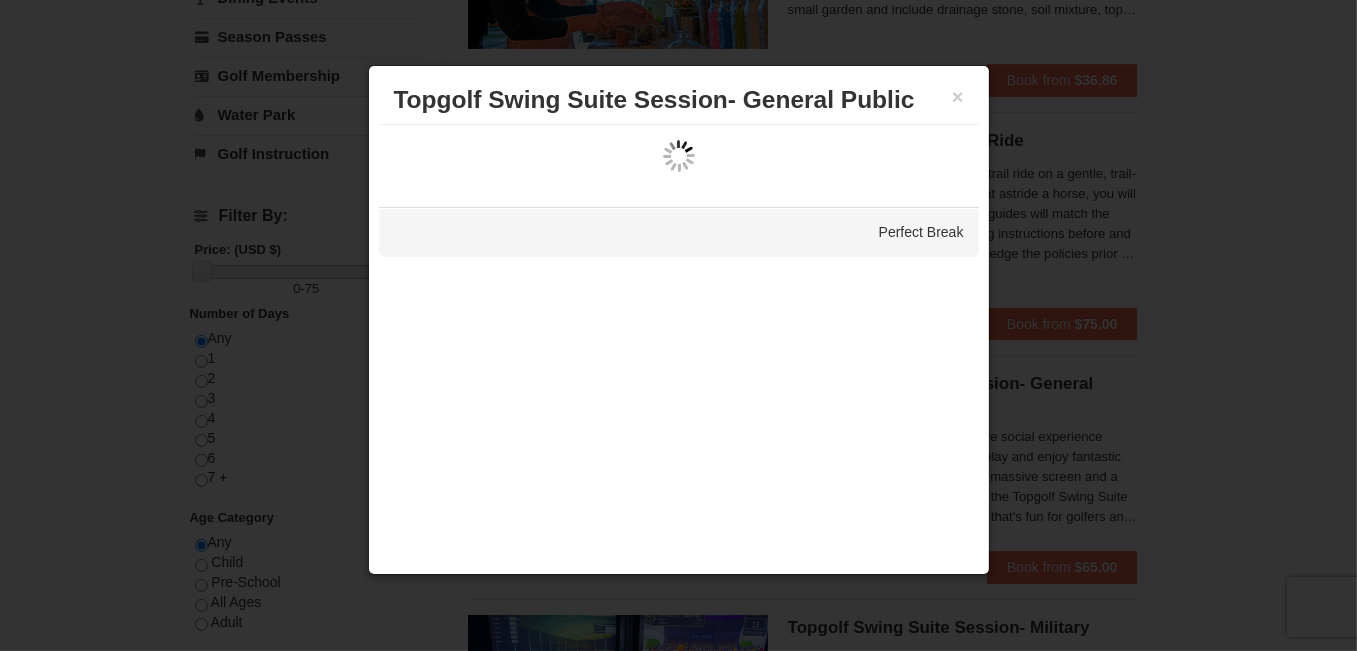 scroll, scrollTop: 574, scrollLeft: 0, axis: vertical 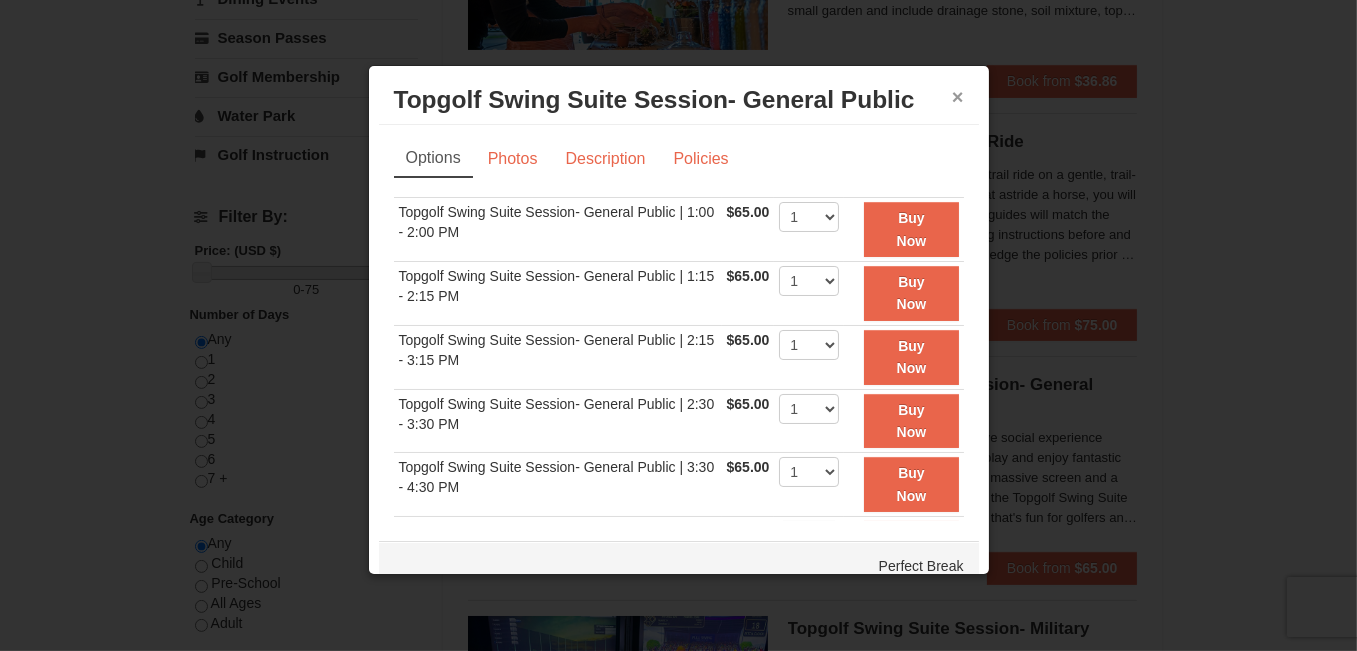 click on "×" at bounding box center [958, 97] 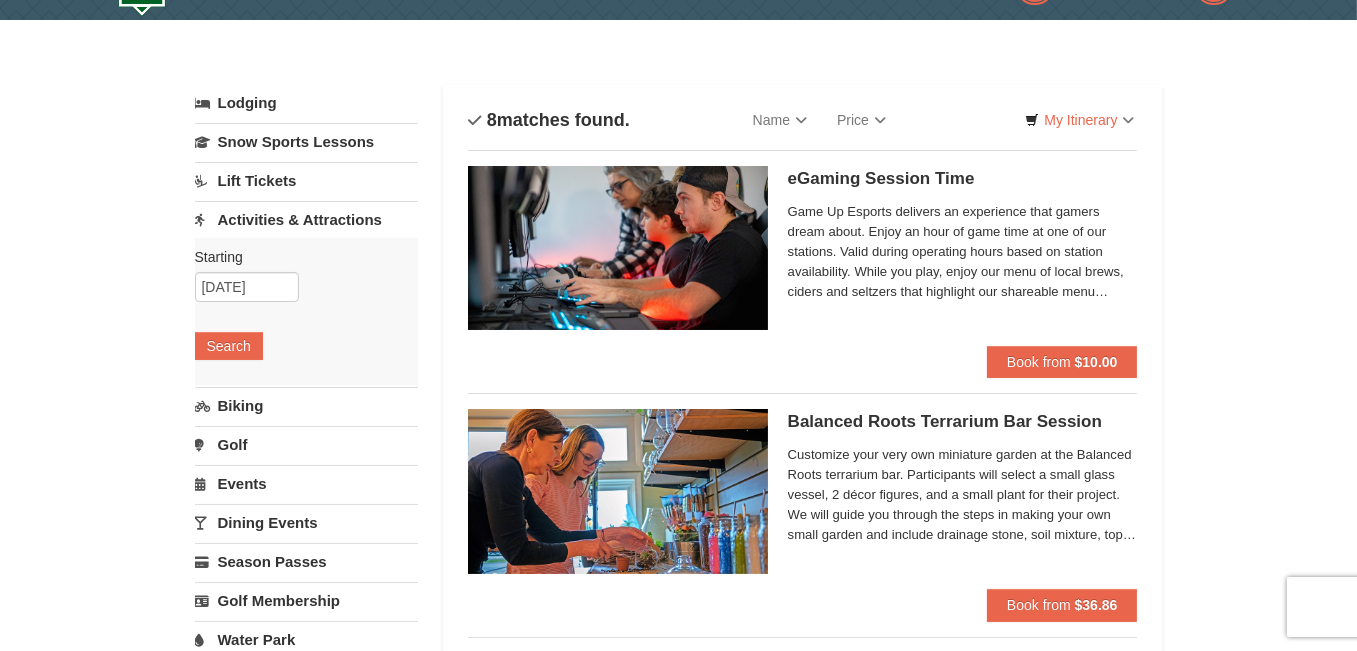 scroll, scrollTop: 50, scrollLeft: 0, axis: vertical 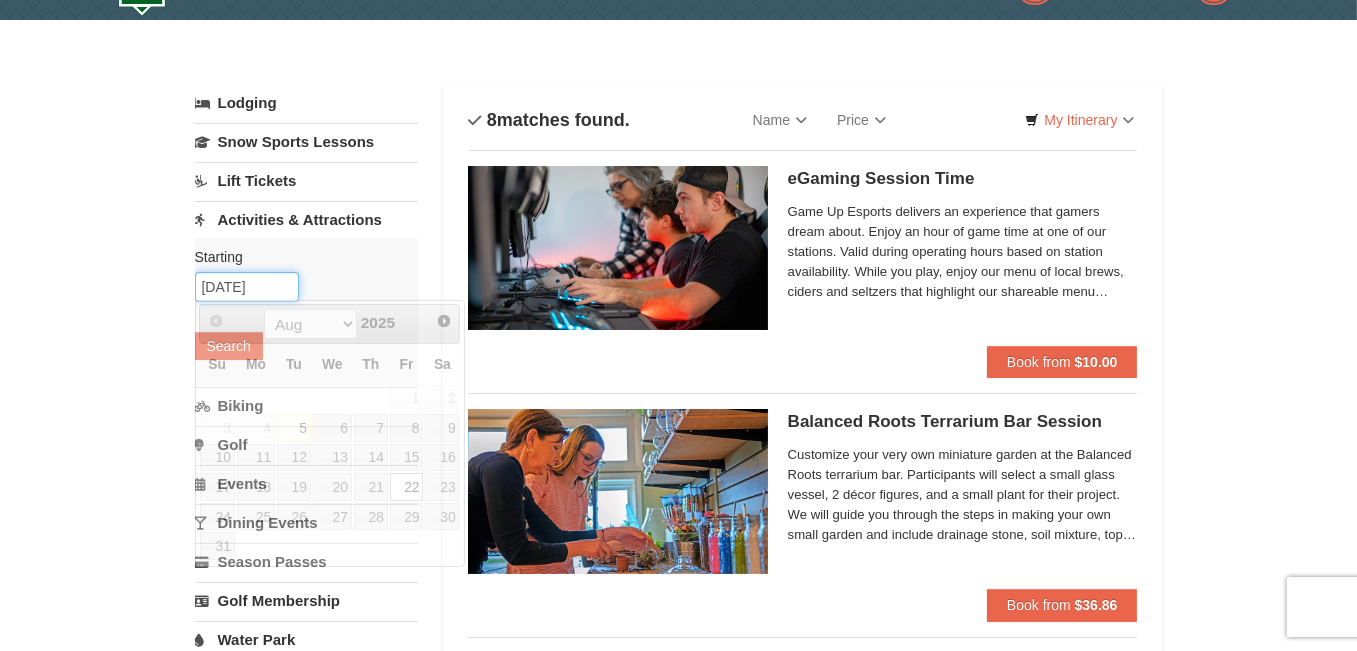 click on "08/22/2025" at bounding box center [247, 287] 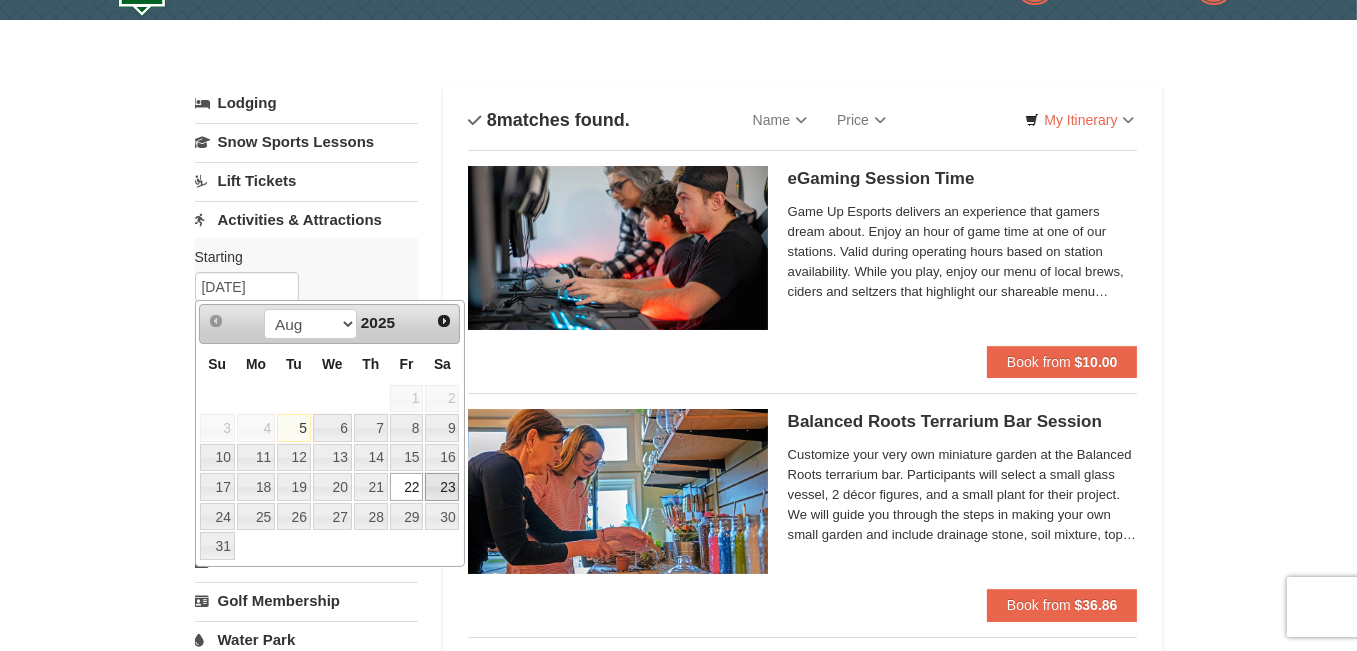 click on "23" at bounding box center [442, 487] 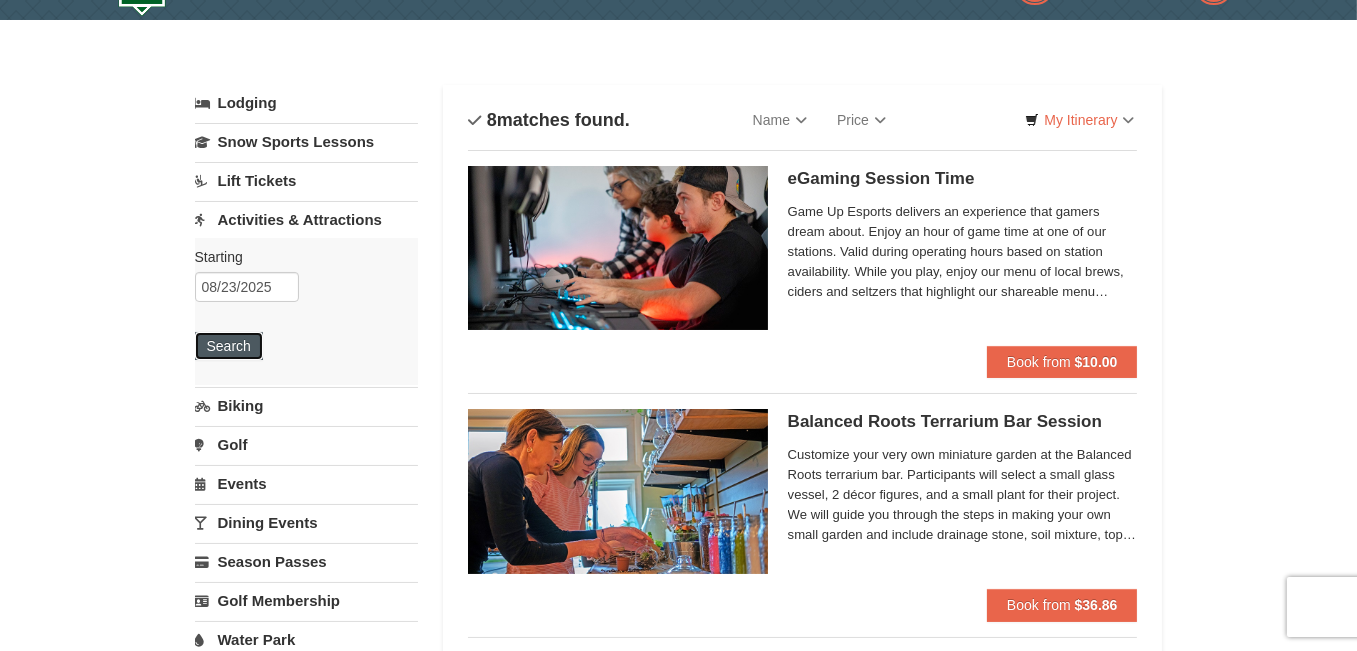 click on "Search" at bounding box center [229, 346] 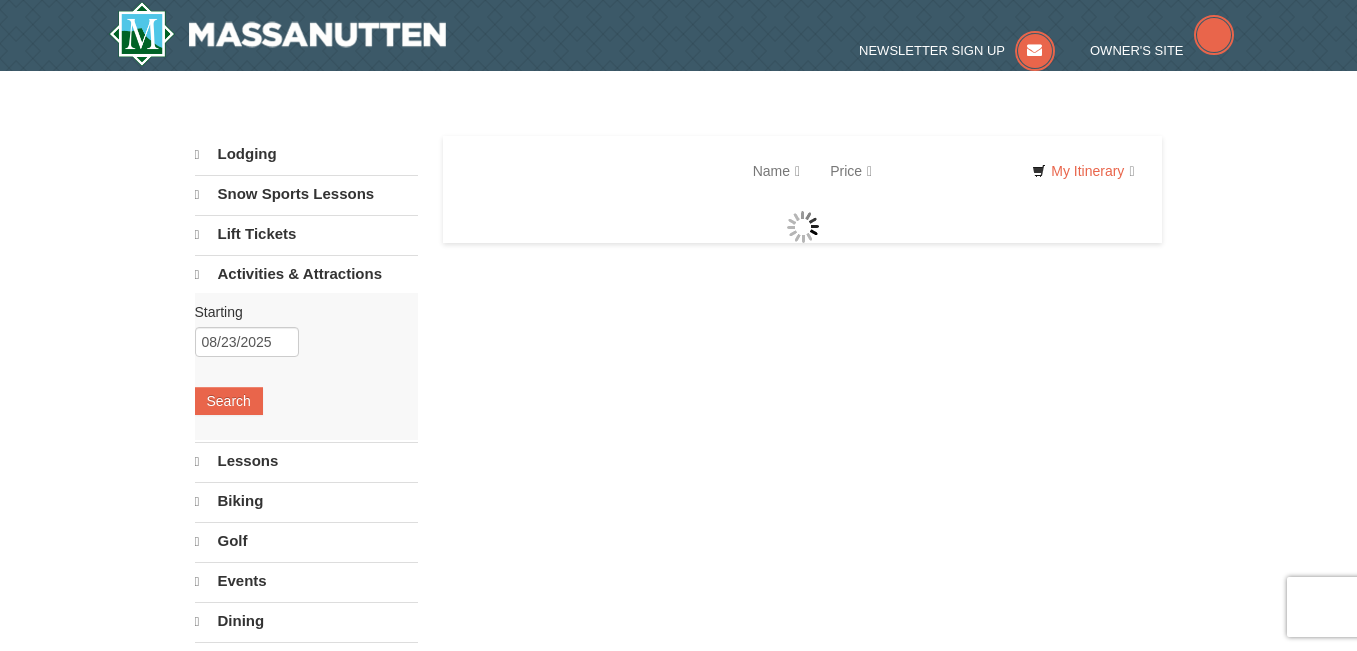 scroll, scrollTop: 0, scrollLeft: 0, axis: both 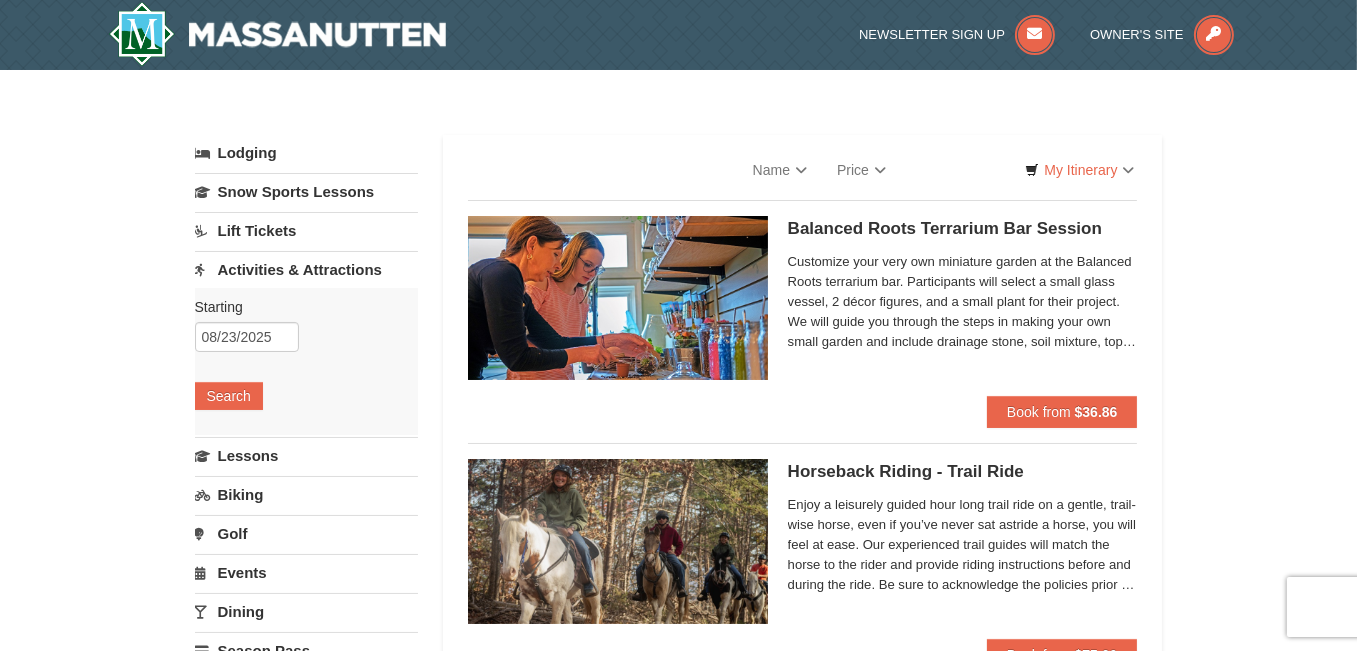 select on "8" 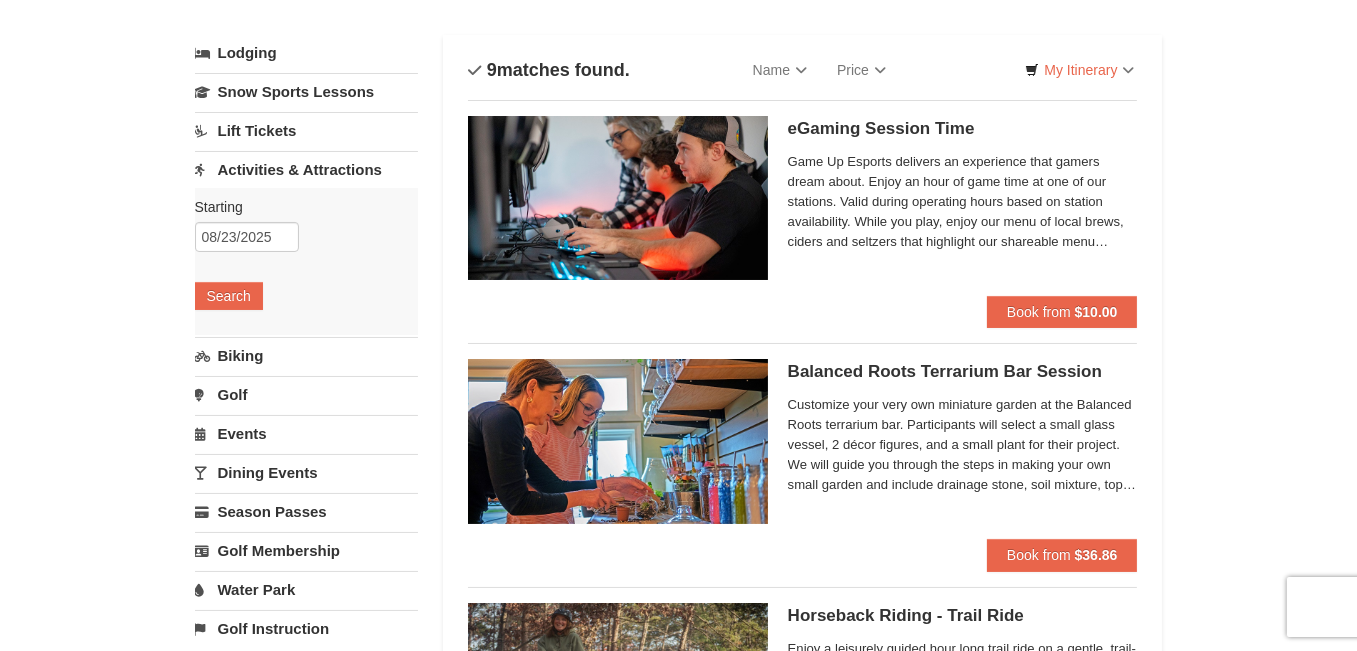 scroll, scrollTop: 97, scrollLeft: 0, axis: vertical 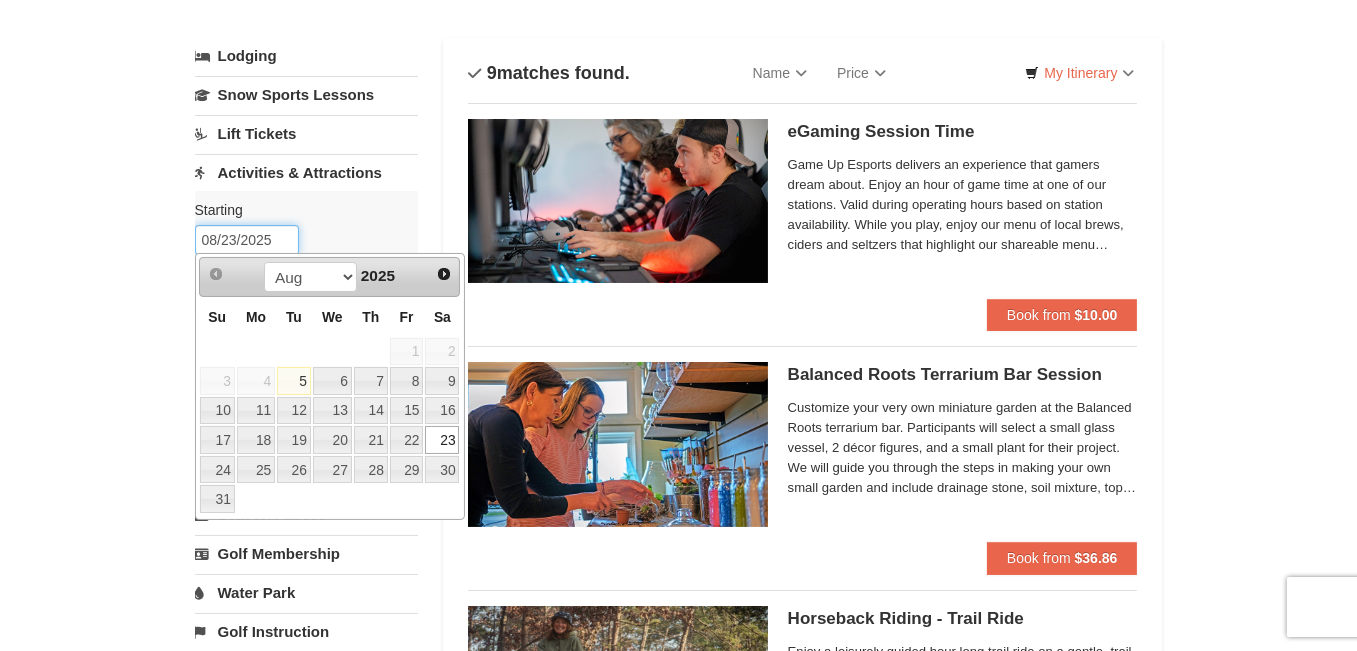 click on "08/23/2025" at bounding box center [247, 240] 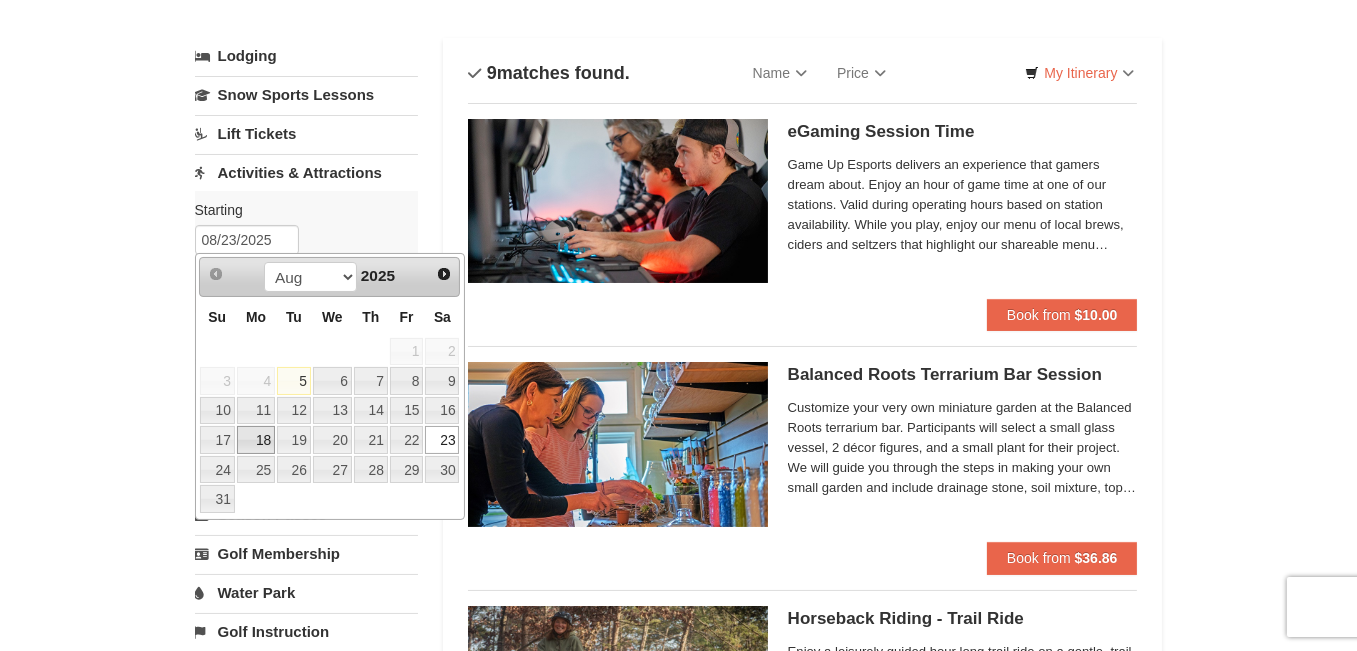 click on "18" at bounding box center [256, 440] 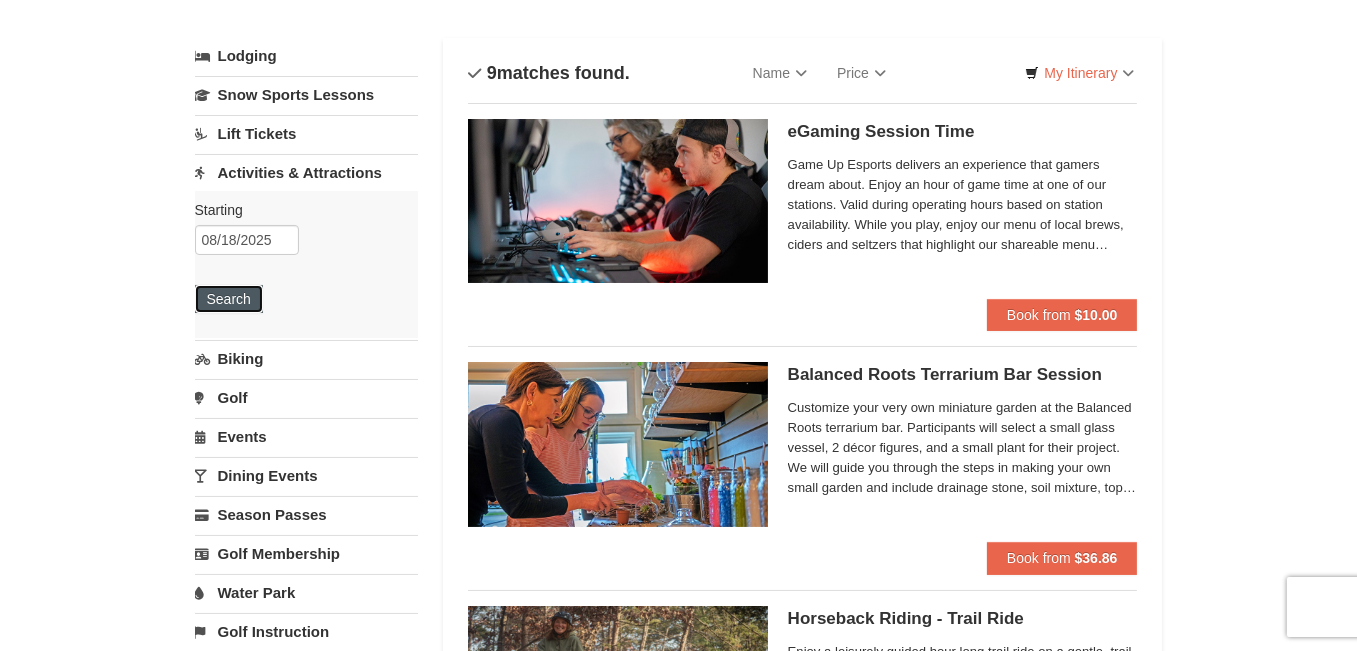 click on "Search" at bounding box center (229, 299) 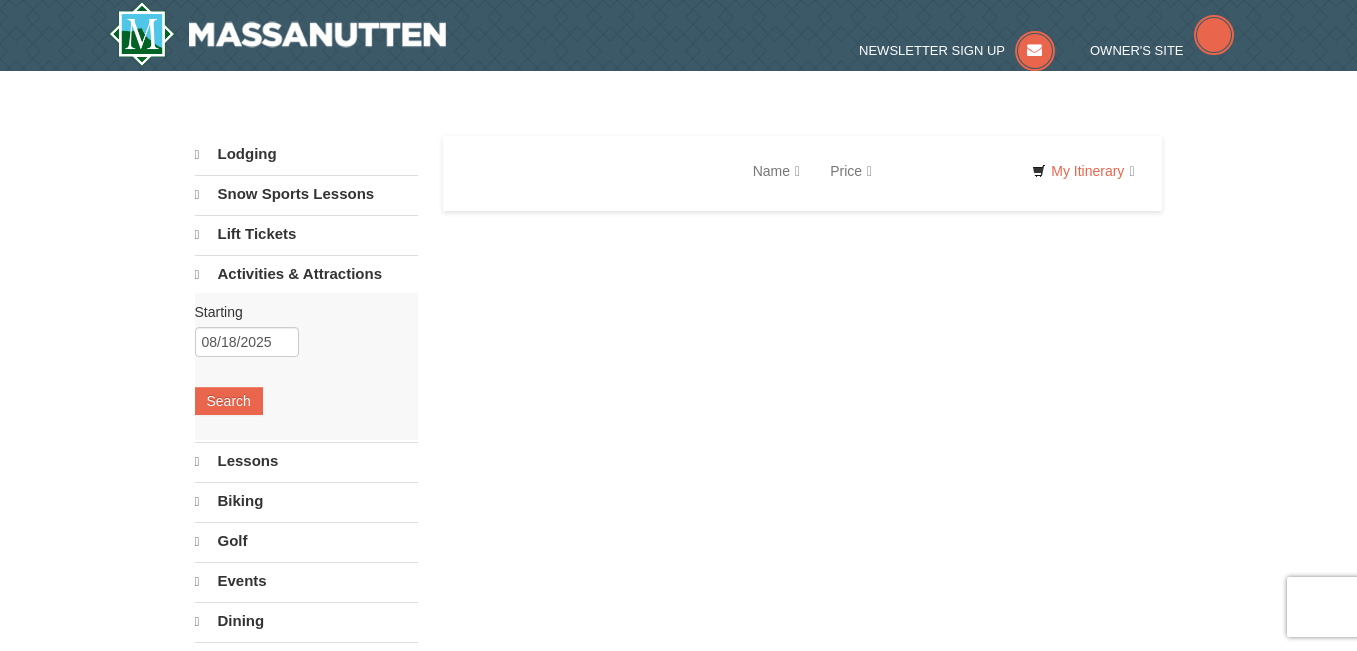 scroll, scrollTop: 0, scrollLeft: 0, axis: both 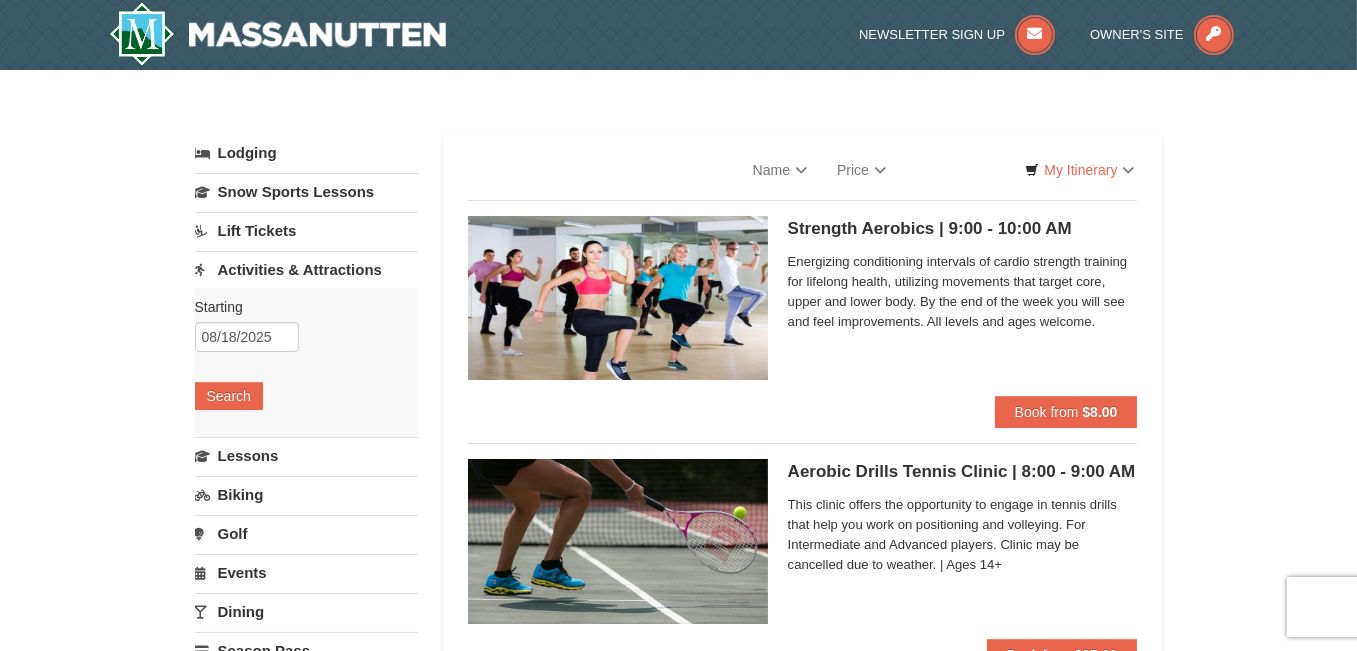select on "8" 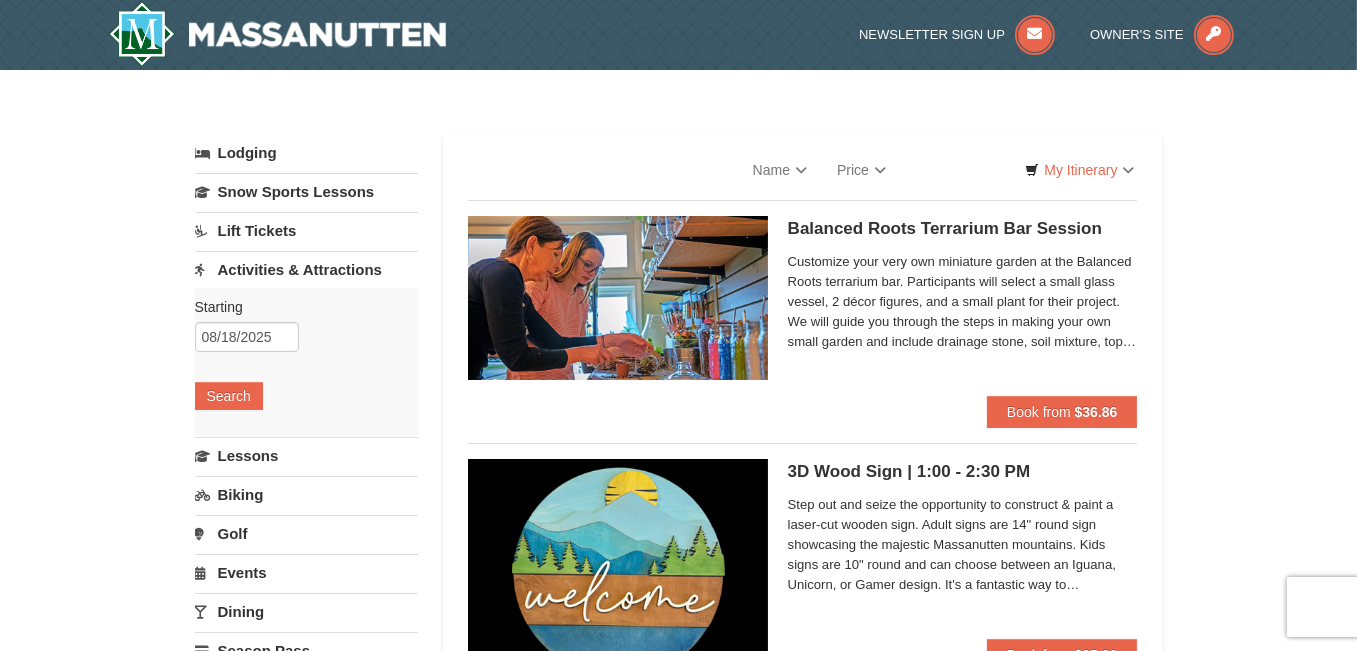 scroll, scrollTop: 0, scrollLeft: 0, axis: both 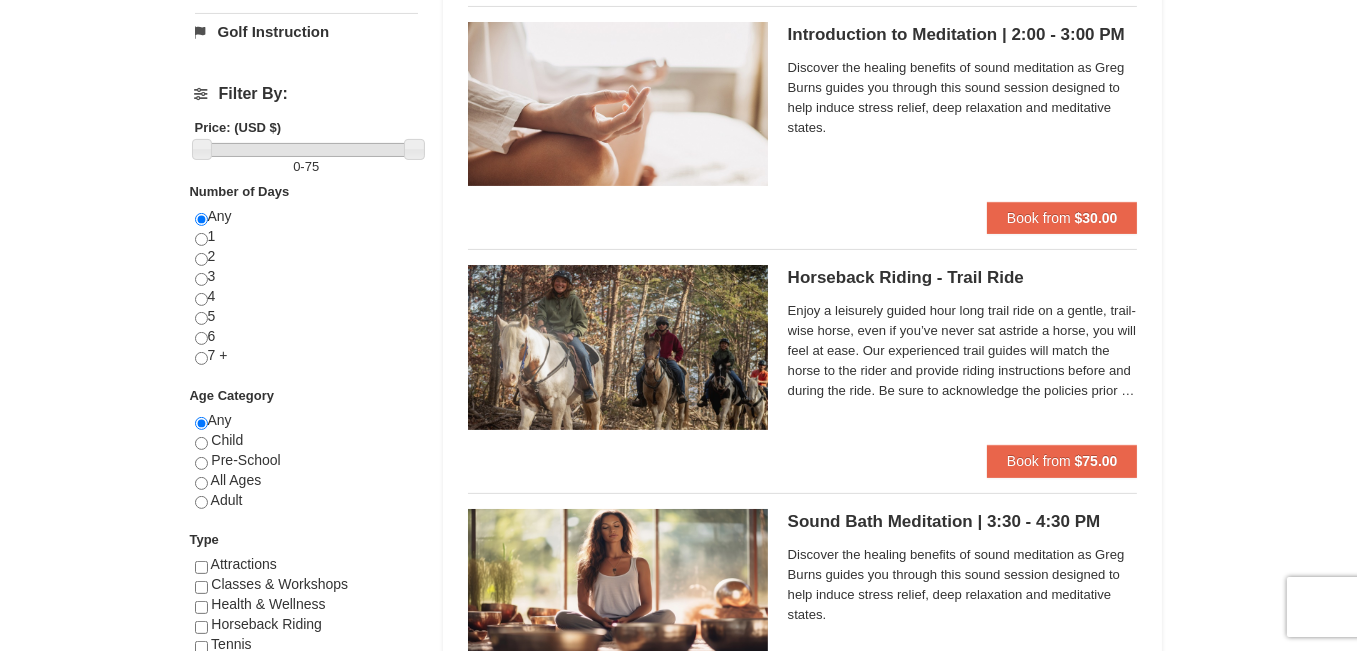 click on "Discover the healing benefits of sound meditation as Greg Burns guides you through this sound session designed to help induce stress relief, deep relaxation and meditative states." at bounding box center (963, 585) 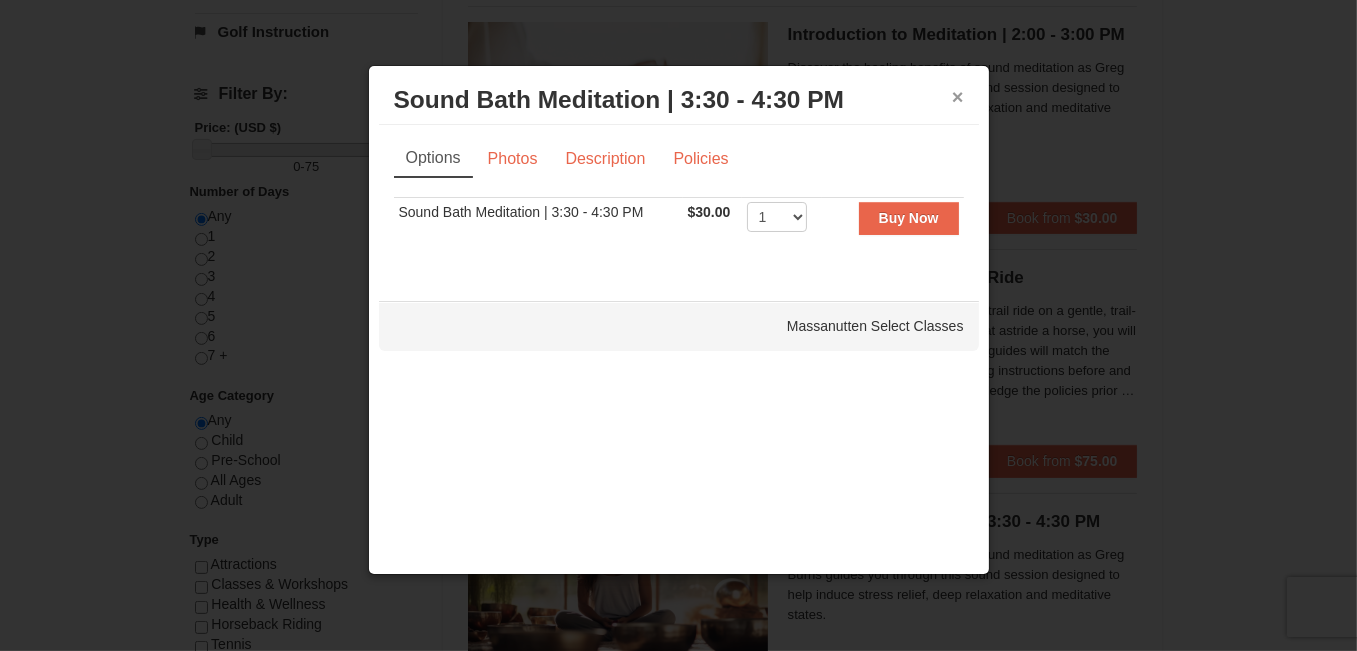 click on "×" at bounding box center [958, 97] 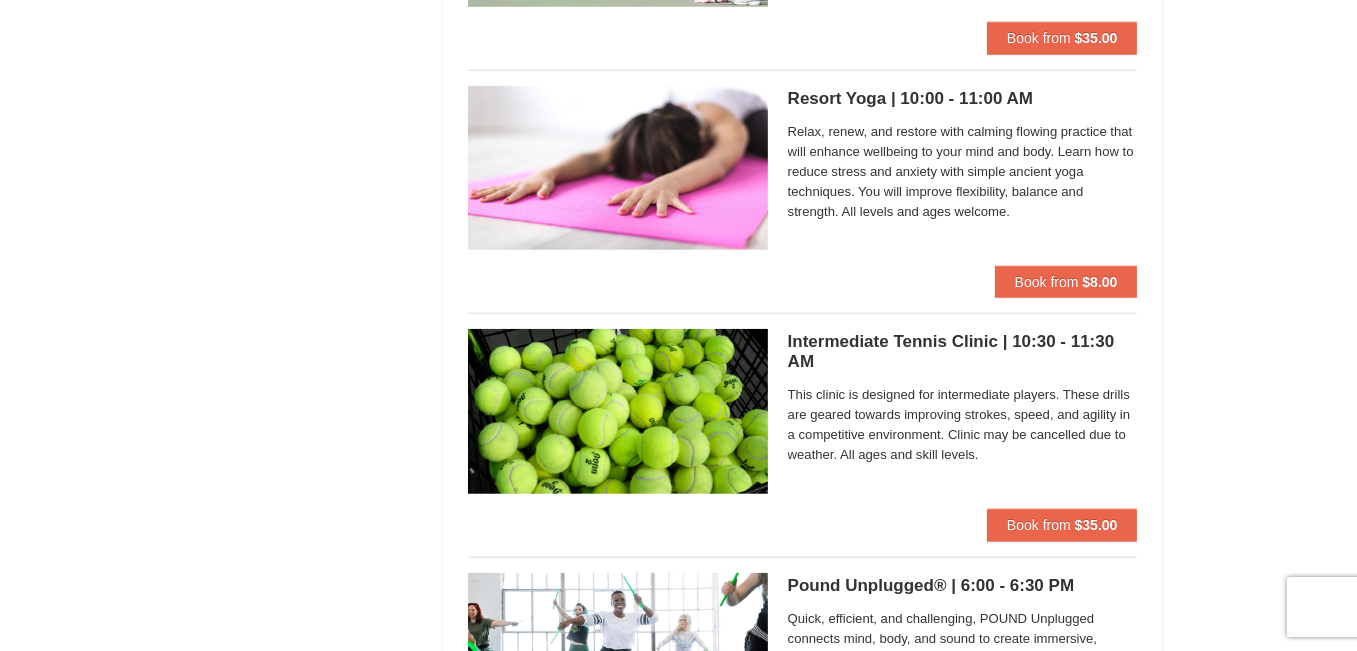 scroll, scrollTop: 2302, scrollLeft: 0, axis: vertical 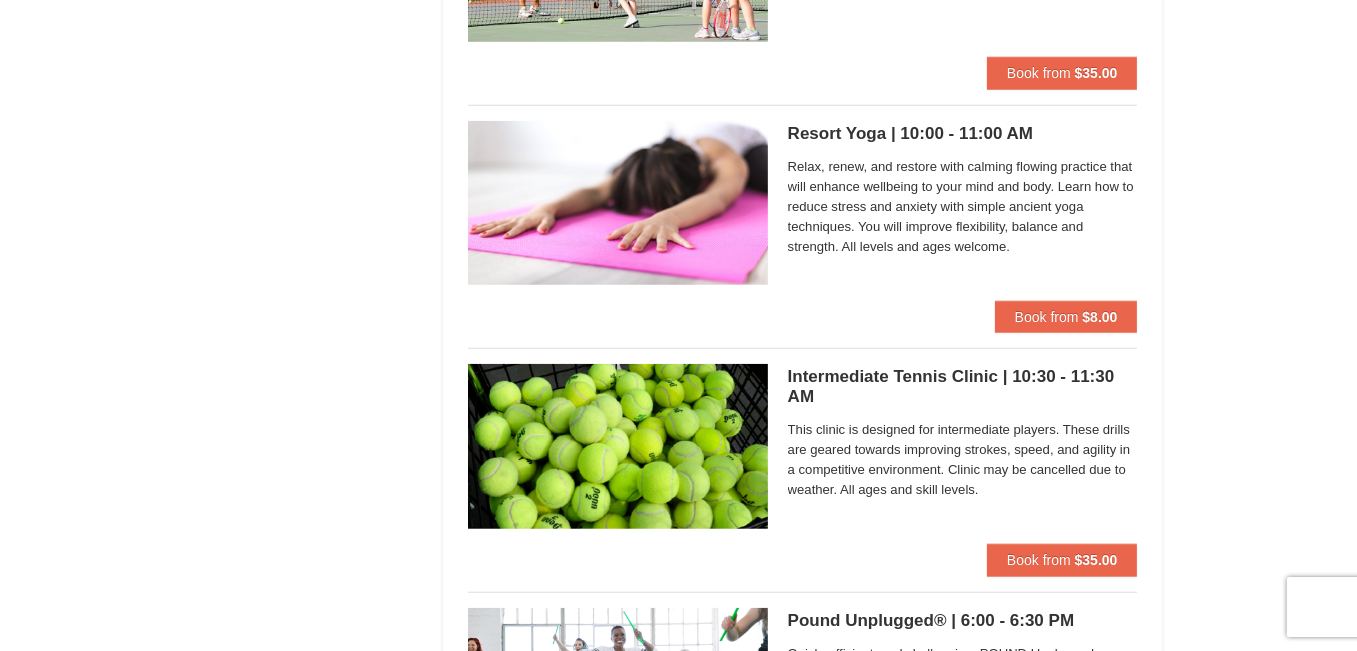 click on "Relax, renew, and restore with calming flowing practice that will enhance wellbeing to your mind and body.  Learn how to reduce stress and anxiety with simple ancient yoga techniques.  You will improve flexibility, balance and strength.  All levels and ages welcome." at bounding box center (963, 207) 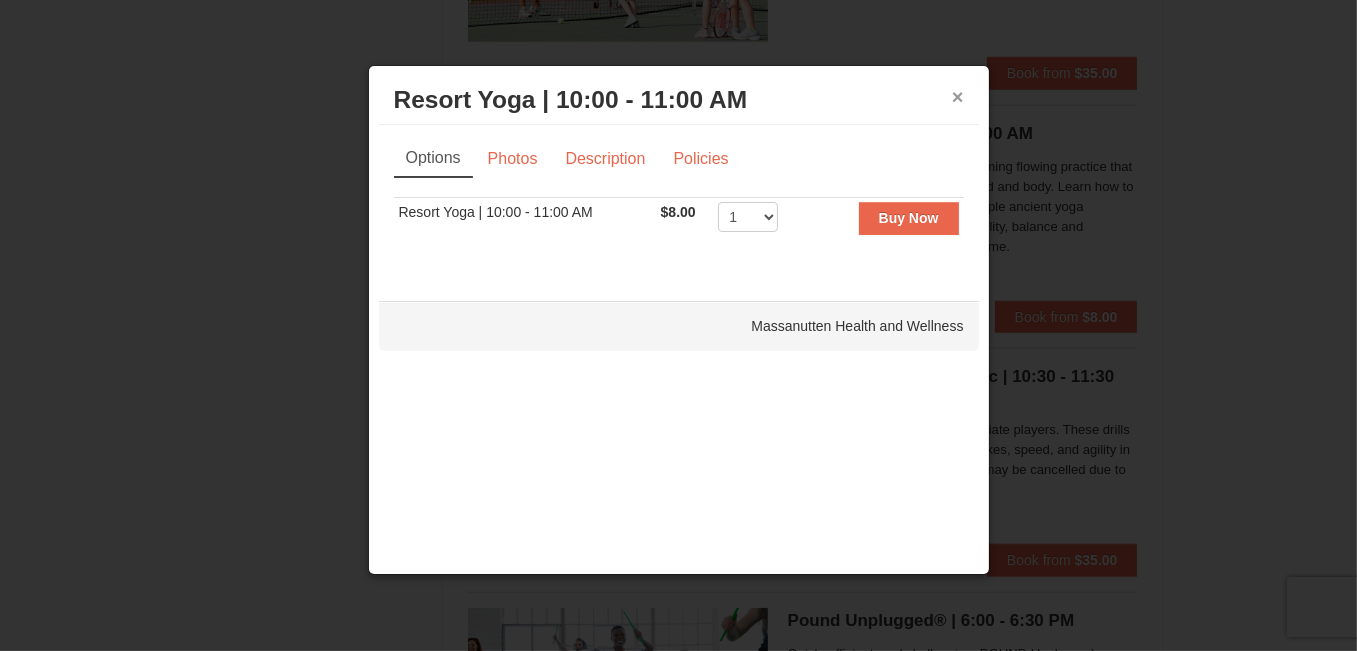 click on "×" at bounding box center [958, 97] 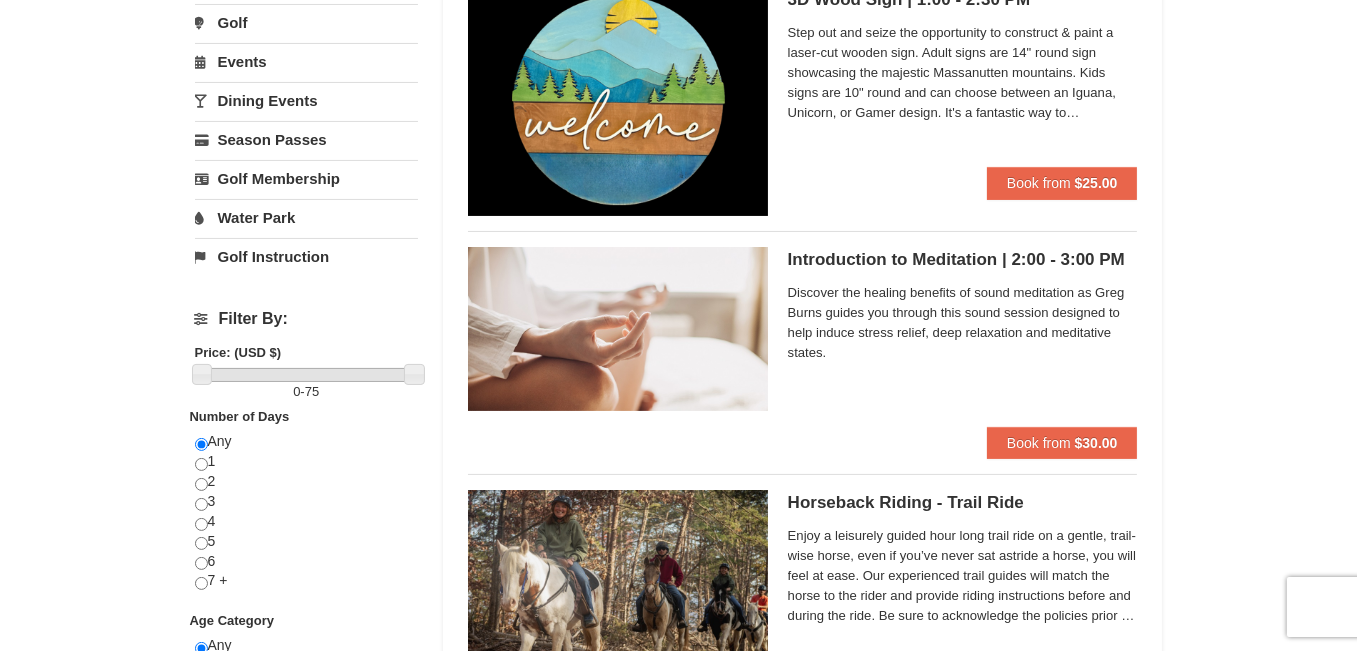 scroll, scrollTop: 472, scrollLeft: 0, axis: vertical 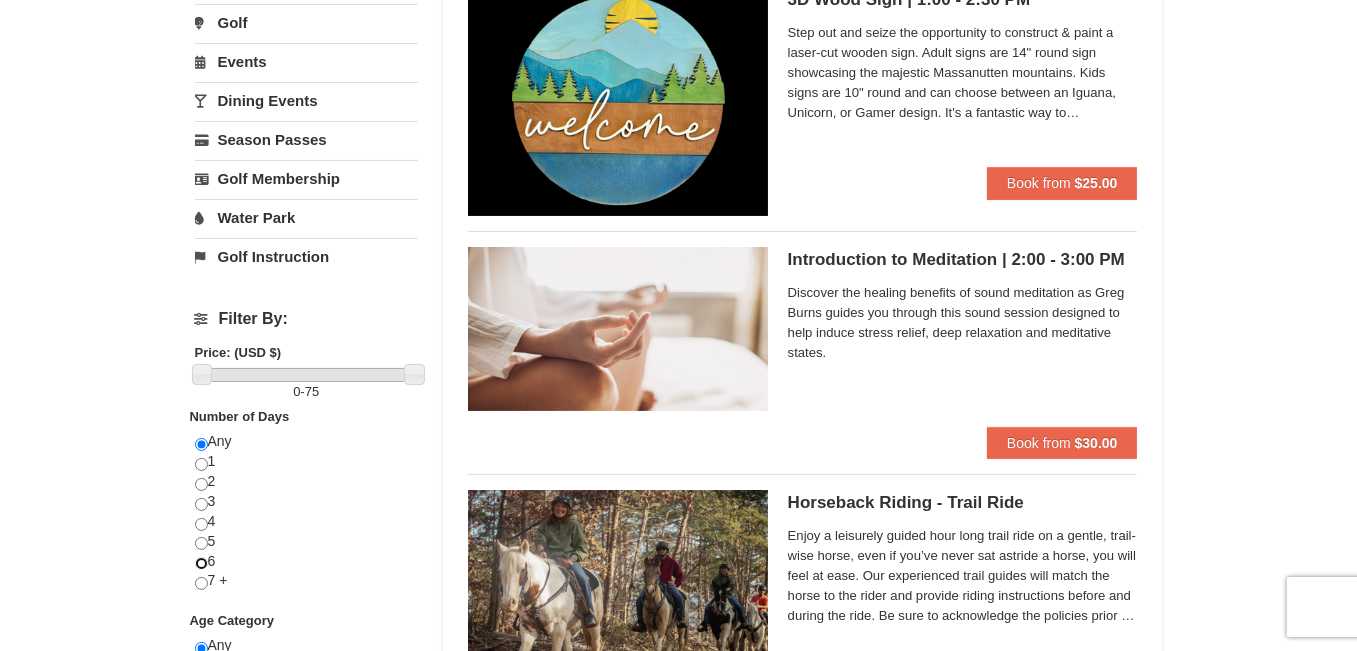 click at bounding box center (201, 563) 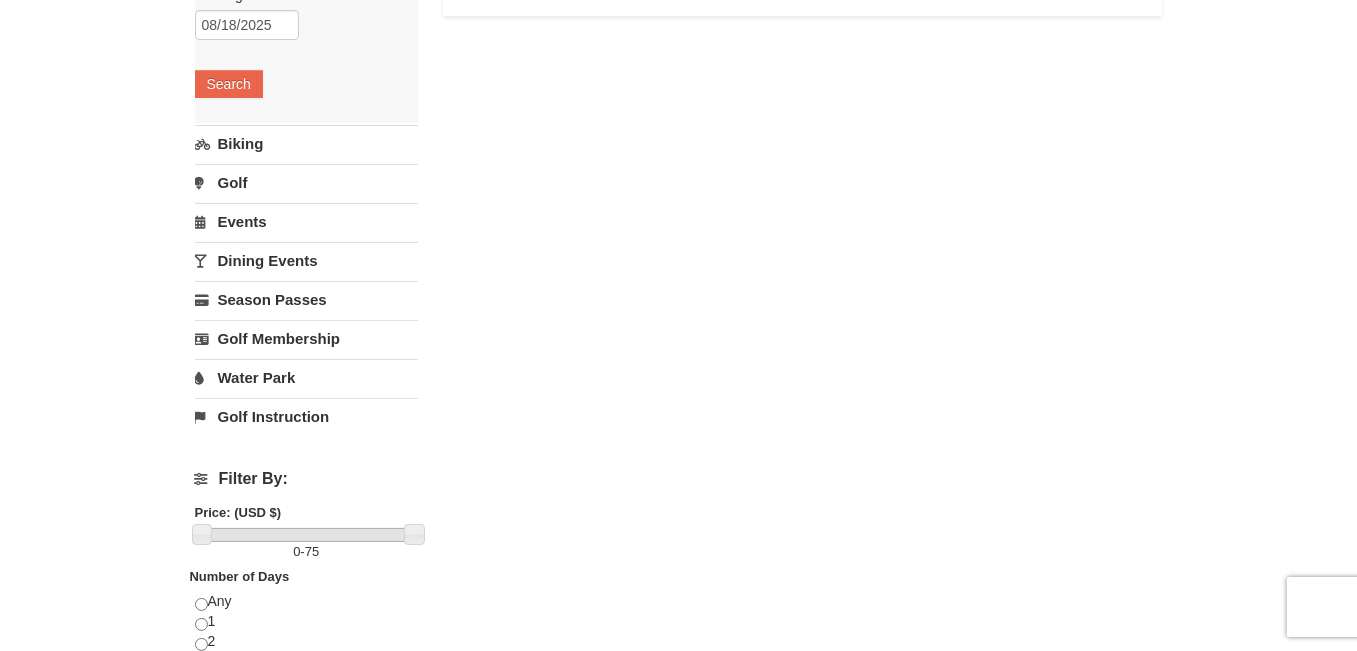 scroll, scrollTop: 325, scrollLeft: 0, axis: vertical 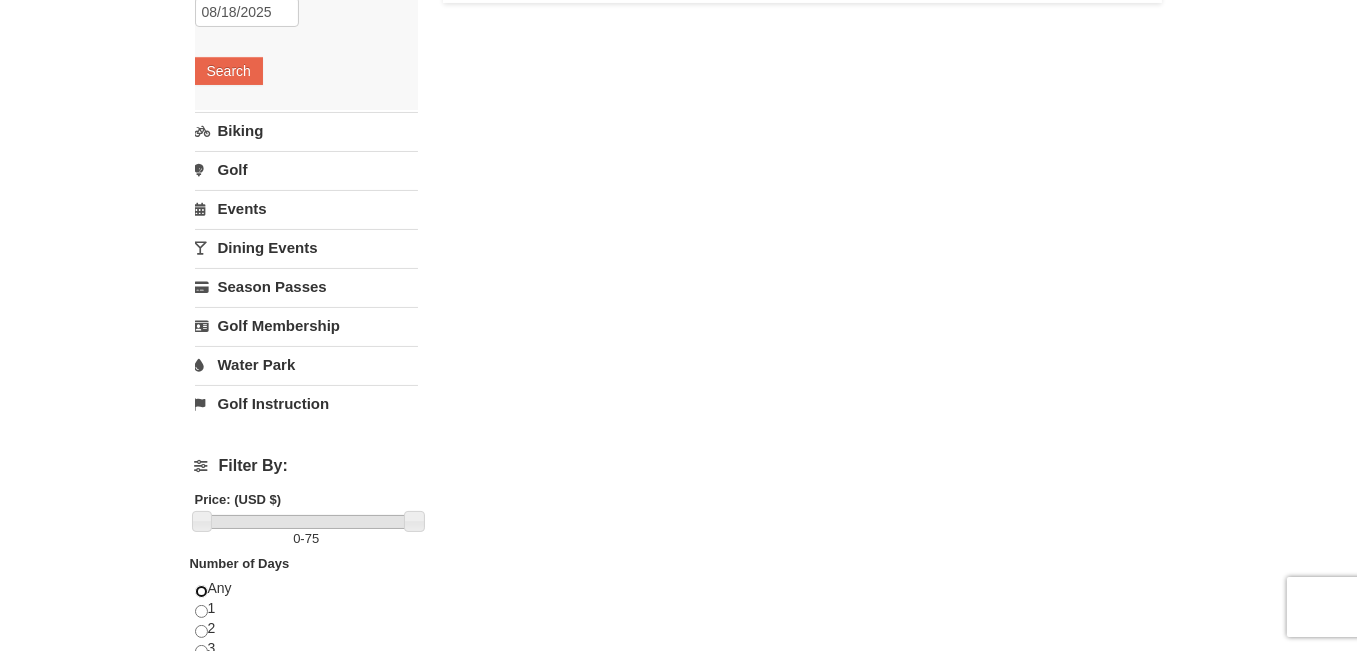 click at bounding box center (201, 591) 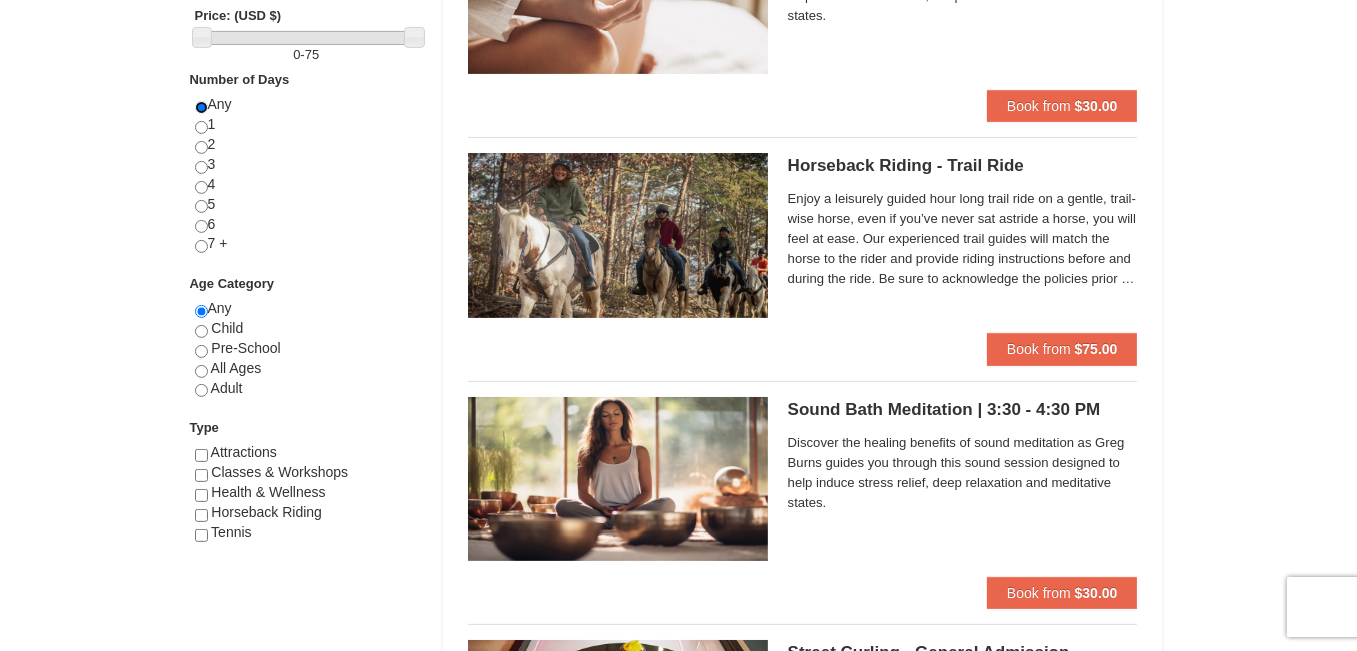scroll, scrollTop: 810, scrollLeft: 0, axis: vertical 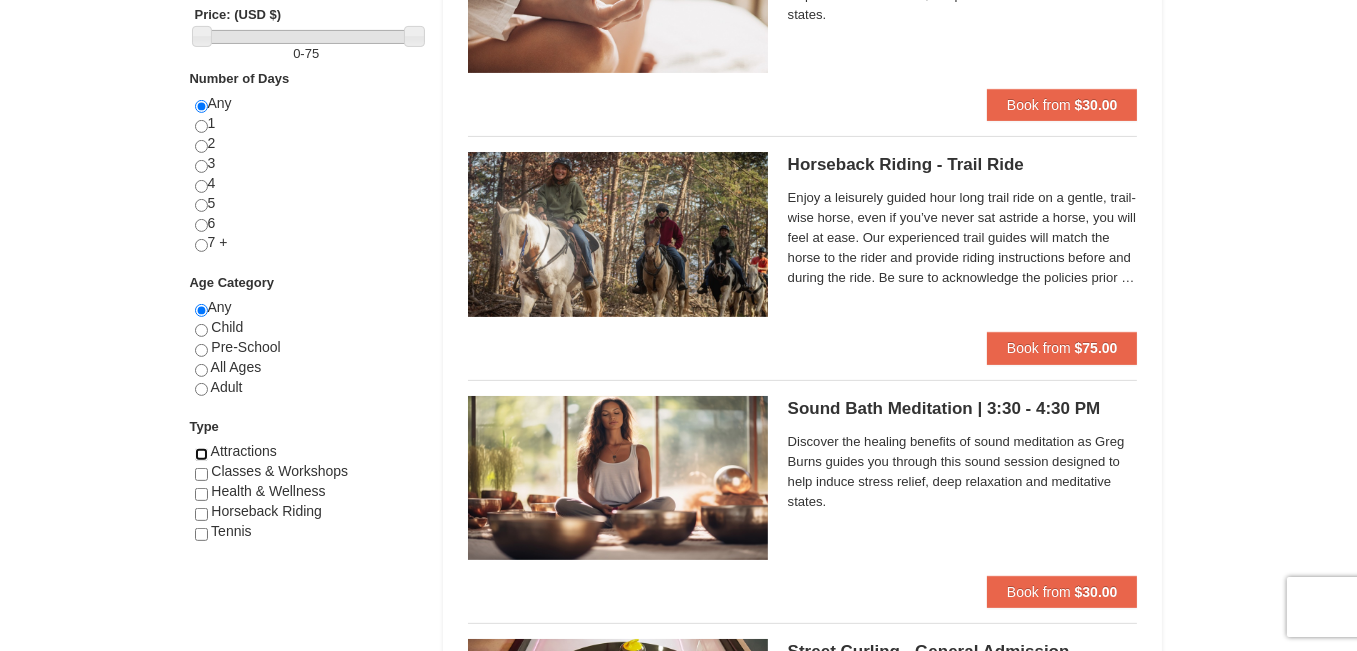 click at bounding box center [201, 454] 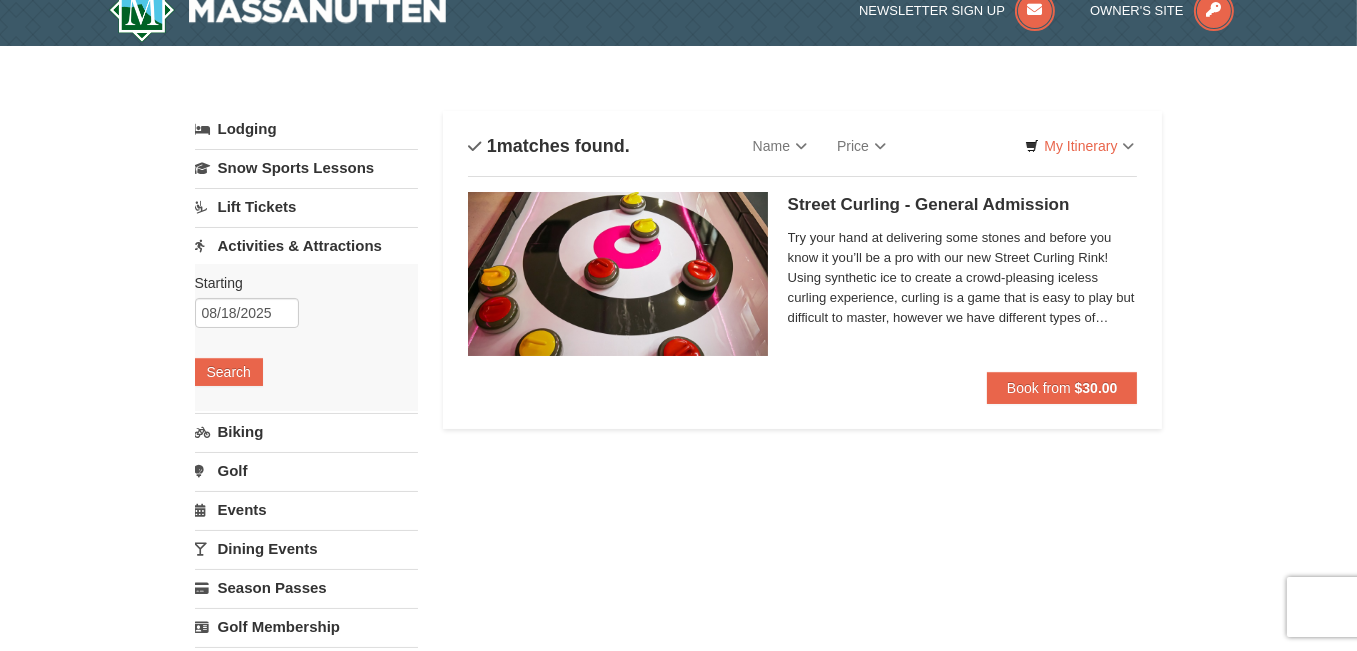scroll, scrollTop: 22, scrollLeft: 0, axis: vertical 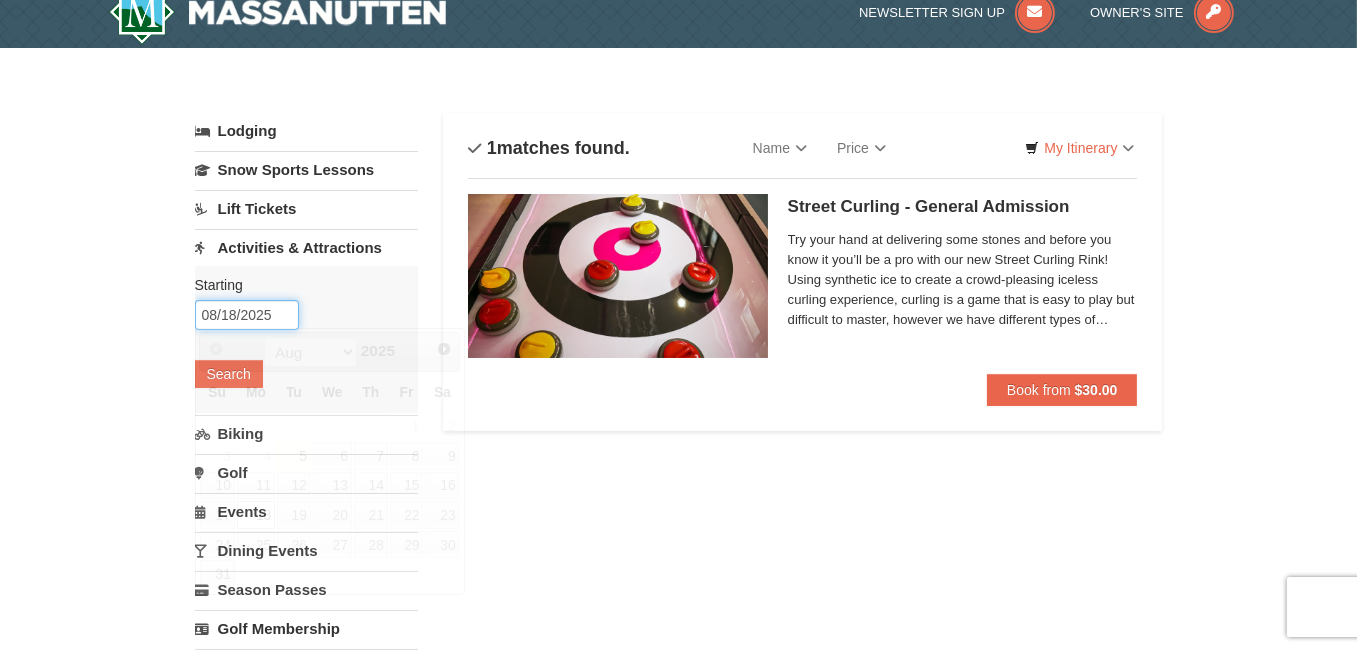 click on "08/18/2025" at bounding box center [247, 315] 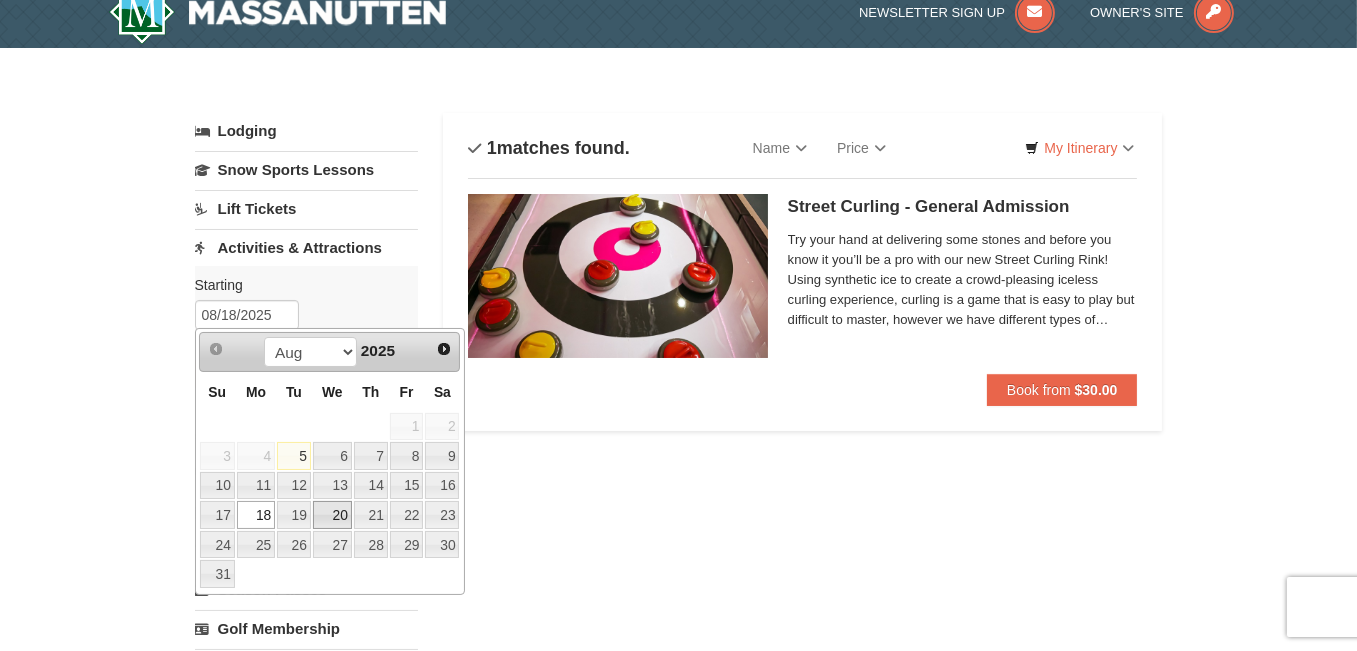 click on "20" at bounding box center (332, 515) 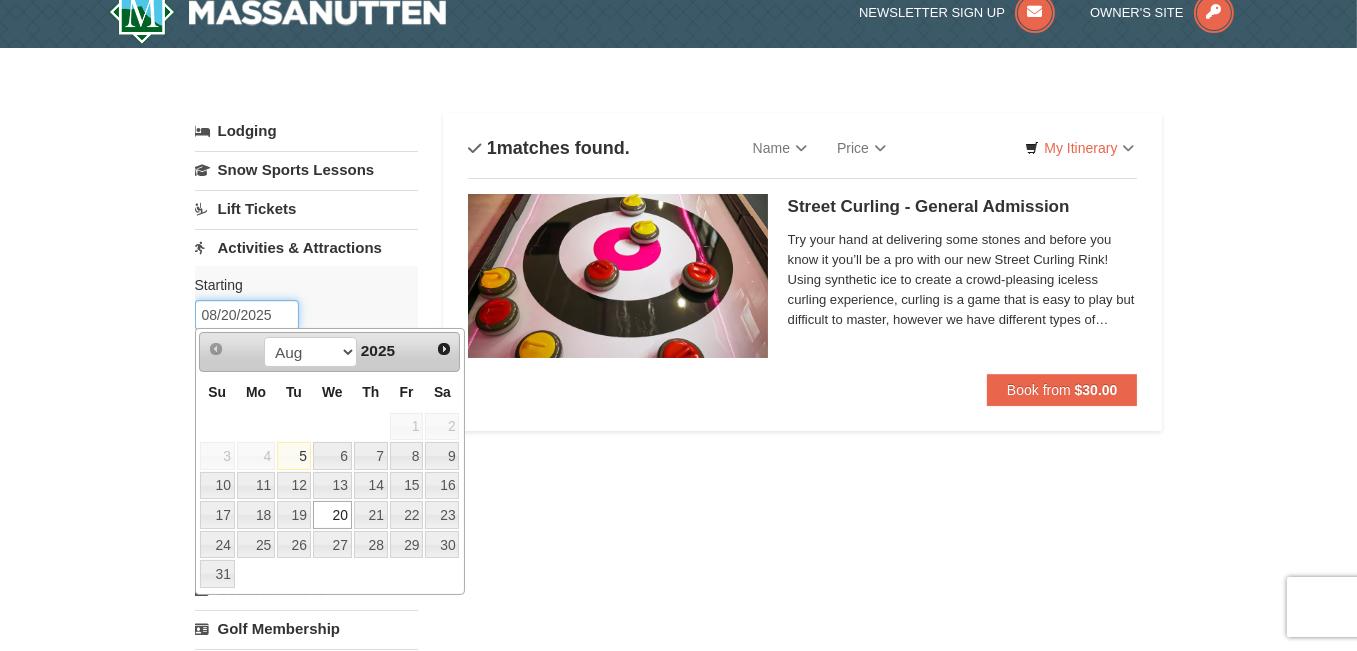 drag, startPoint x: 263, startPoint y: 314, endPoint x: 118, endPoint y: 355, distance: 150.6851 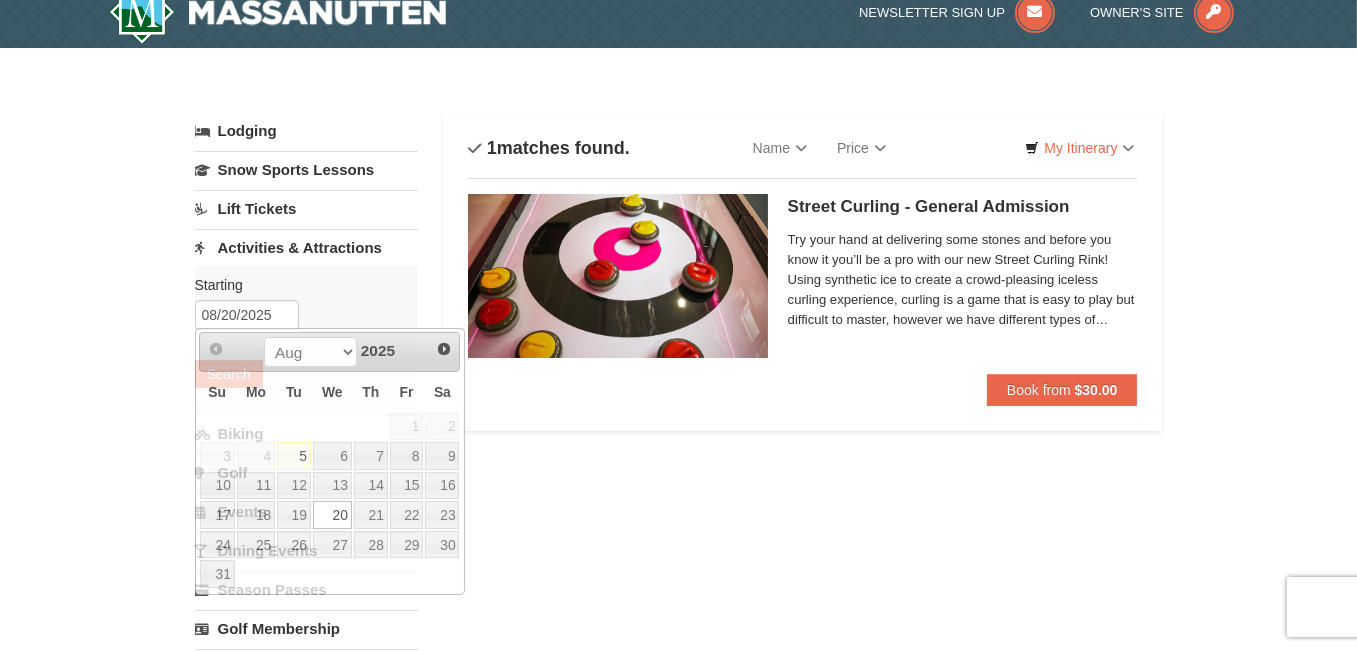 click on "×
Categories
List
Filter
My Itinerary
Questions?  1-540-289-9441
Lodging
Arrival Please format dates MM/DD/YYYY Please format dates MM/DD/YYYY
08/18/2025
Departure Please format dates MM/DD/YYYY Please format dates MM/DD/YYYY
08/20/2025
2 0" at bounding box center (678, 739) 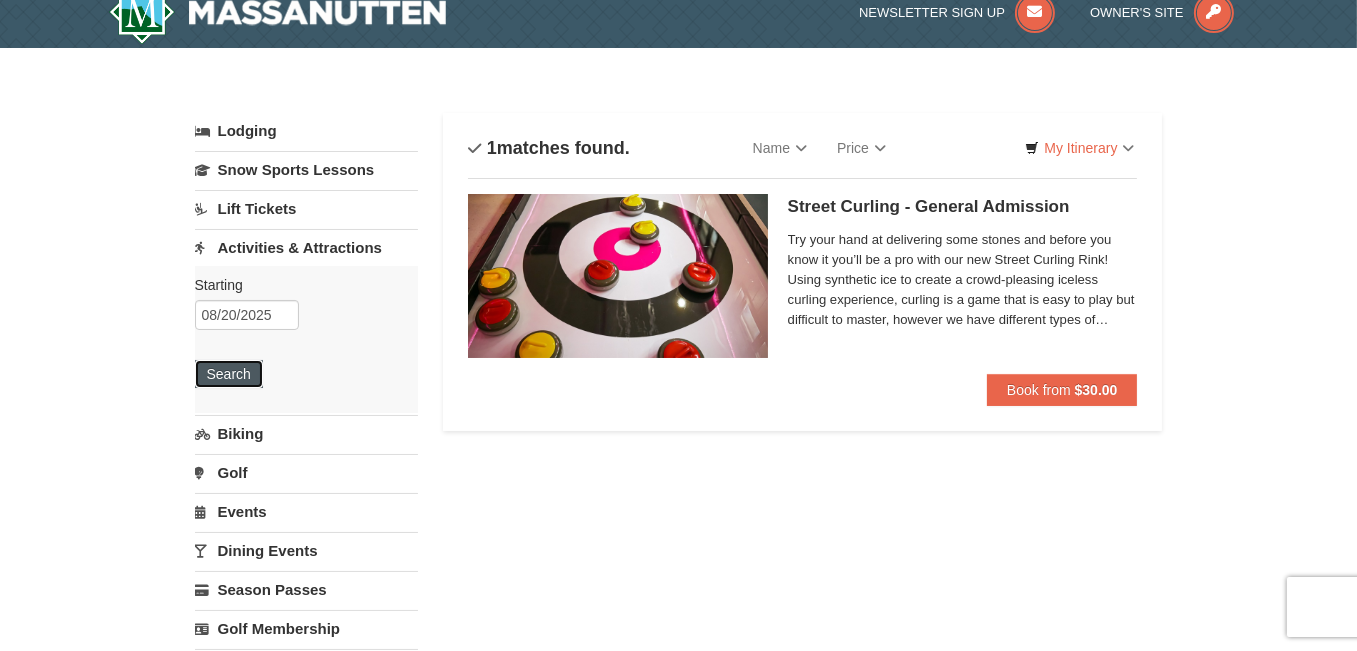 click on "Search" at bounding box center (229, 374) 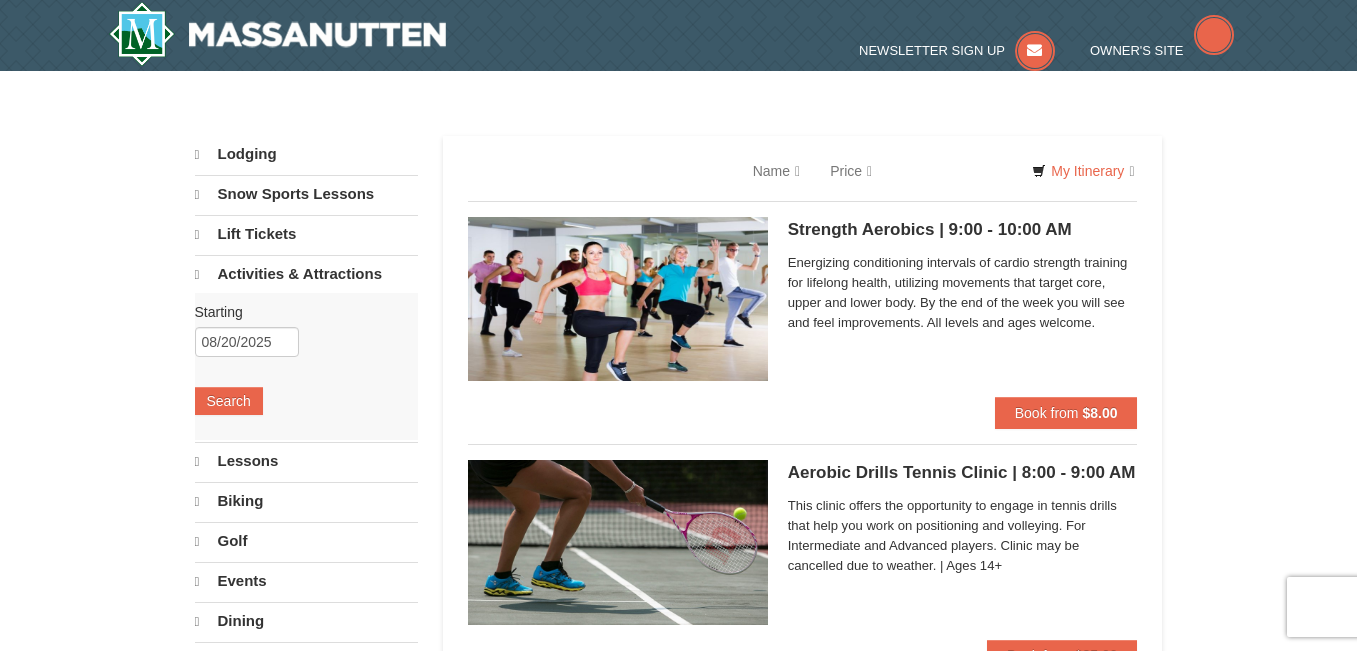 scroll, scrollTop: 0, scrollLeft: 0, axis: both 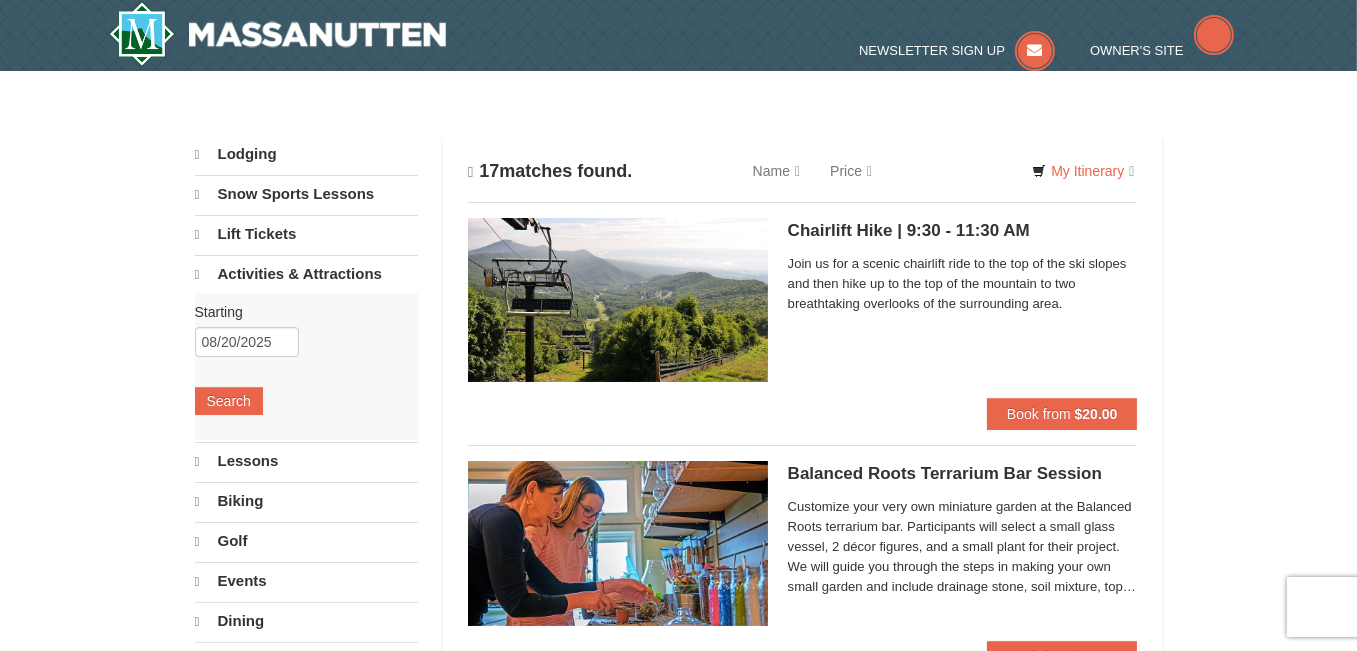select on "8" 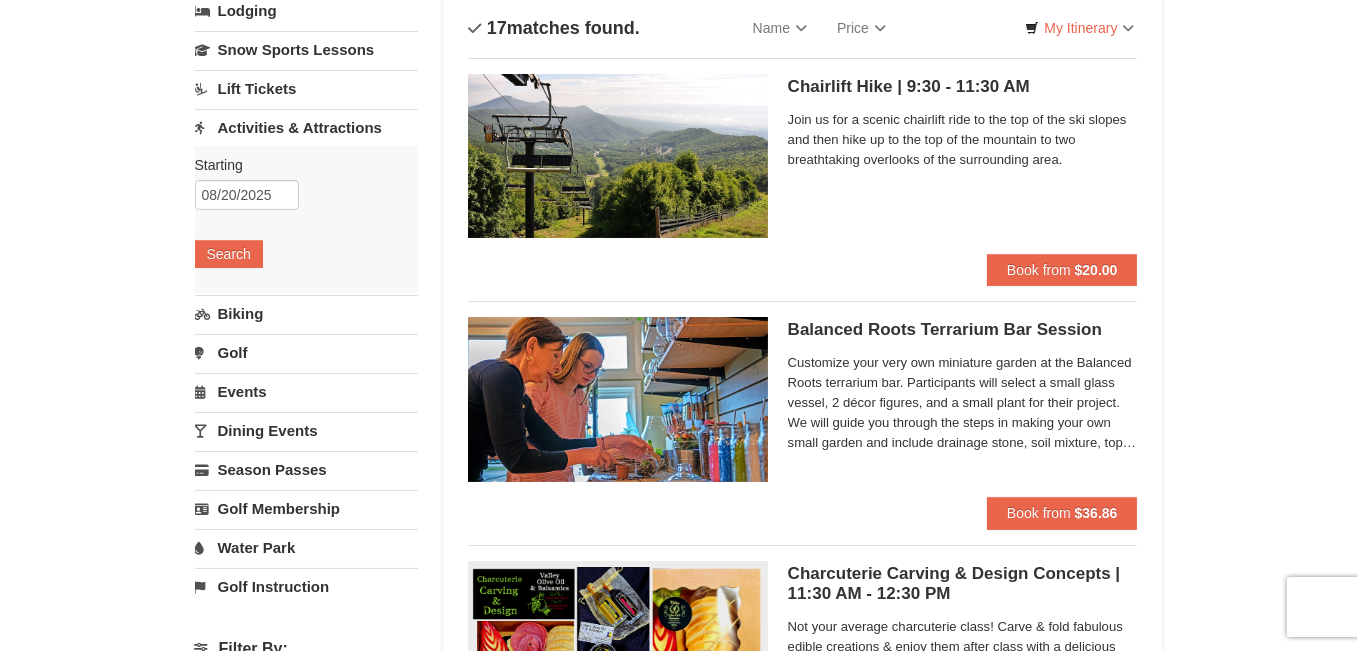 scroll, scrollTop: 127, scrollLeft: 0, axis: vertical 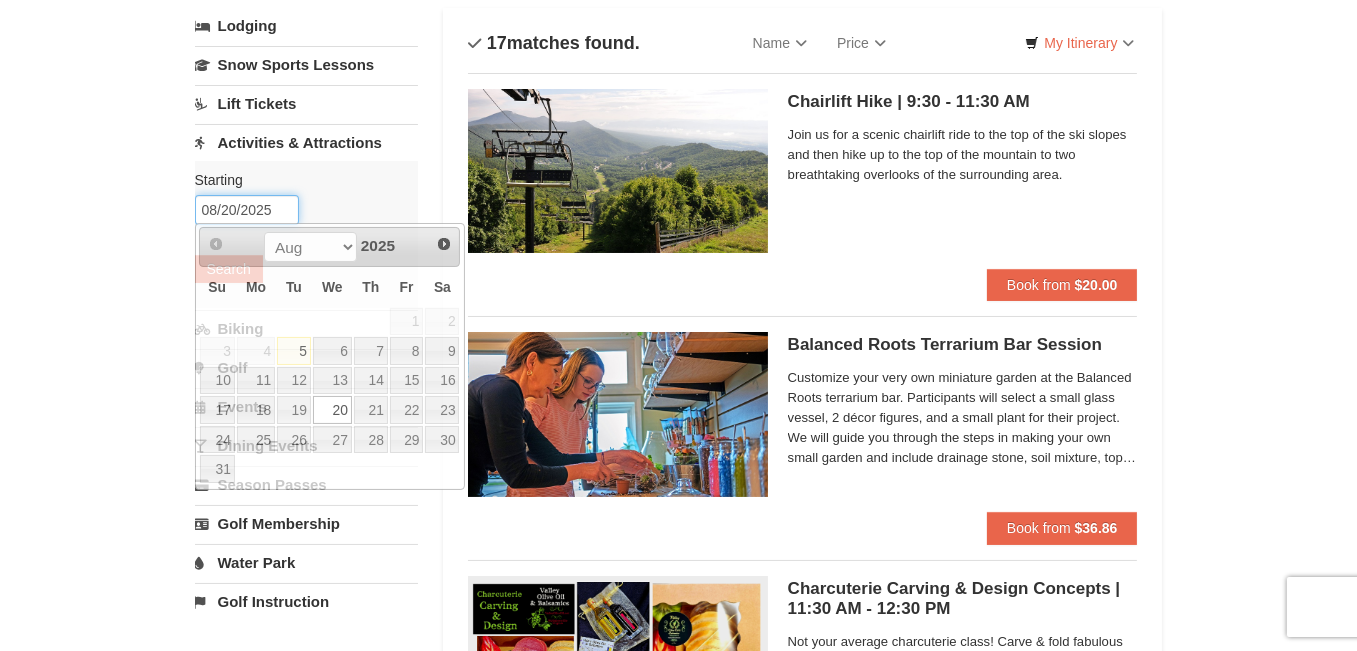 click on "08/20/2025" at bounding box center [247, 210] 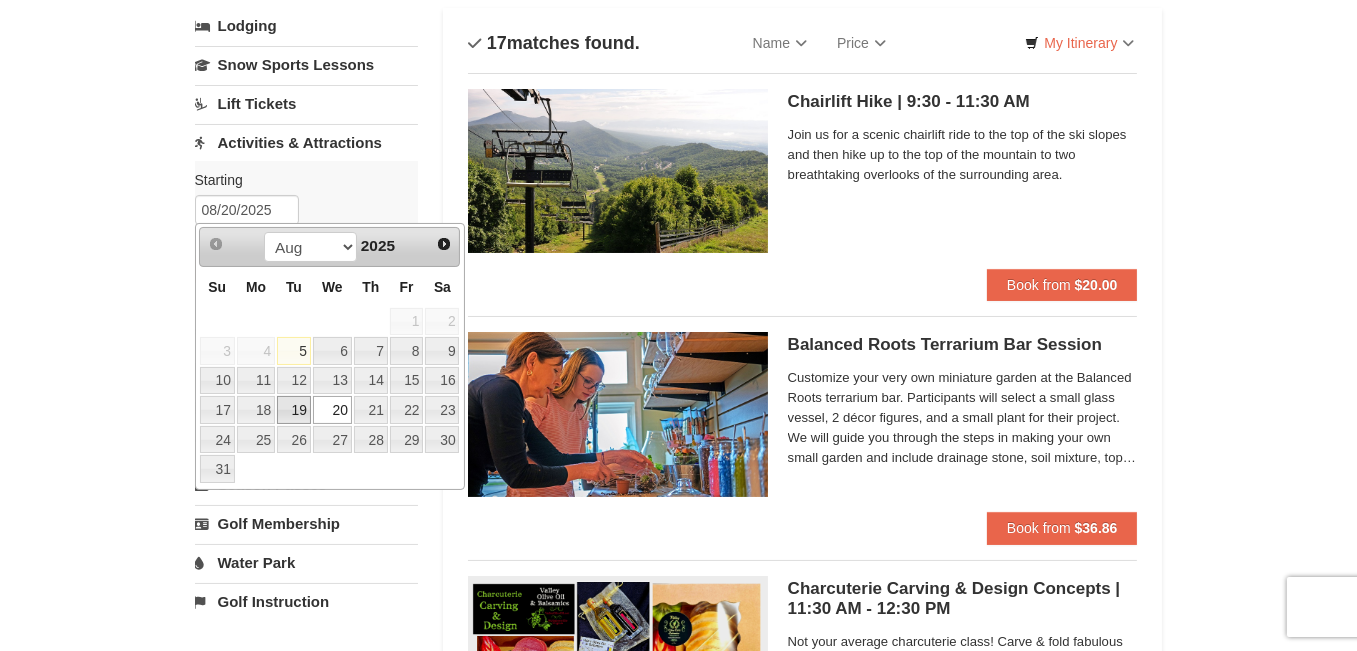 click on "19" at bounding box center [294, 410] 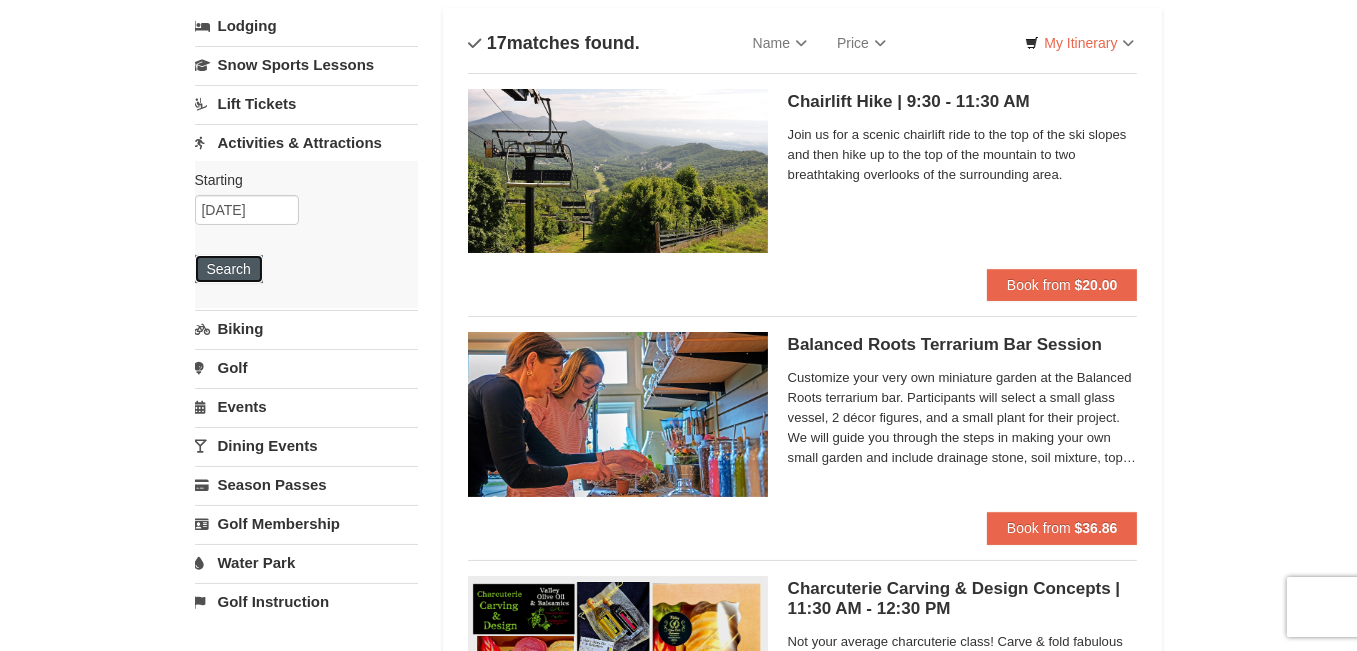 click on "Search" at bounding box center (229, 269) 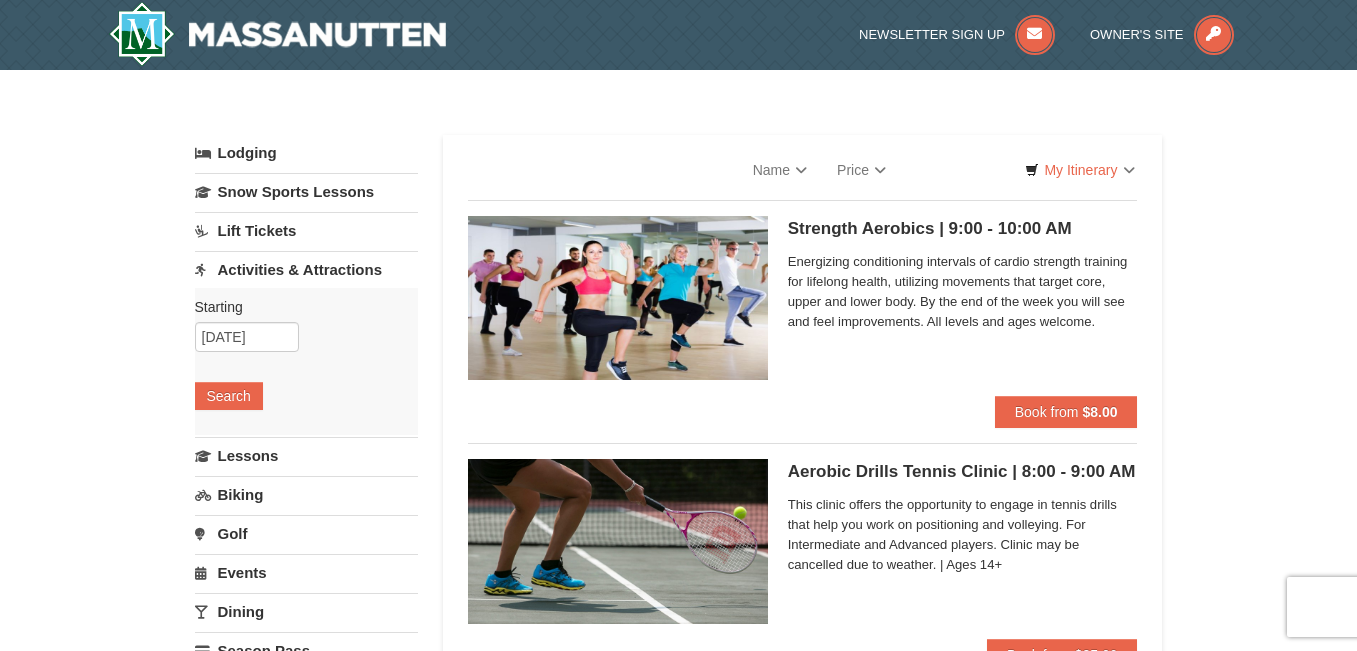 scroll, scrollTop: 0, scrollLeft: 0, axis: both 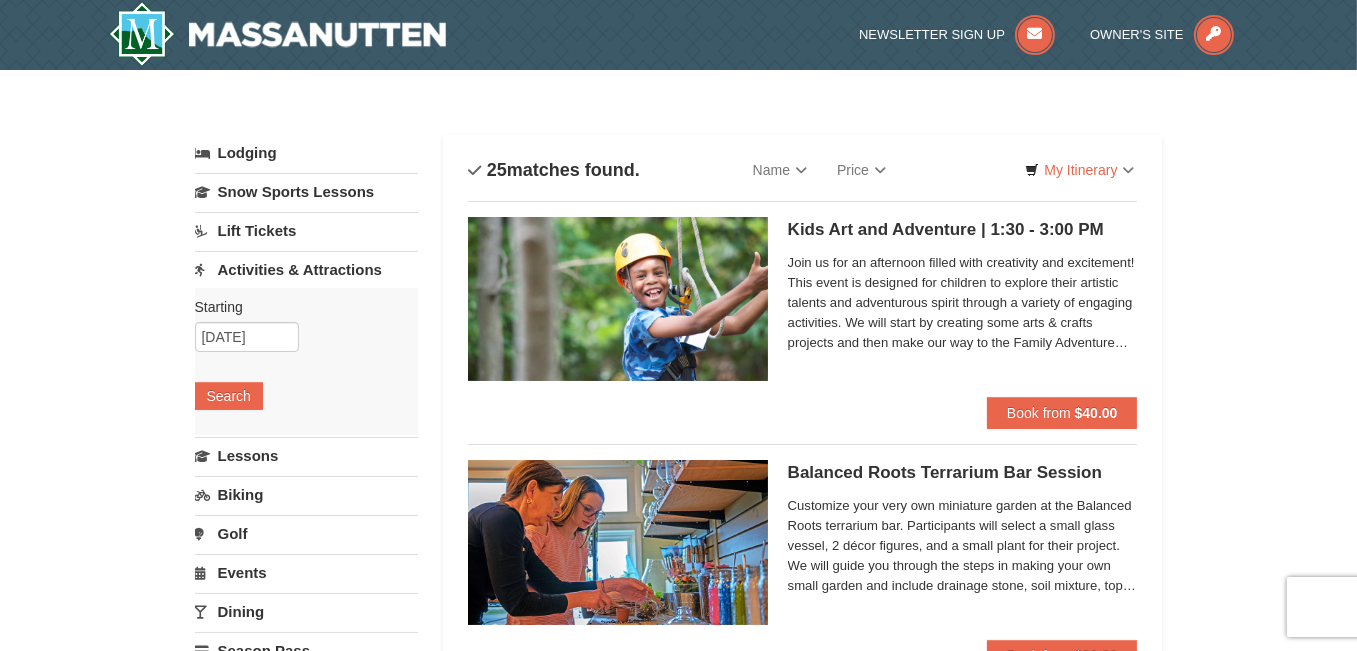 select on "8" 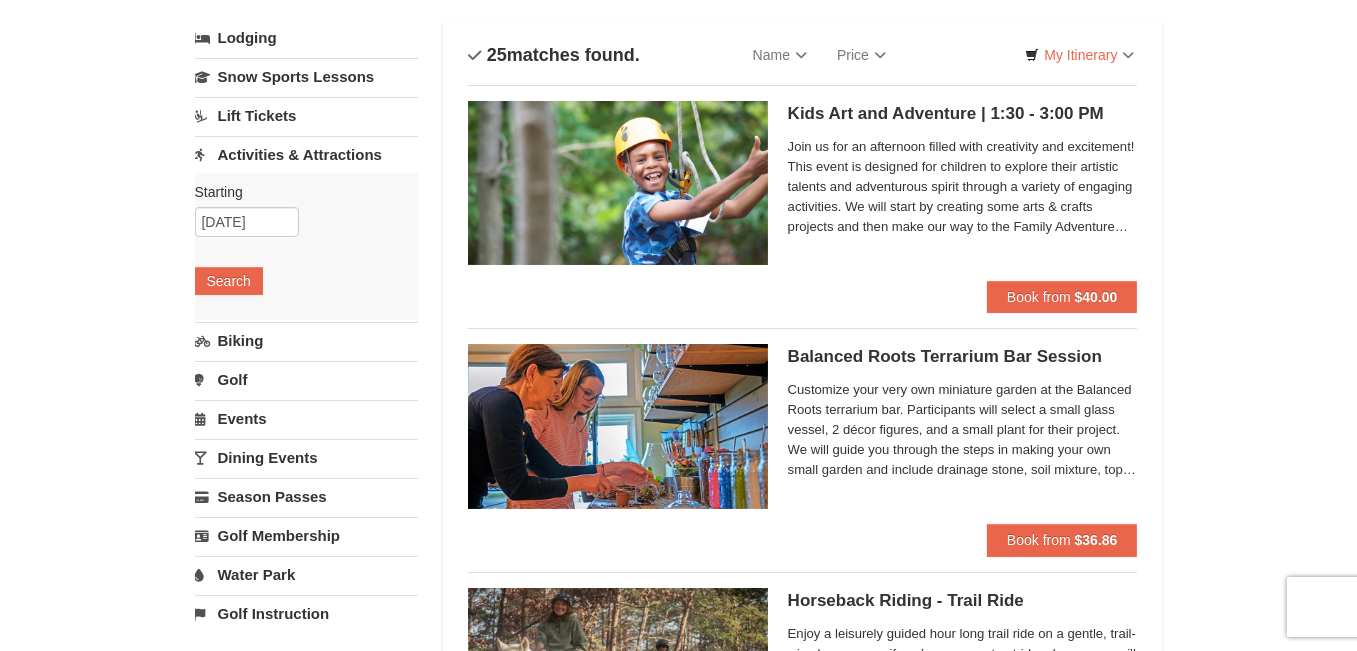 scroll, scrollTop: 125, scrollLeft: 0, axis: vertical 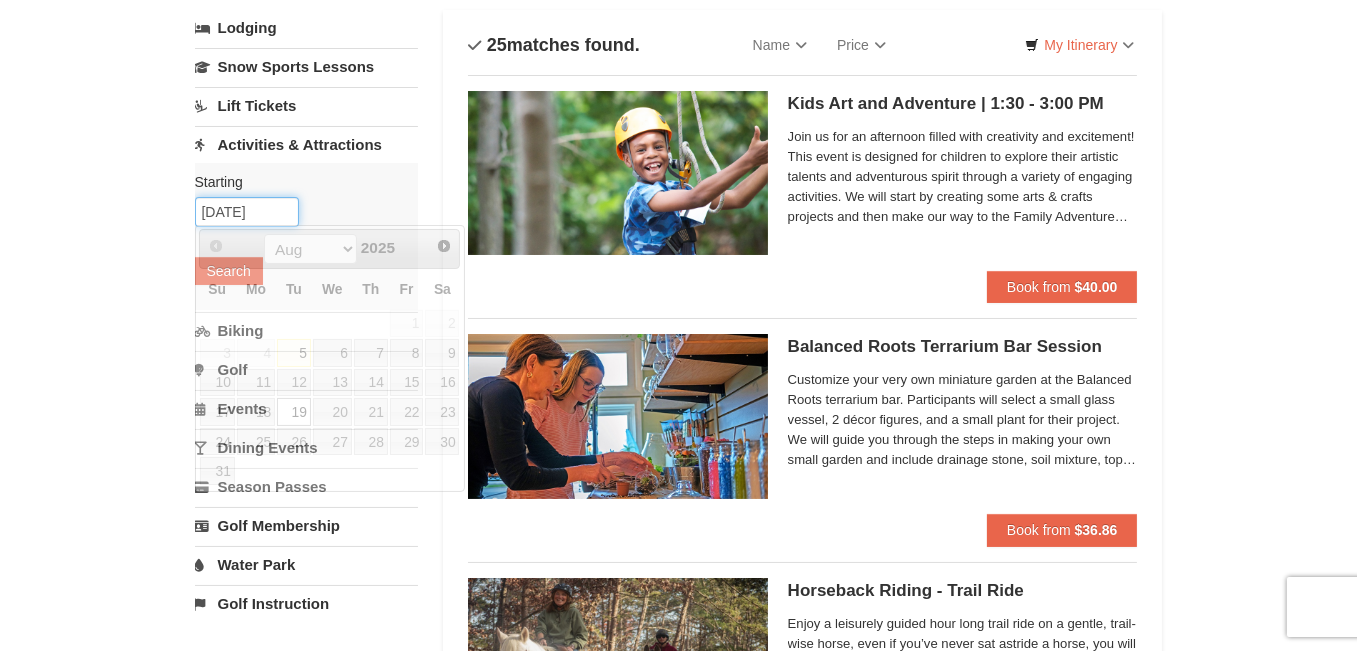 click on "[MM]/[DD]/[YYYY]" at bounding box center (247, 212) 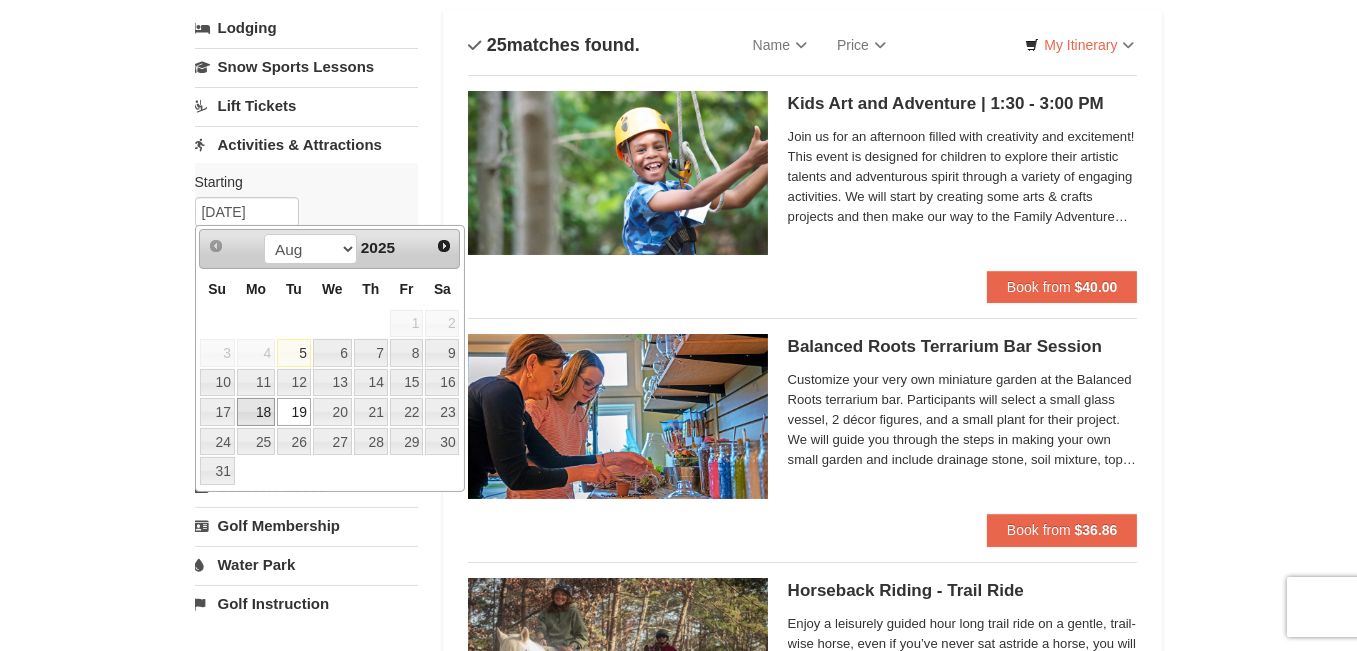 click on "18" at bounding box center [256, 412] 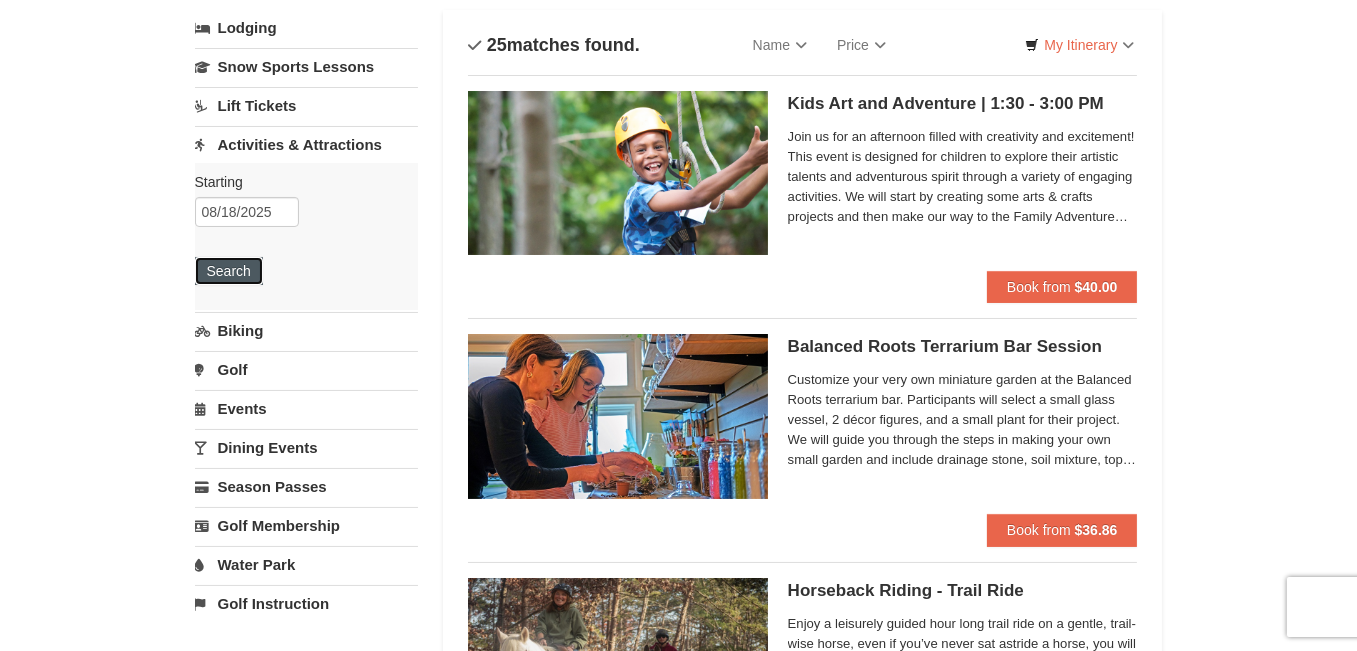 click on "Search" at bounding box center [229, 271] 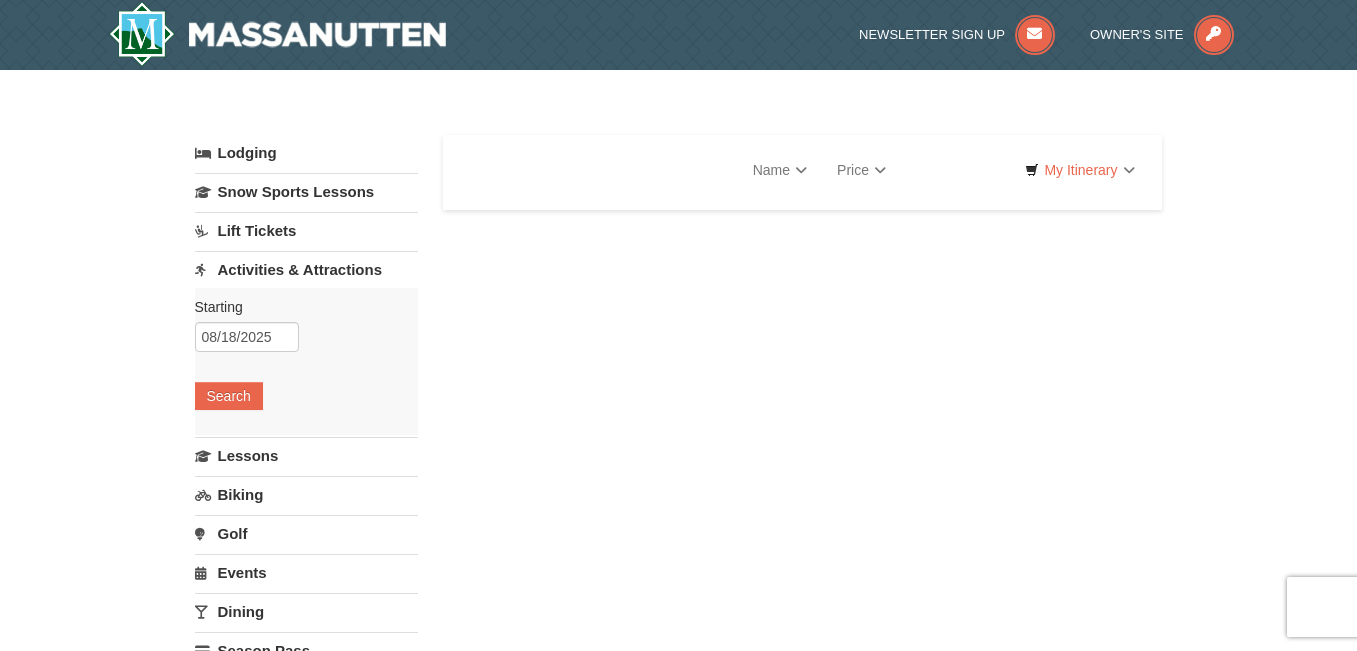 scroll, scrollTop: 0, scrollLeft: 0, axis: both 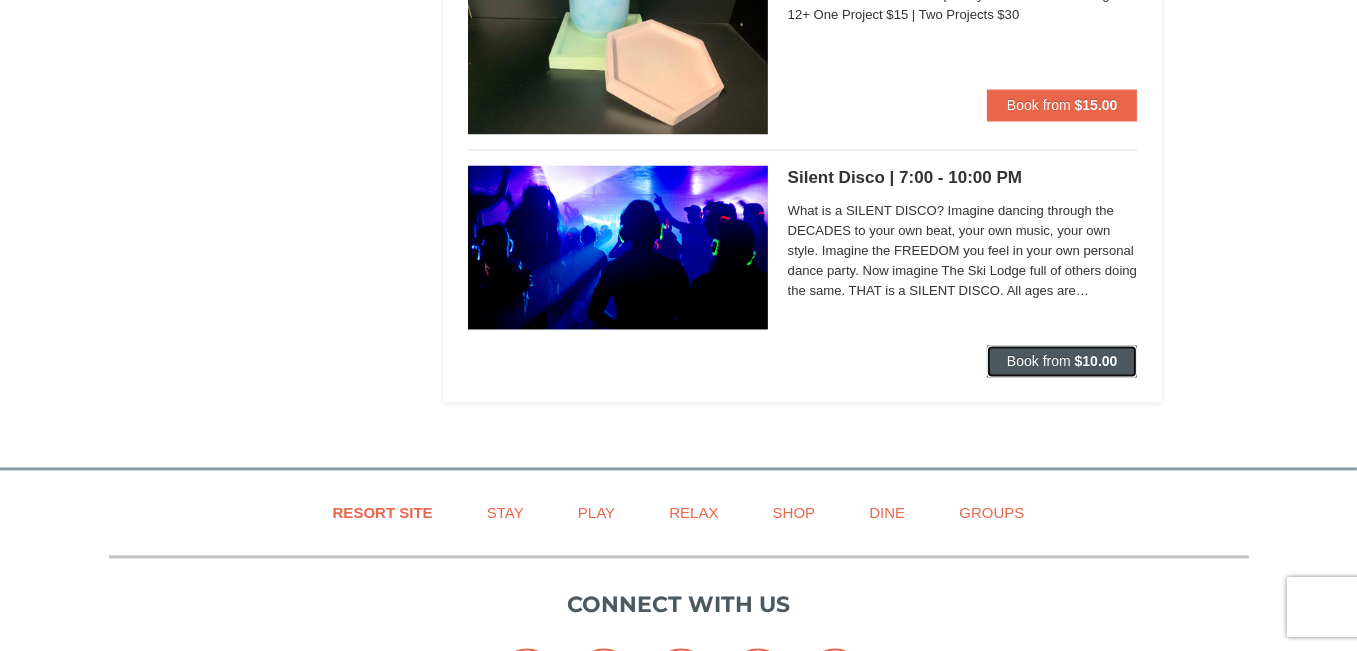 click on "Book from" at bounding box center (1039, 361) 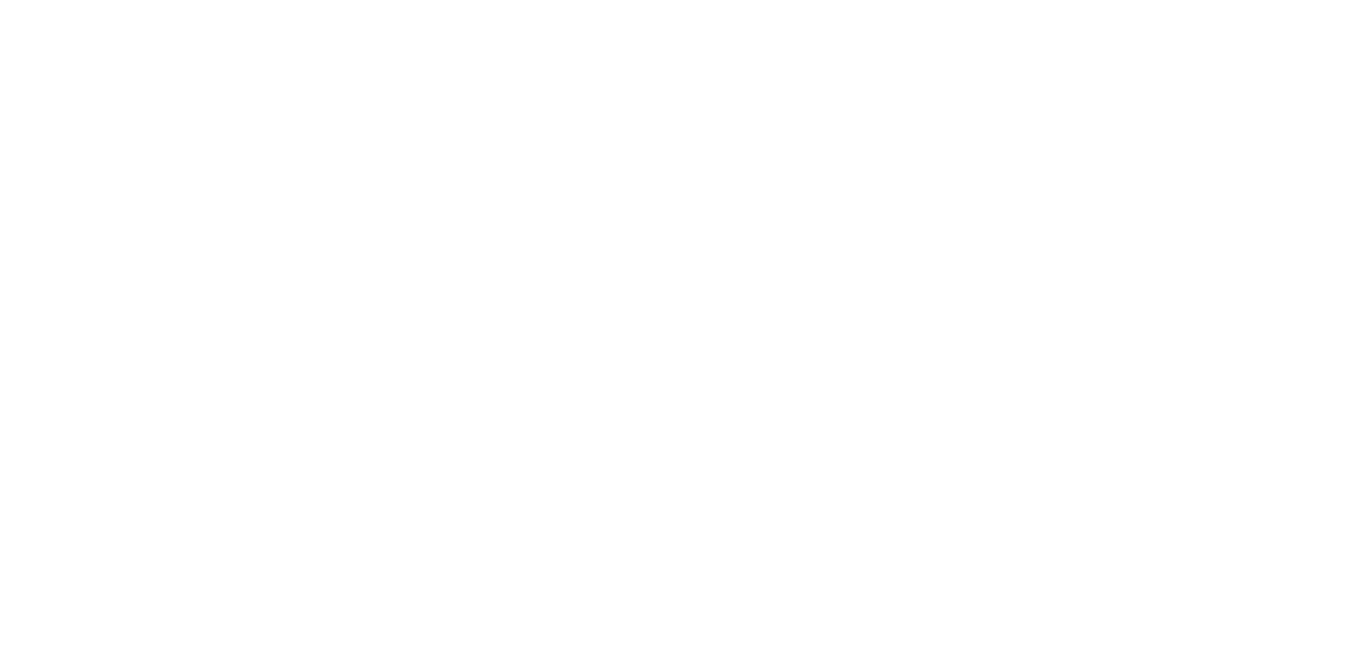 scroll, scrollTop: 164, scrollLeft: 0, axis: vertical 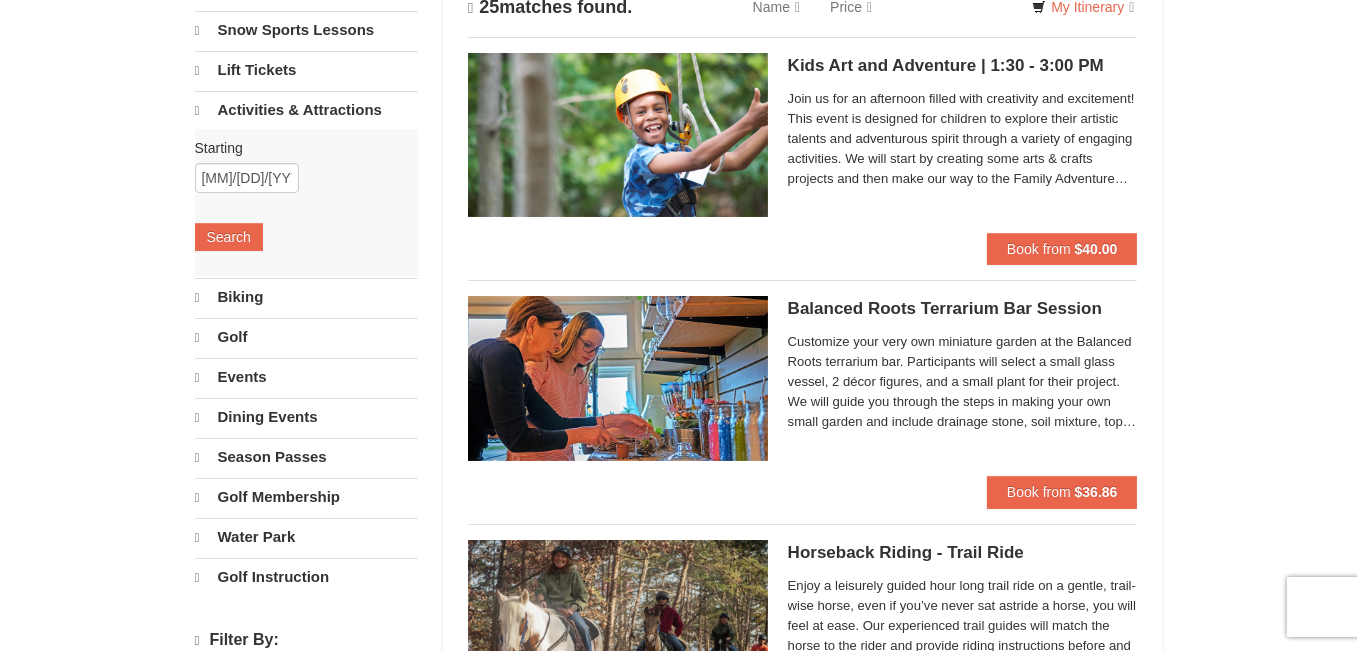 select on "8" 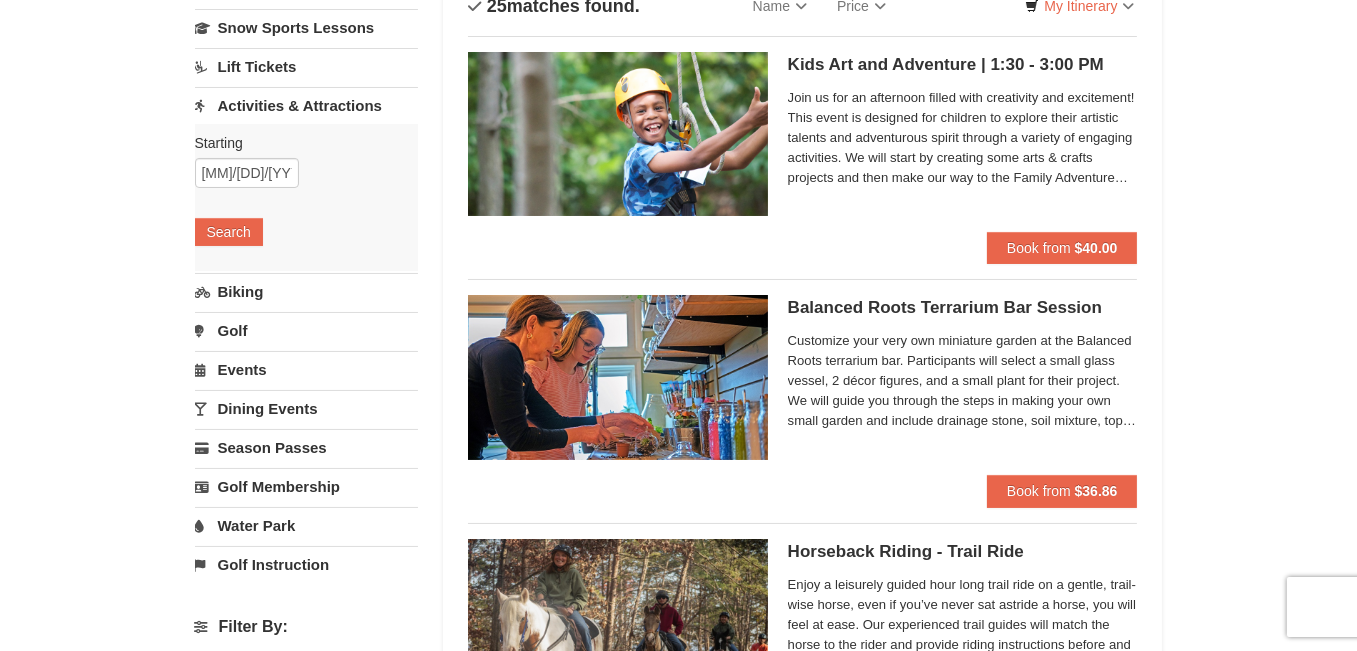 scroll, scrollTop: 125, scrollLeft: 0, axis: vertical 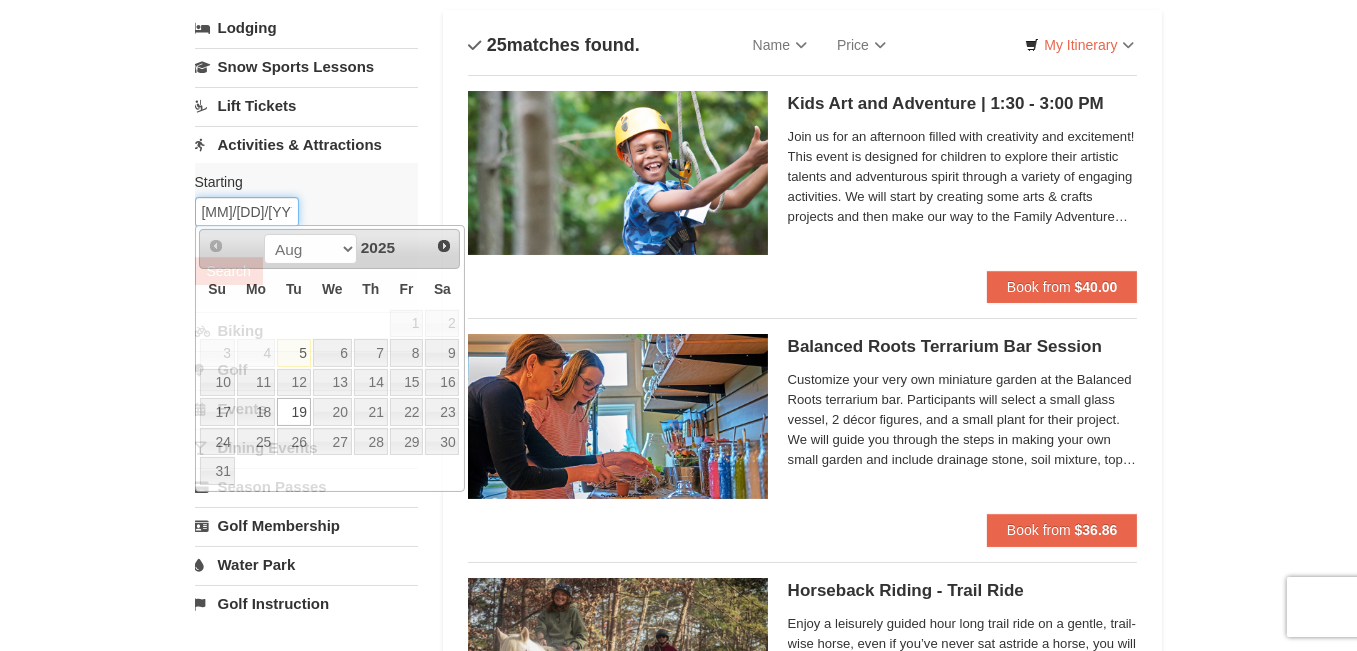 click on "[DATE]" at bounding box center [247, 212] 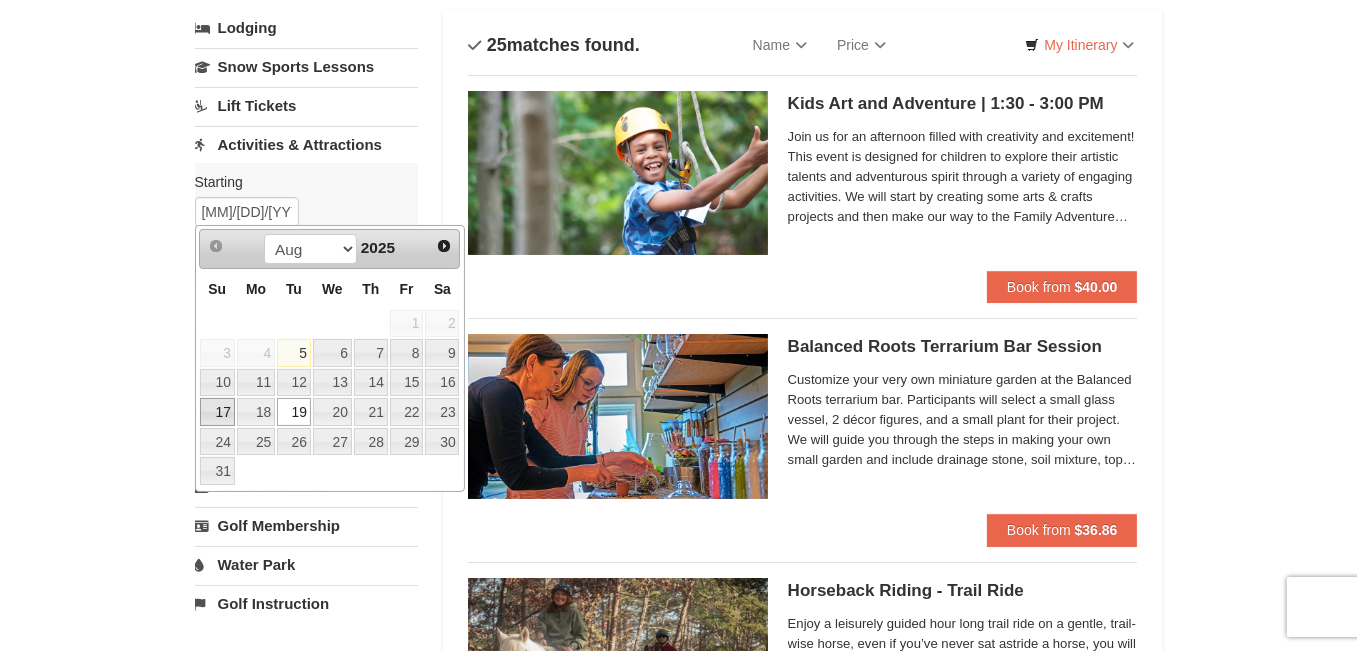click on "17" at bounding box center [217, 412] 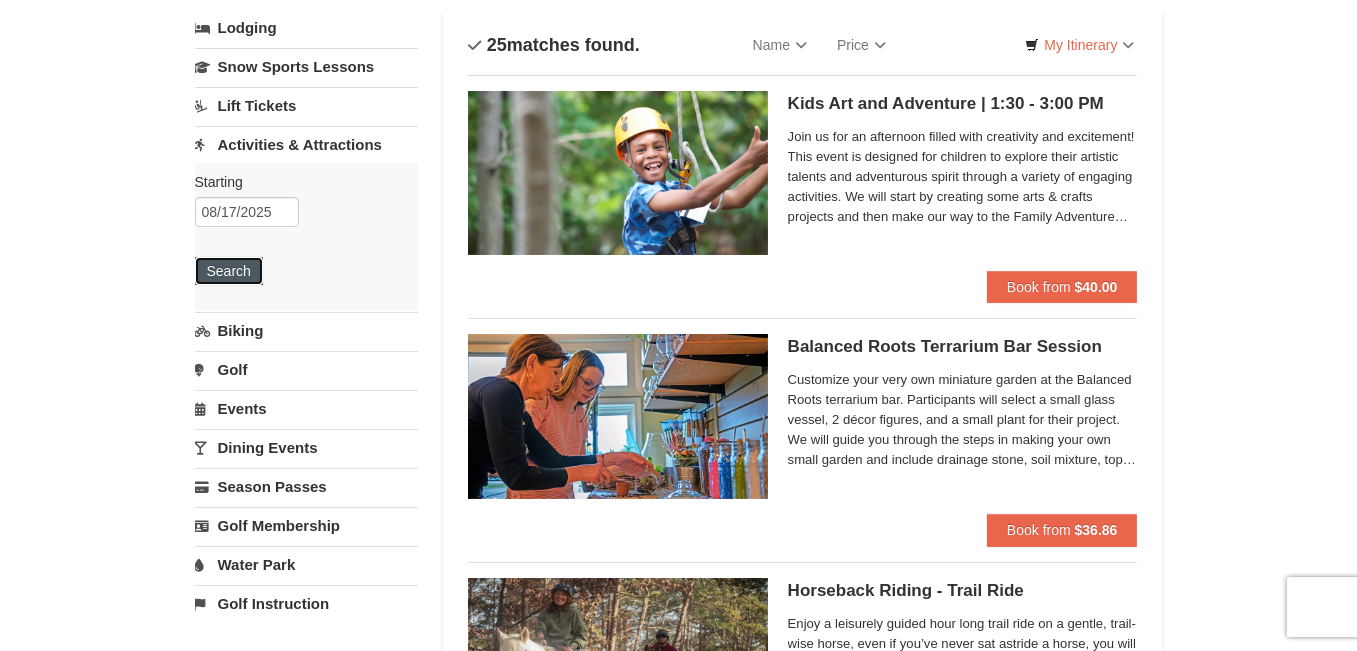 click on "Search" at bounding box center [229, 271] 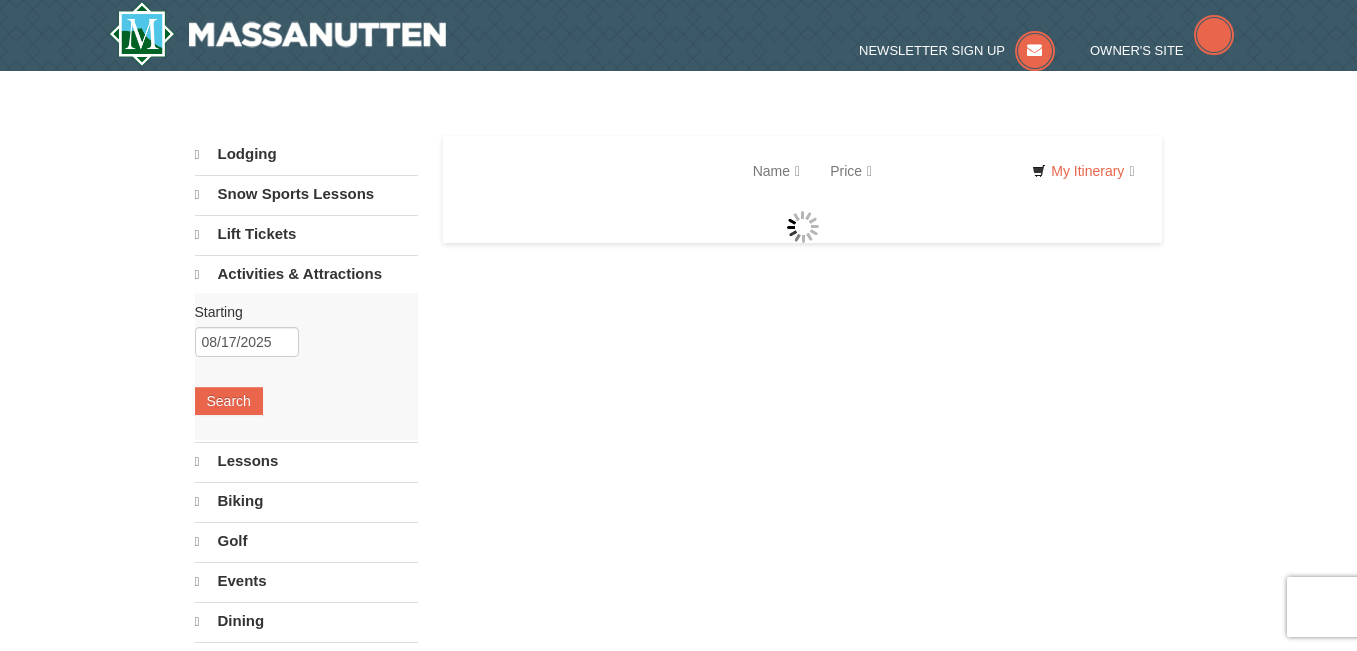 scroll, scrollTop: 0, scrollLeft: 0, axis: both 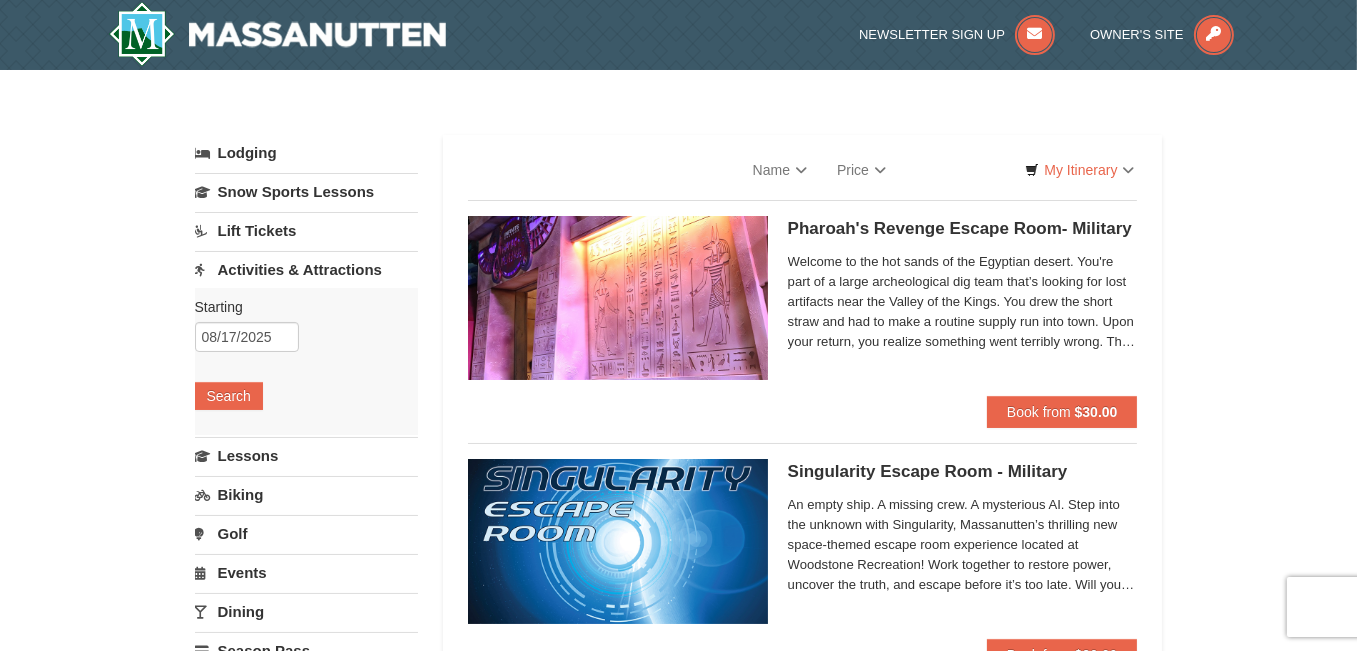 select on "8" 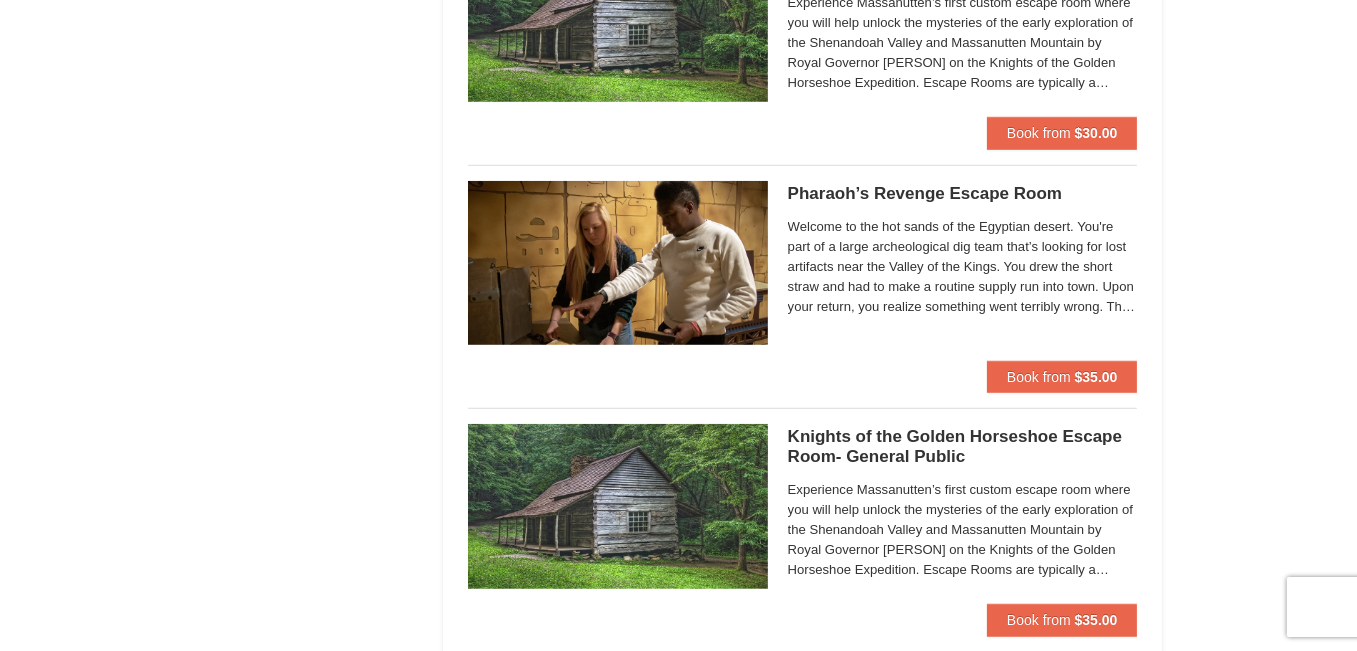 scroll, scrollTop: 1730, scrollLeft: 0, axis: vertical 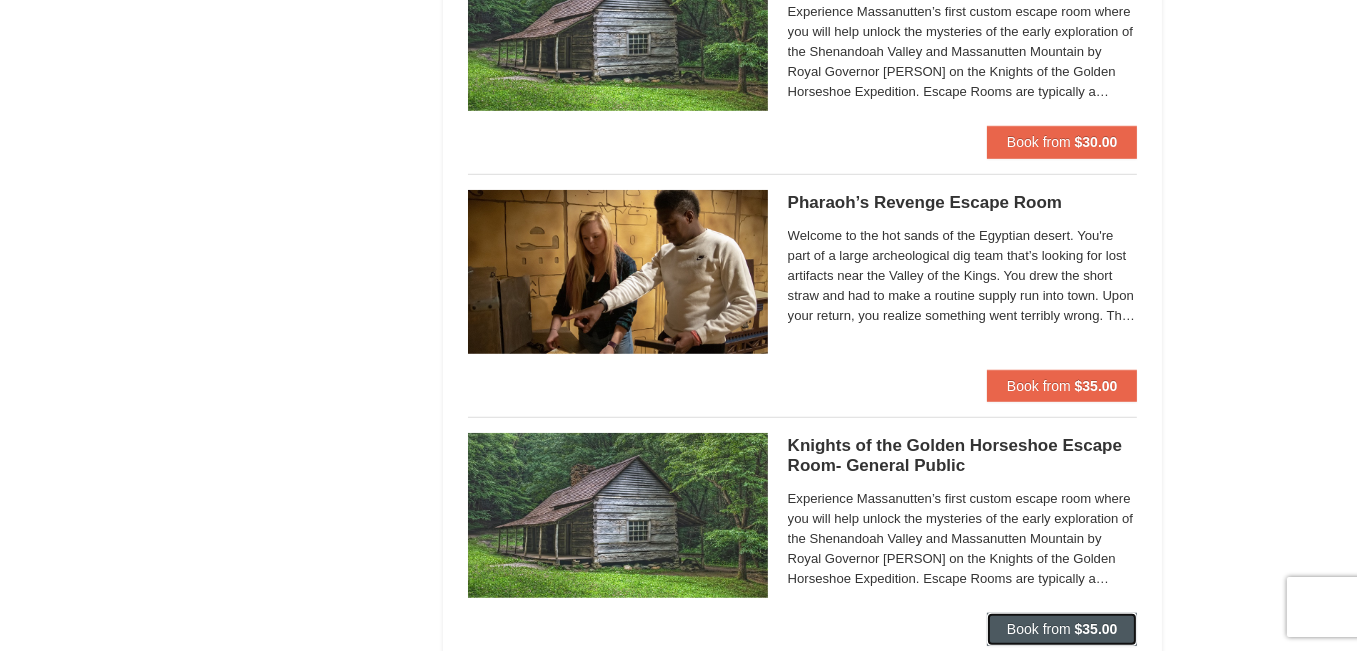click on "Book from" at bounding box center (1039, 629) 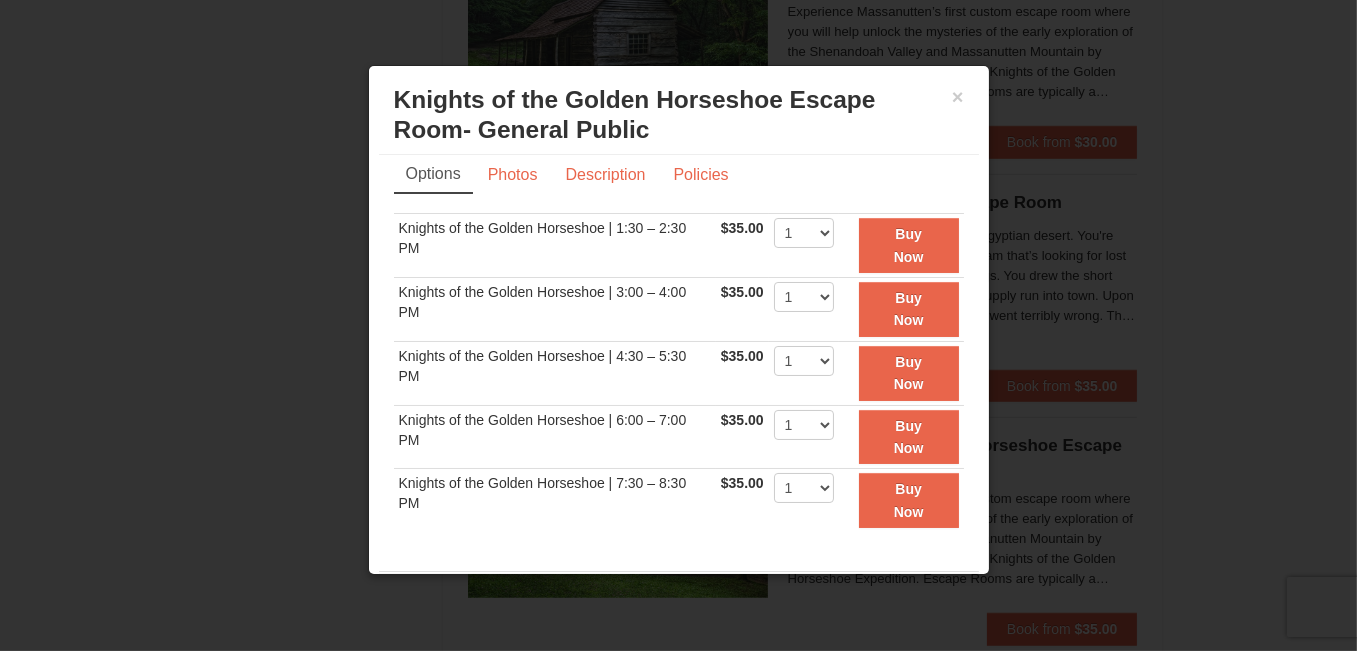 scroll, scrollTop: 27, scrollLeft: 0, axis: vertical 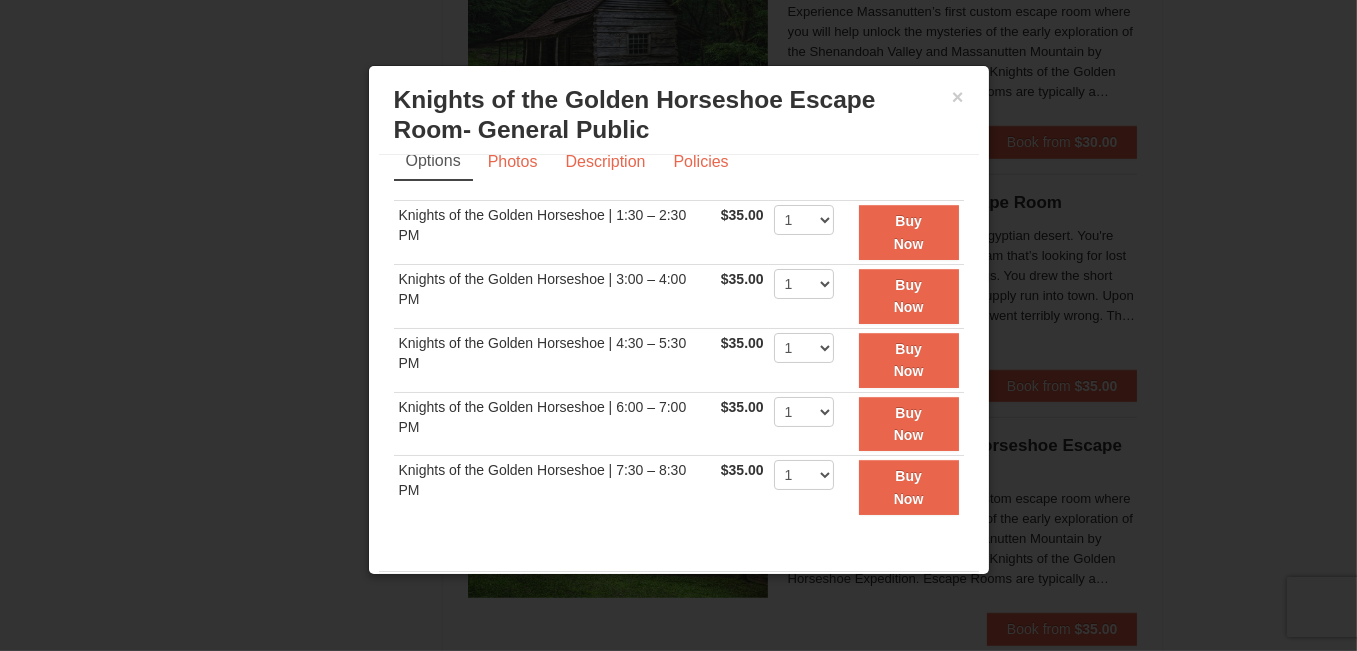 click on "Knights of the Golden Horseshoe | 6:00 – 7:00 PM" at bounding box center (555, 424) 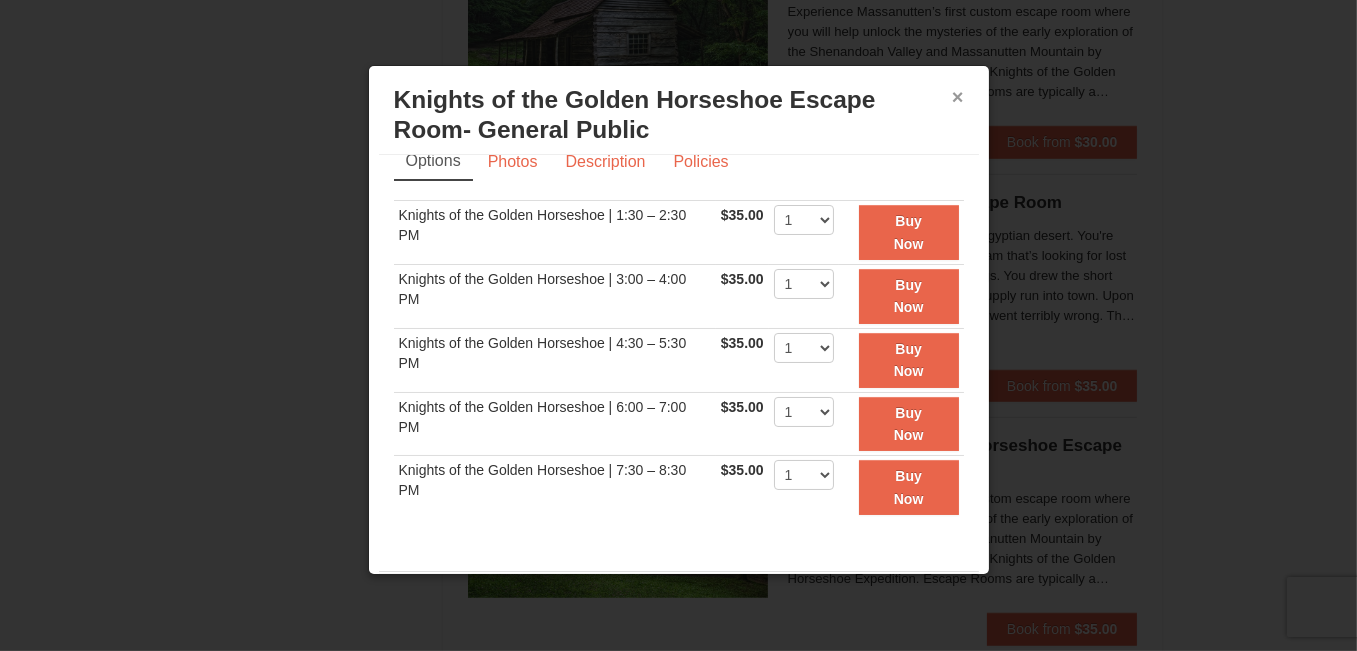 click on "×" at bounding box center [958, 97] 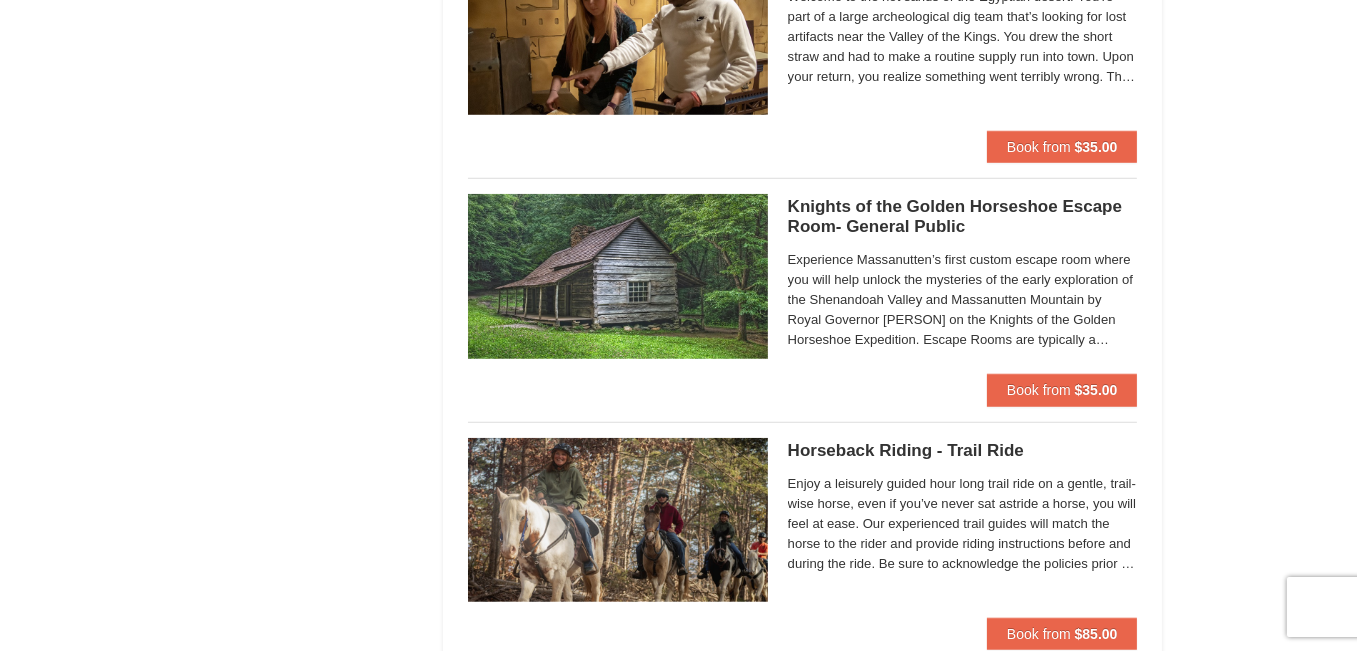 scroll, scrollTop: 1965, scrollLeft: 0, axis: vertical 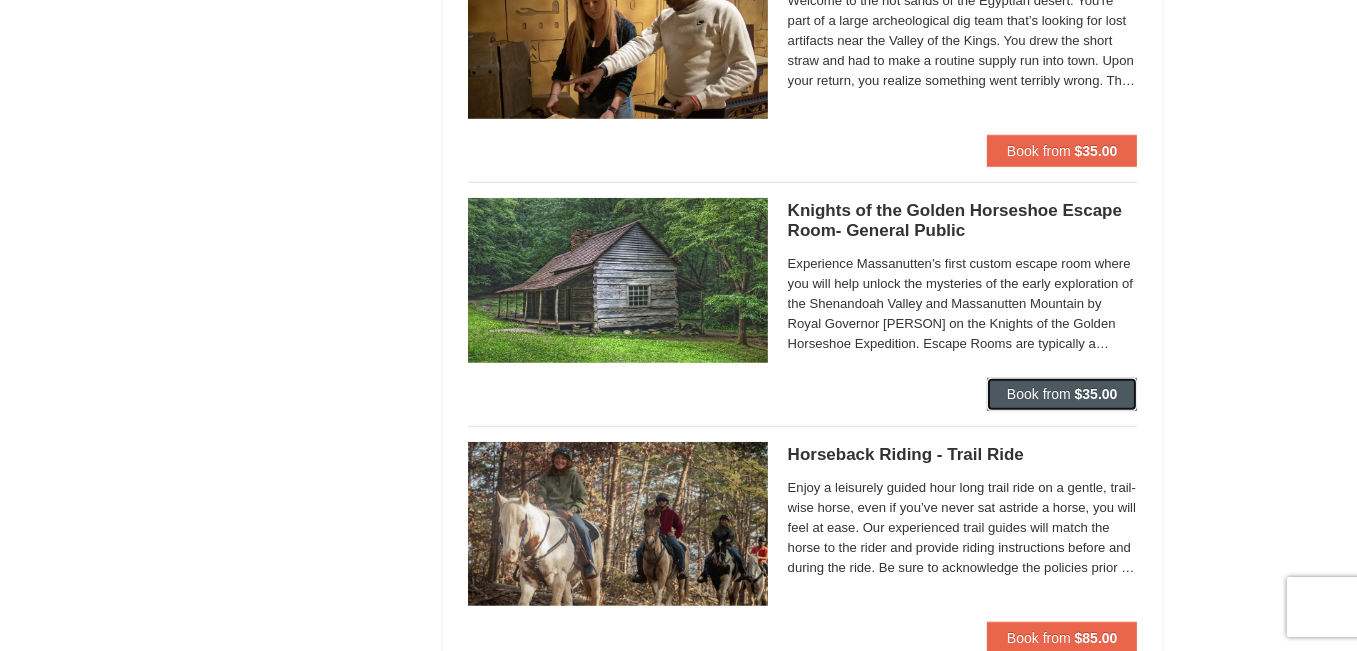 click on "Book from" at bounding box center (1039, 394) 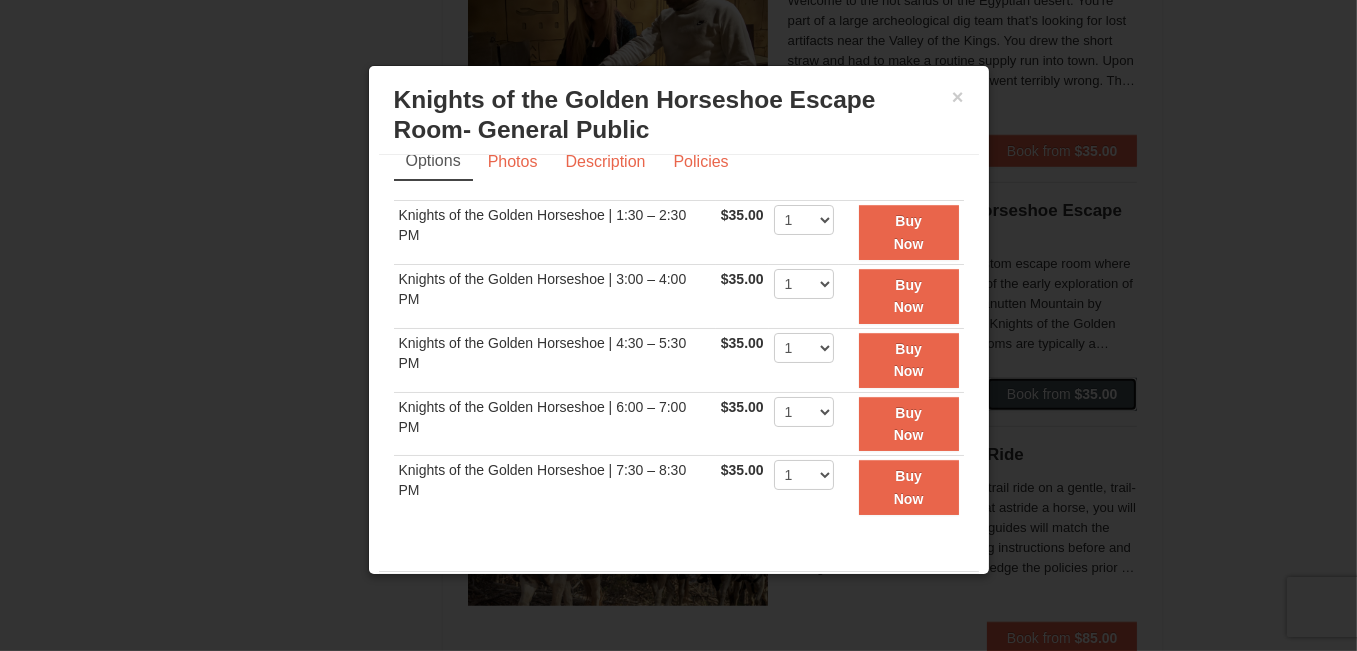 scroll, scrollTop: 0, scrollLeft: 0, axis: both 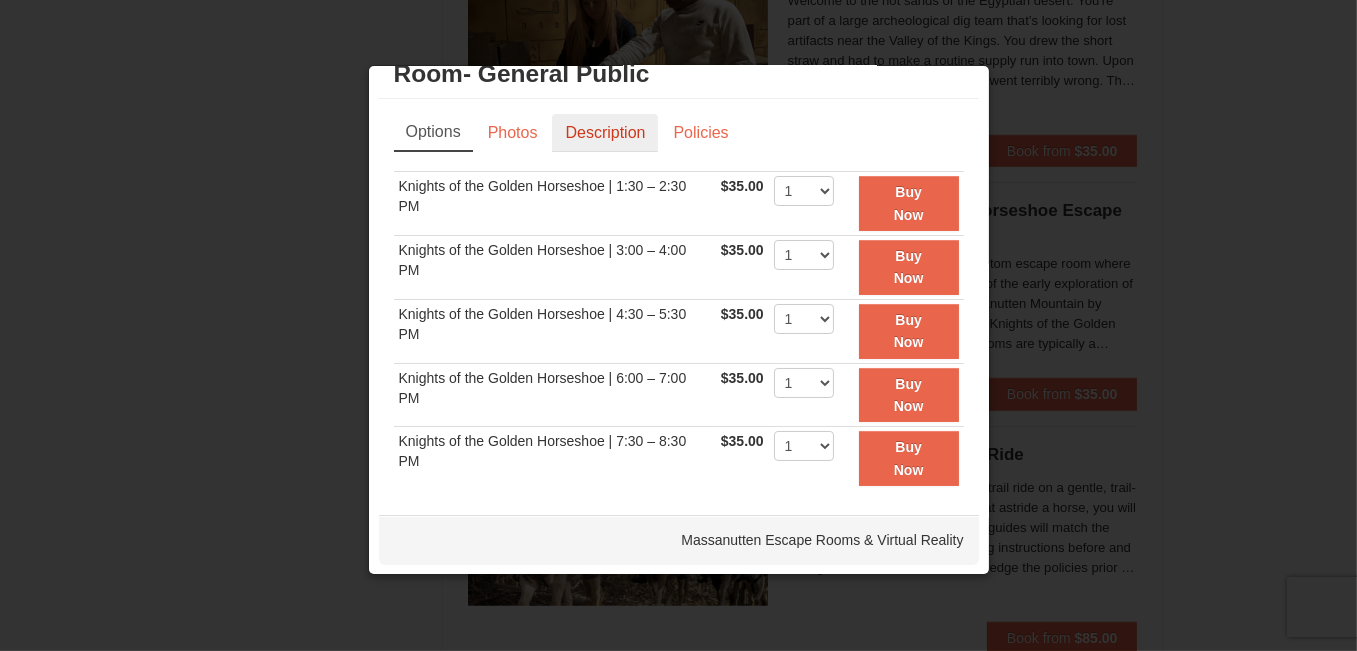 click on "Description" at bounding box center (605, 133) 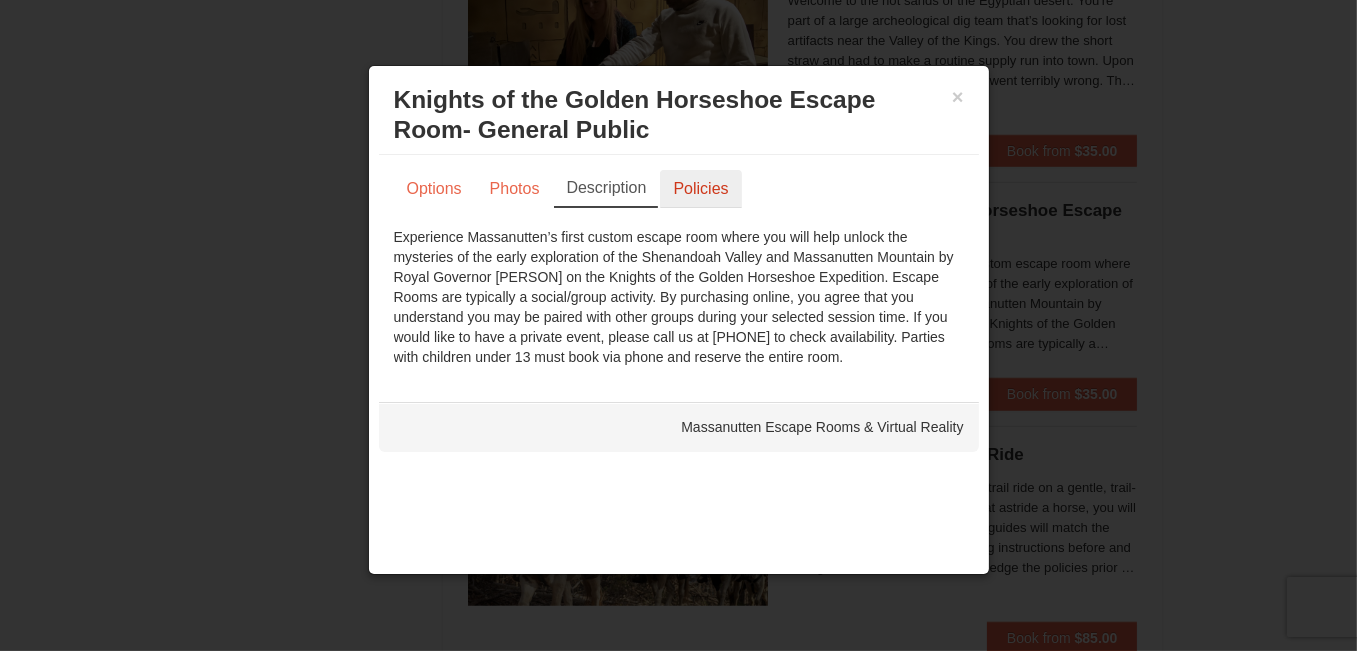 click on "Policies" at bounding box center (700, 189) 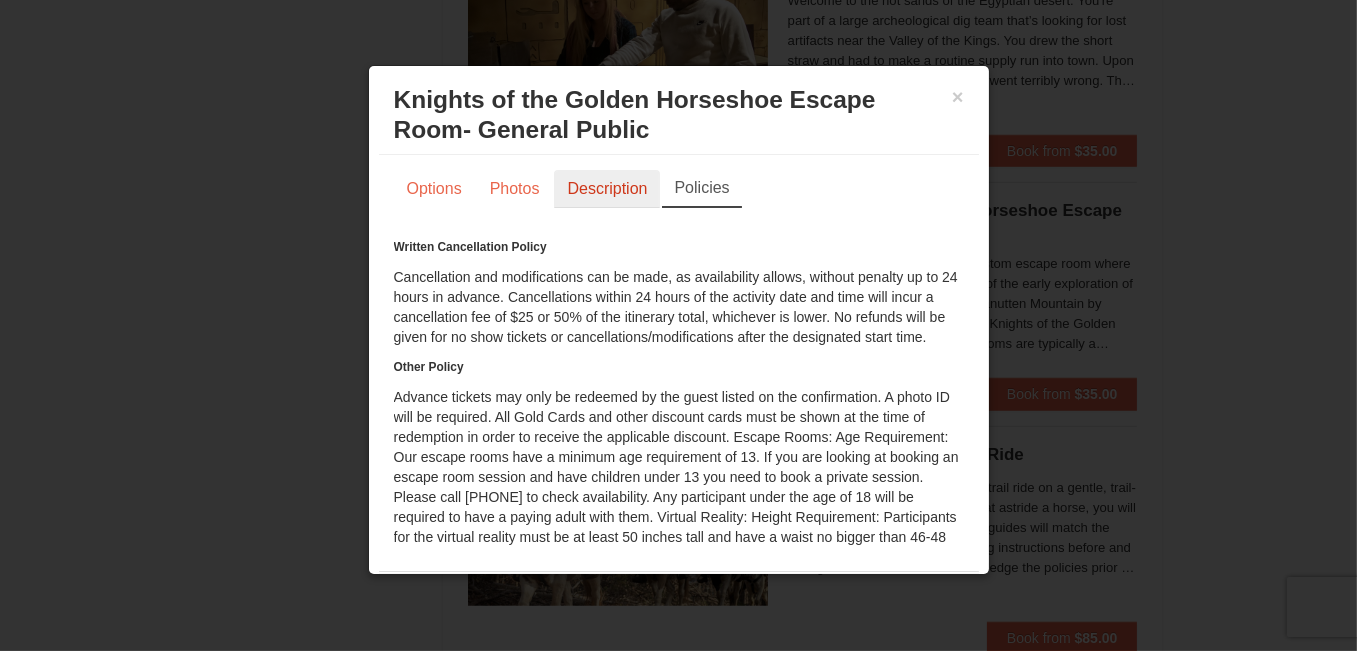 click on "Description" at bounding box center (607, 189) 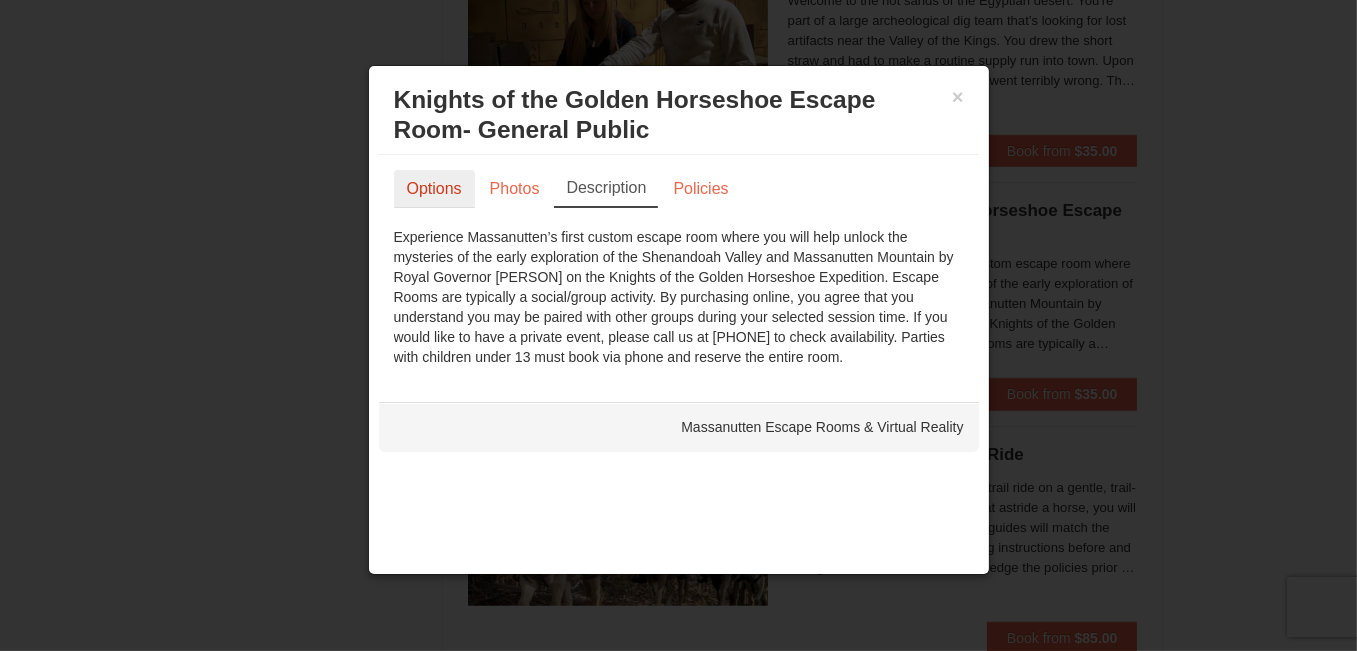 click on "Options" at bounding box center (434, 189) 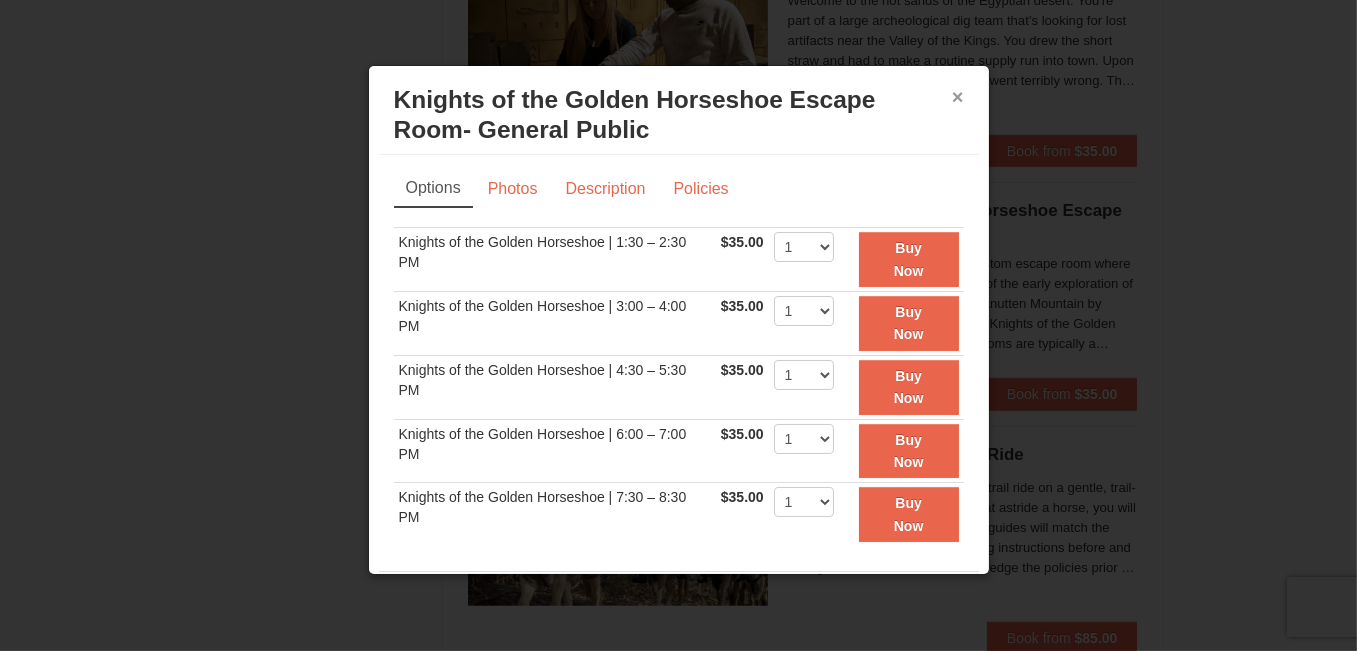 click on "×" at bounding box center [958, 97] 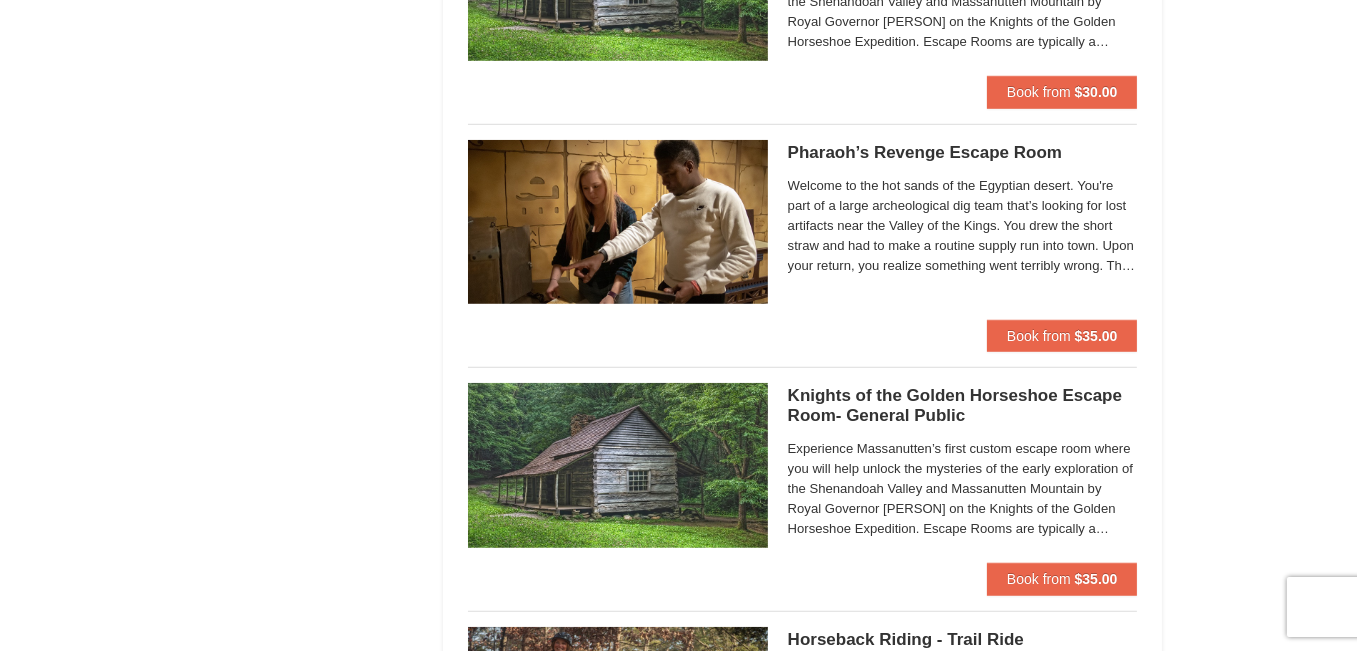 scroll, scrollTop: 1702, scrollLeft: 0, axis: vertical 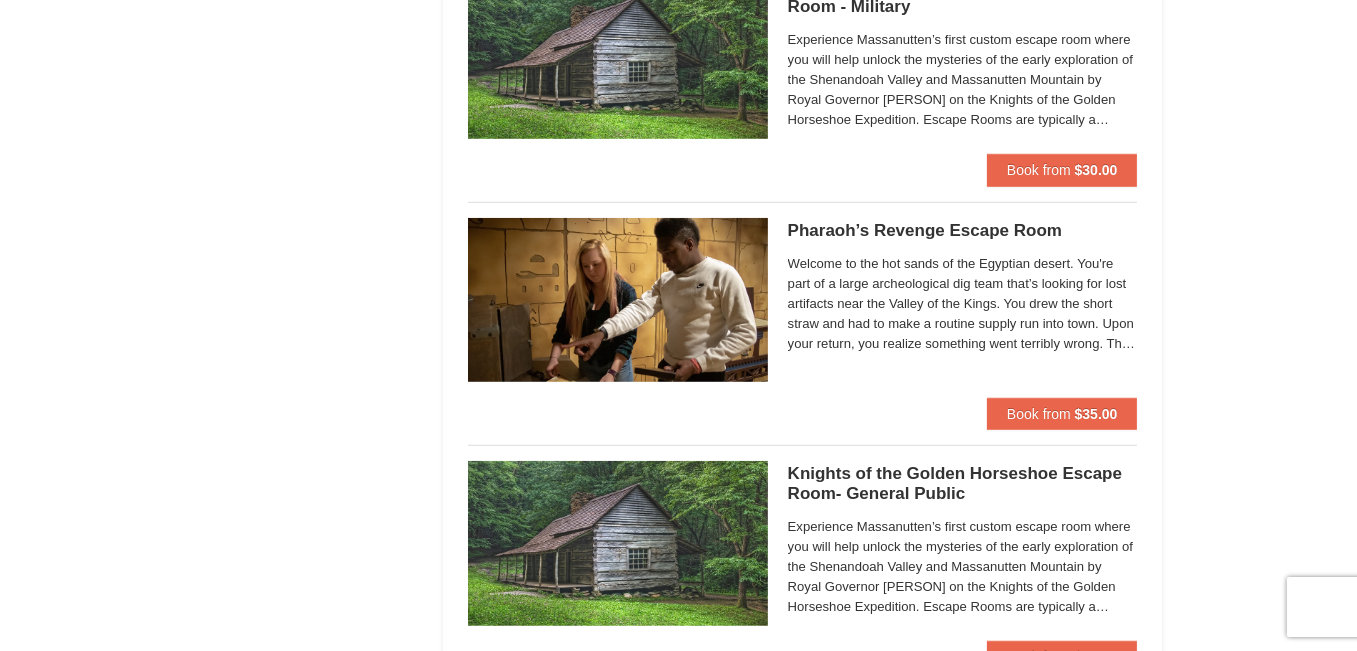 click on "Pharaoh’s Revenge Escape Room  Massanutten Escape Rooms & Virtual Reality" at bounding box center [963, 231] 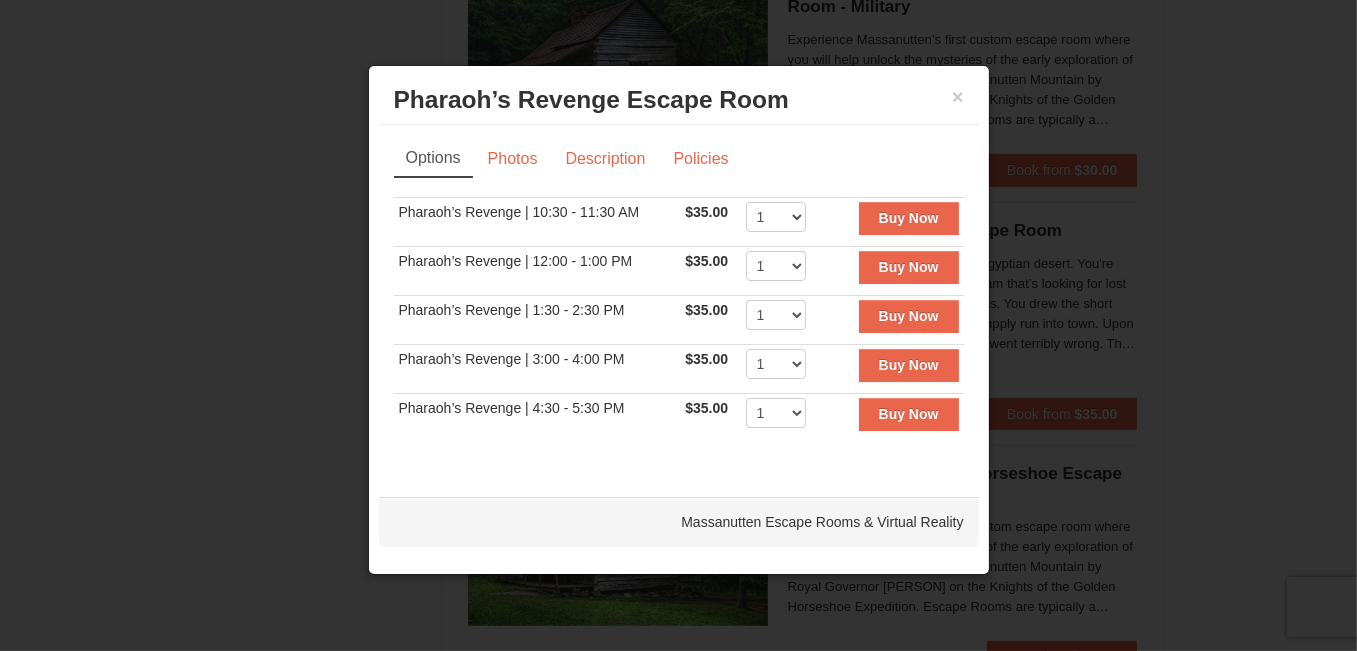 click on "Options" at bounding box center [433, 159] 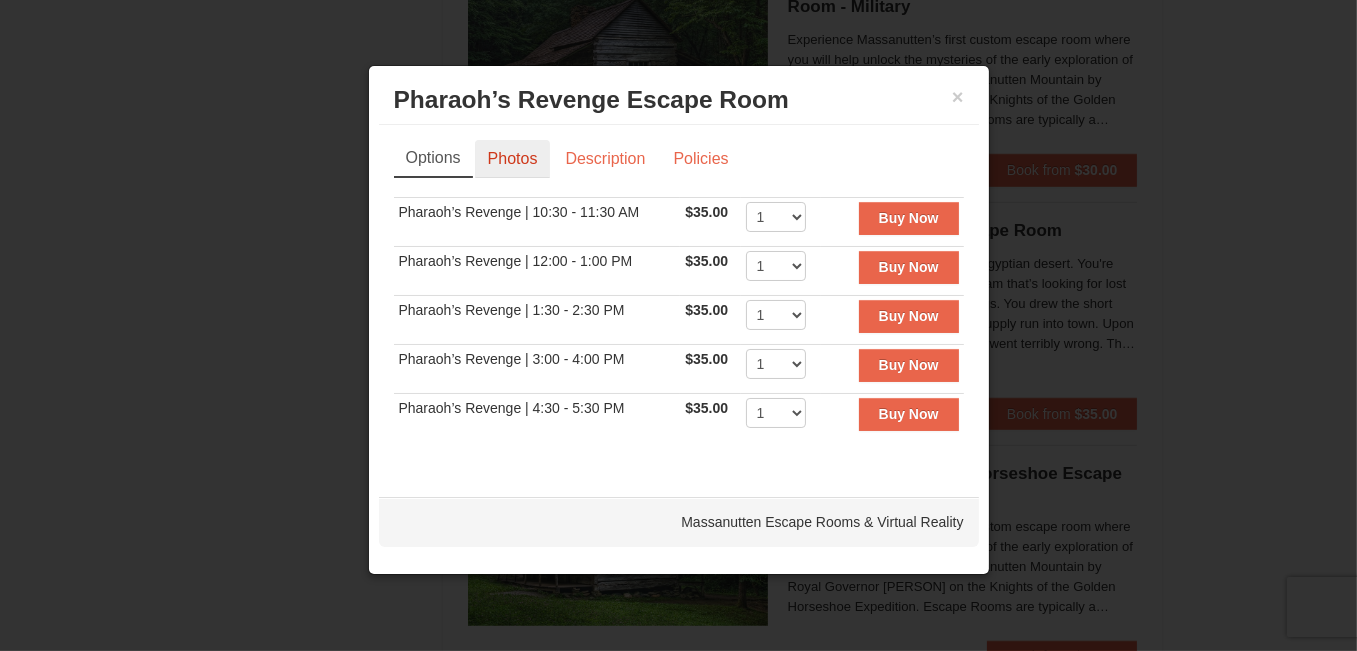 click on "Photos" at bounding box center (513, 159) 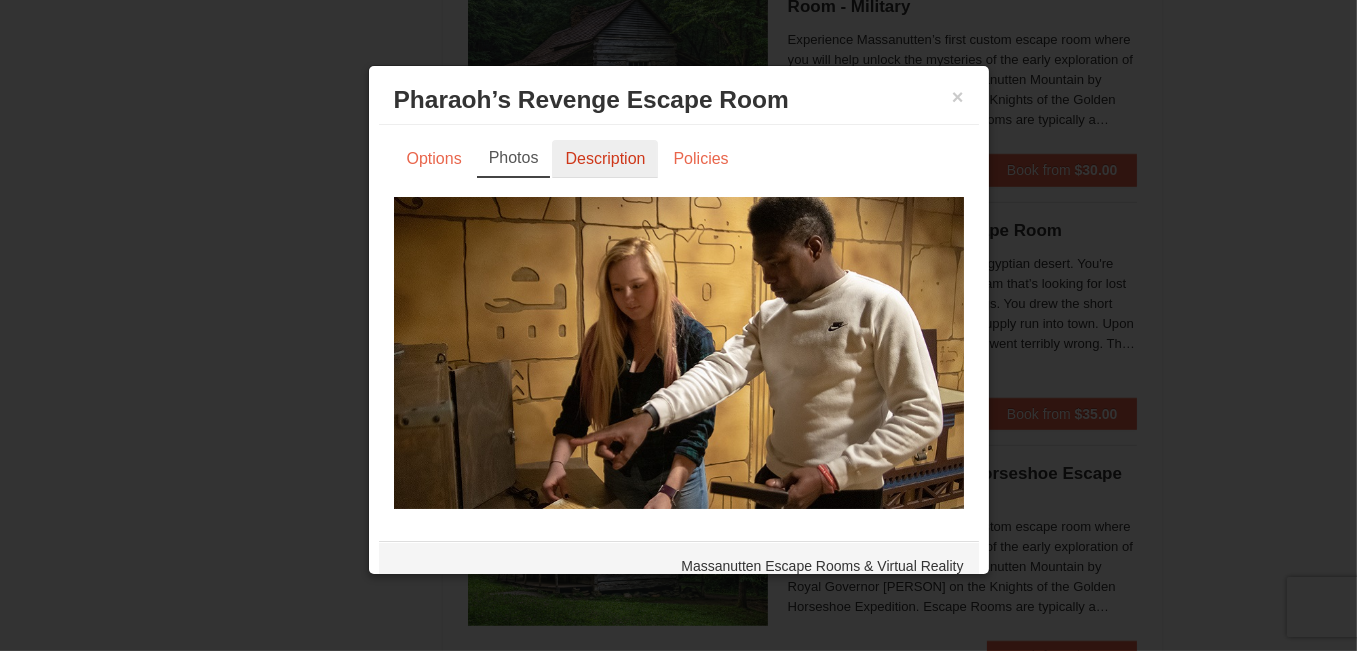 click on "Description" at bounding box center (605, 159) 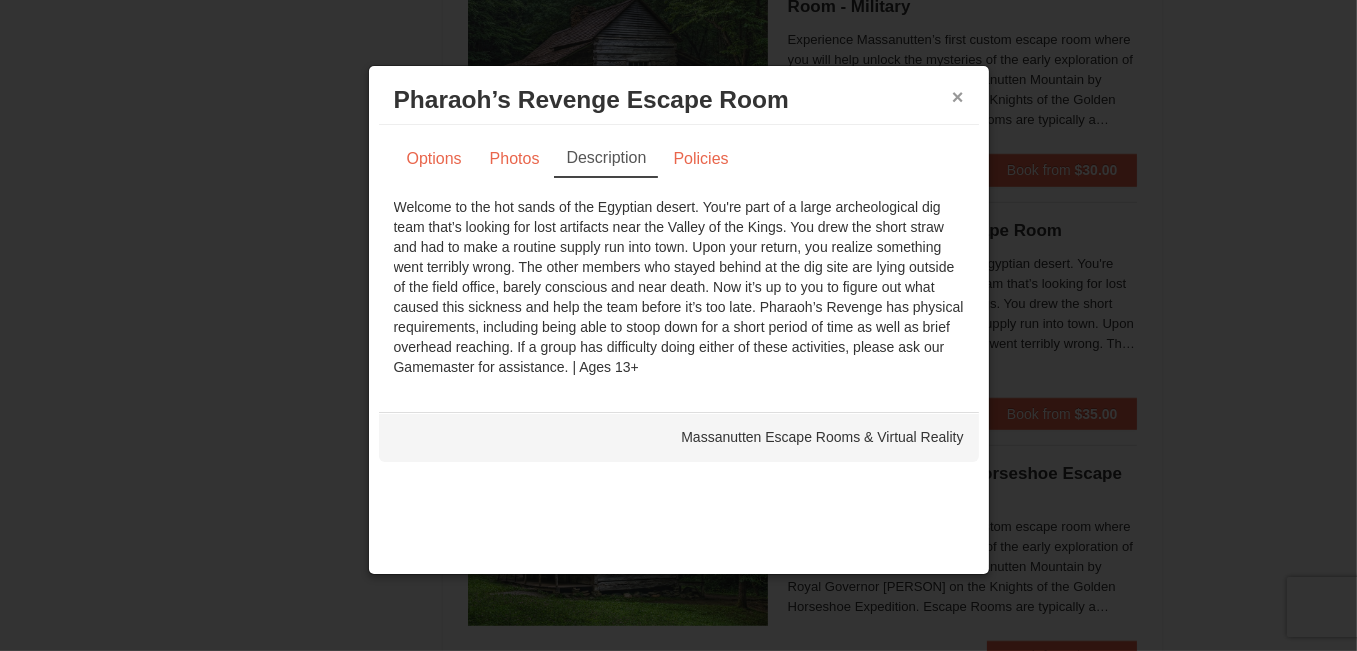 click on "×" at bounding box center (958, 97) 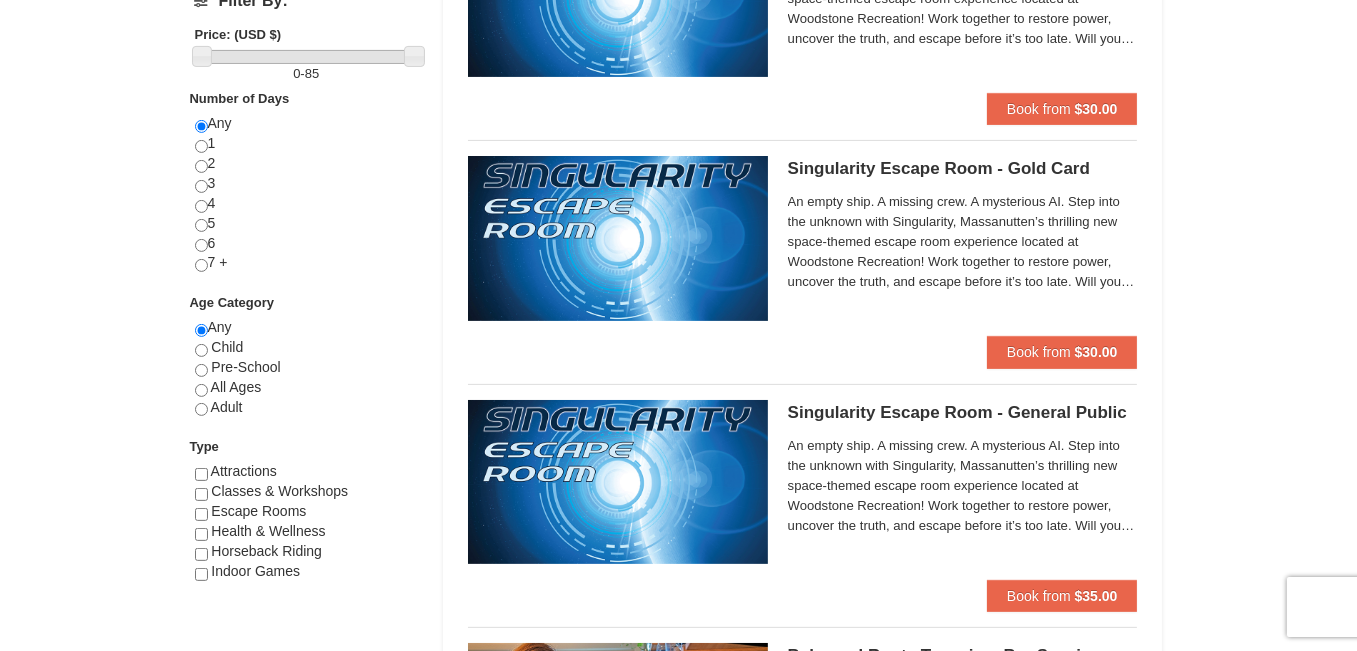 scroll, scrollTop: 787, scrollLeft: 0, axis: vertical 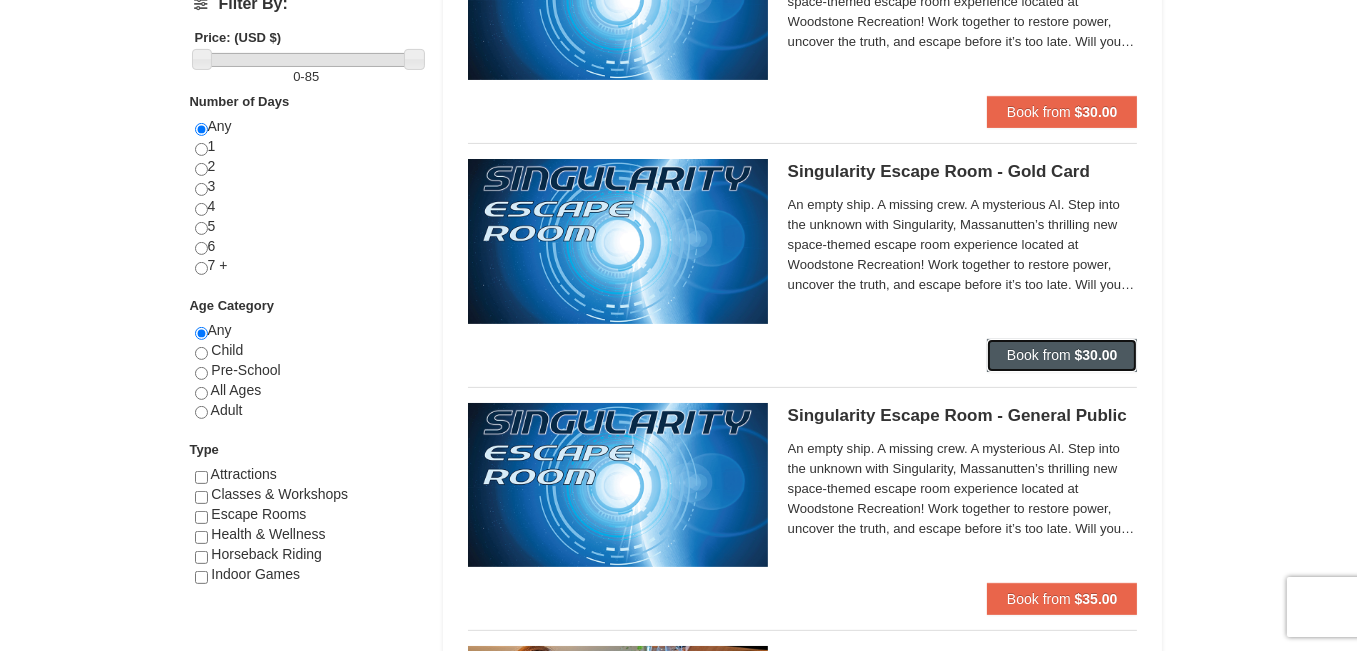 click on "Book from" at bounding box center (1039, 355) 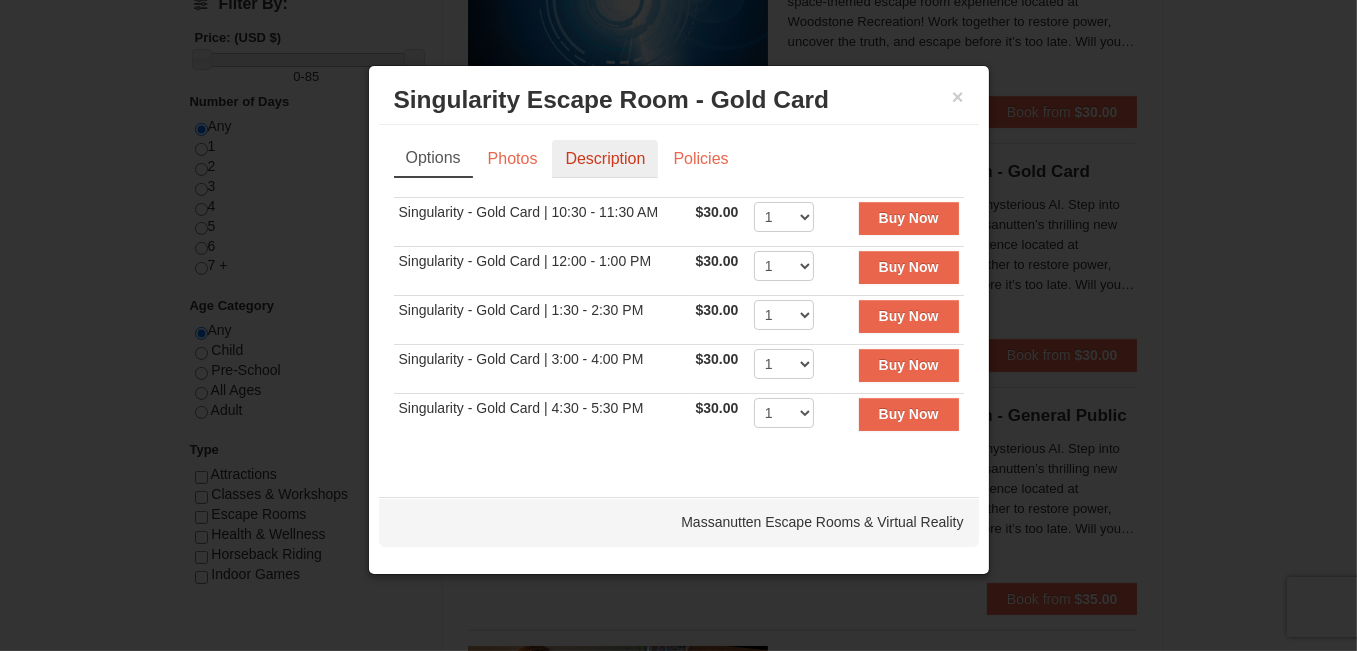 click on "Description" at bounding box center [605, 159] 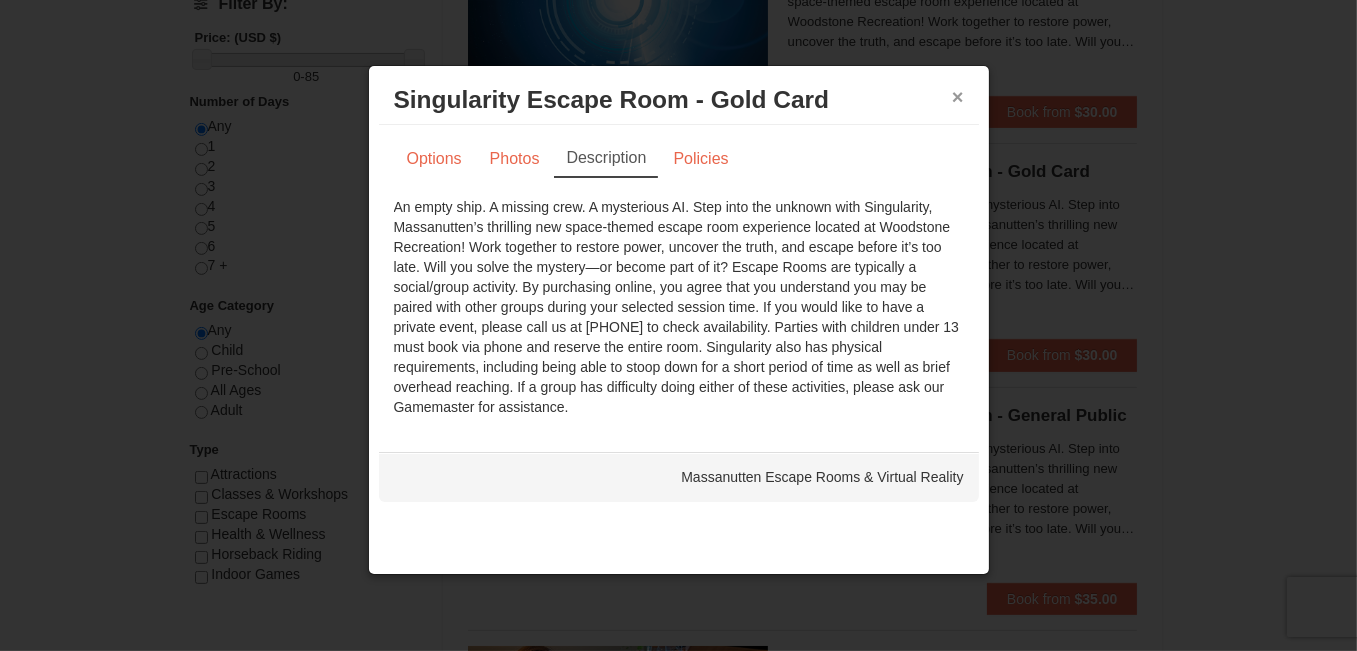 click on "×" at bounding box center [958, 97] 